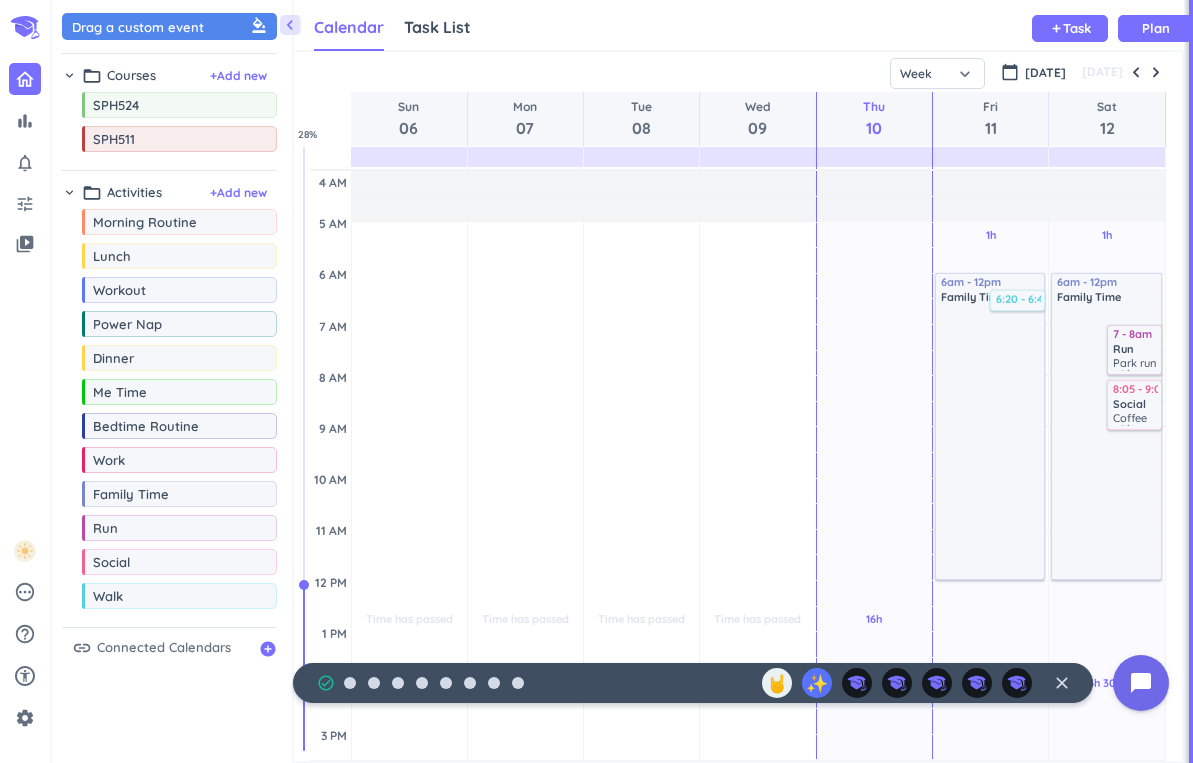 scroll, scrollTop: 0, scrollLeft: 0, axis: both 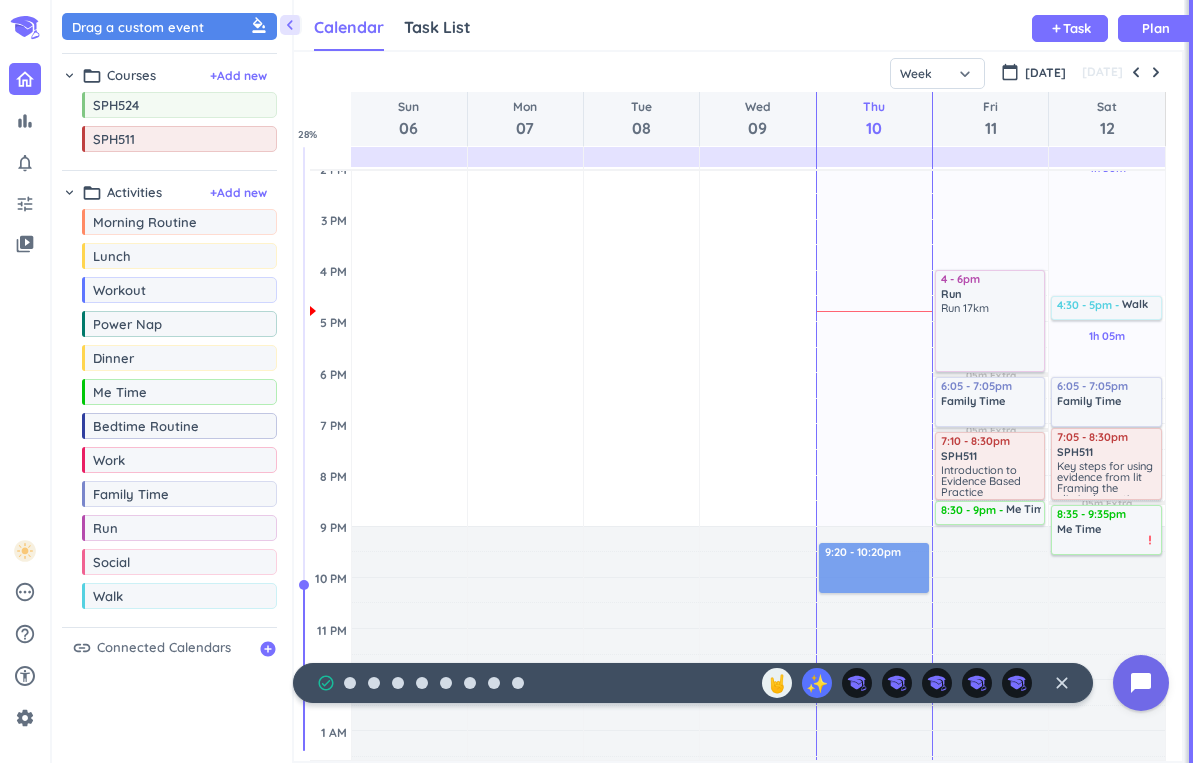 drag, startPoint x: 838, startPoint y: 538, endPoint x: 848, endPoint y: 562, distance: 26 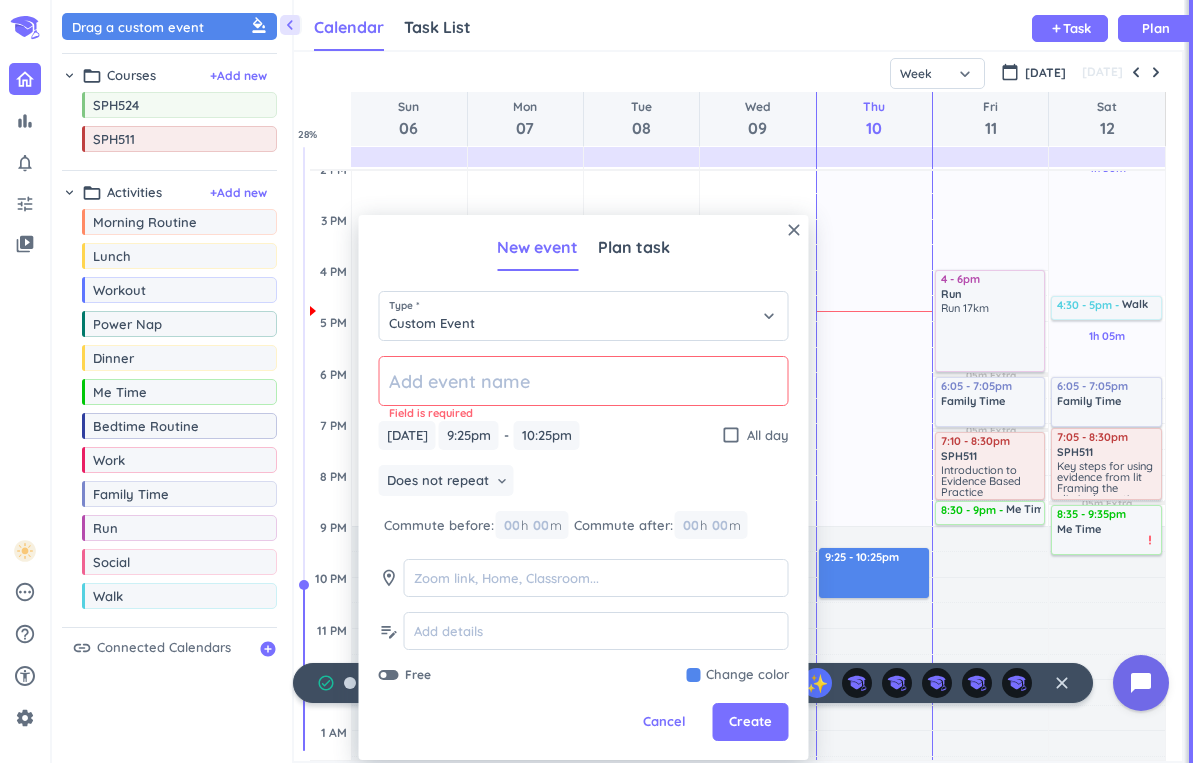 click on "link Connected Calendars add_circle" at bounding box center [169, 653] 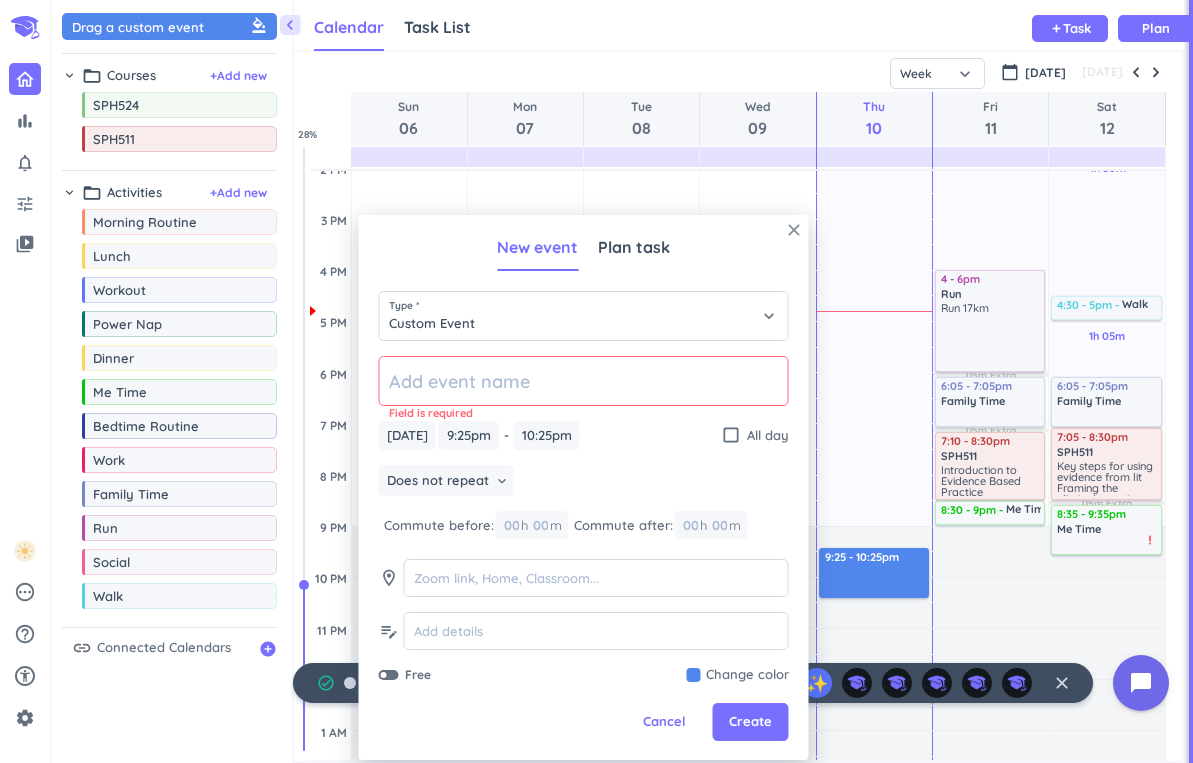 click on "close" at bounding box center [794, 230] 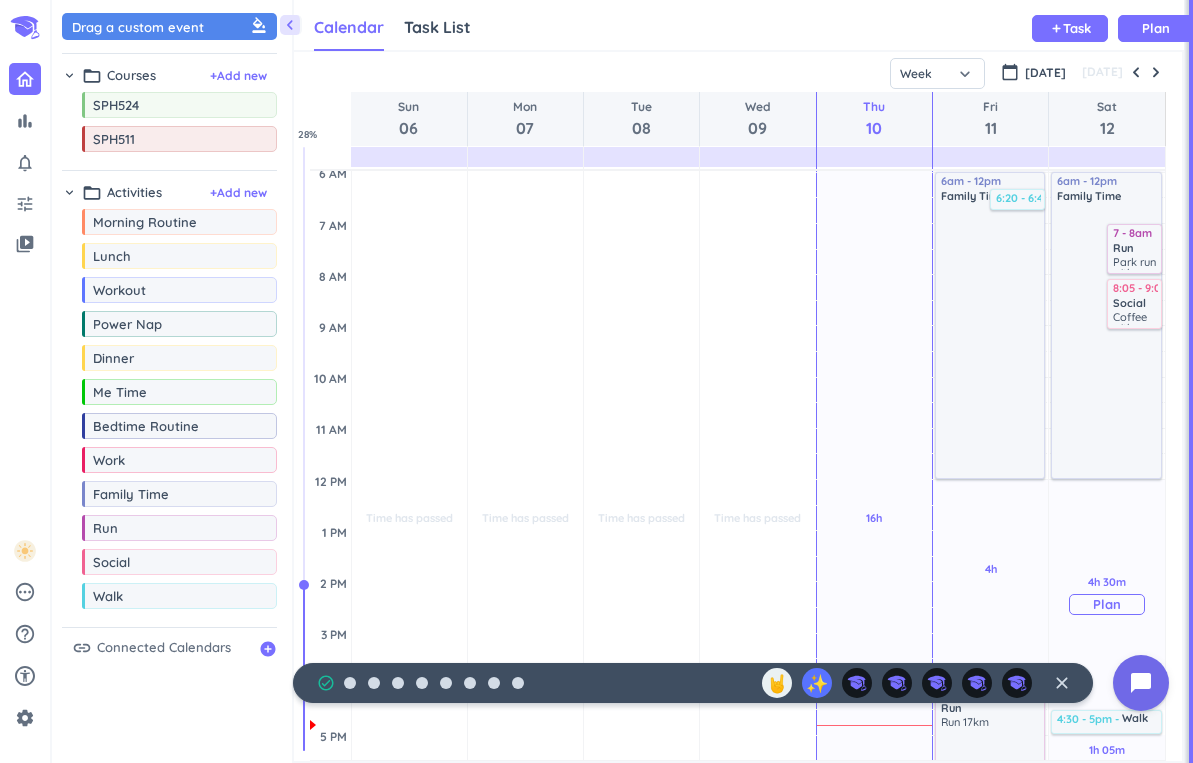 scroll, scrollTop: 0, scrollLeft: 0, axis: both 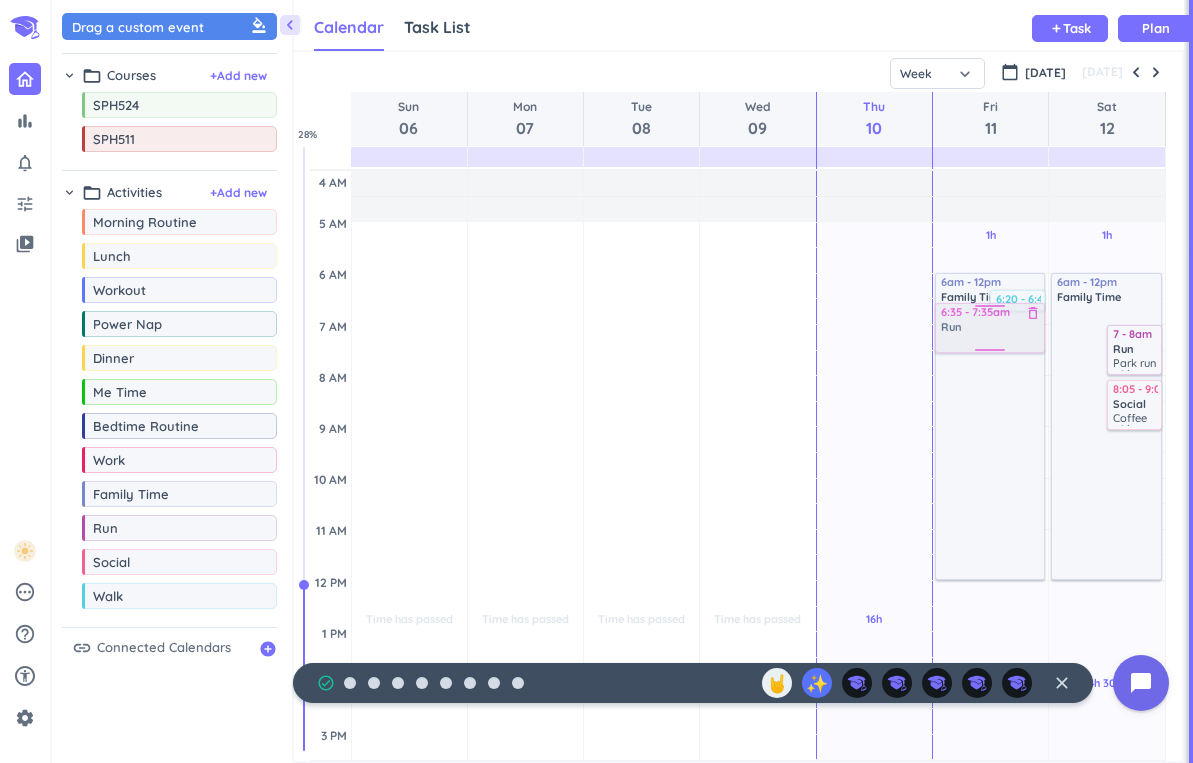 drag, startPoint x: 124, startPoint y: 538, endPoint x: 1007, endPoint y: 305, distance: 913.22394 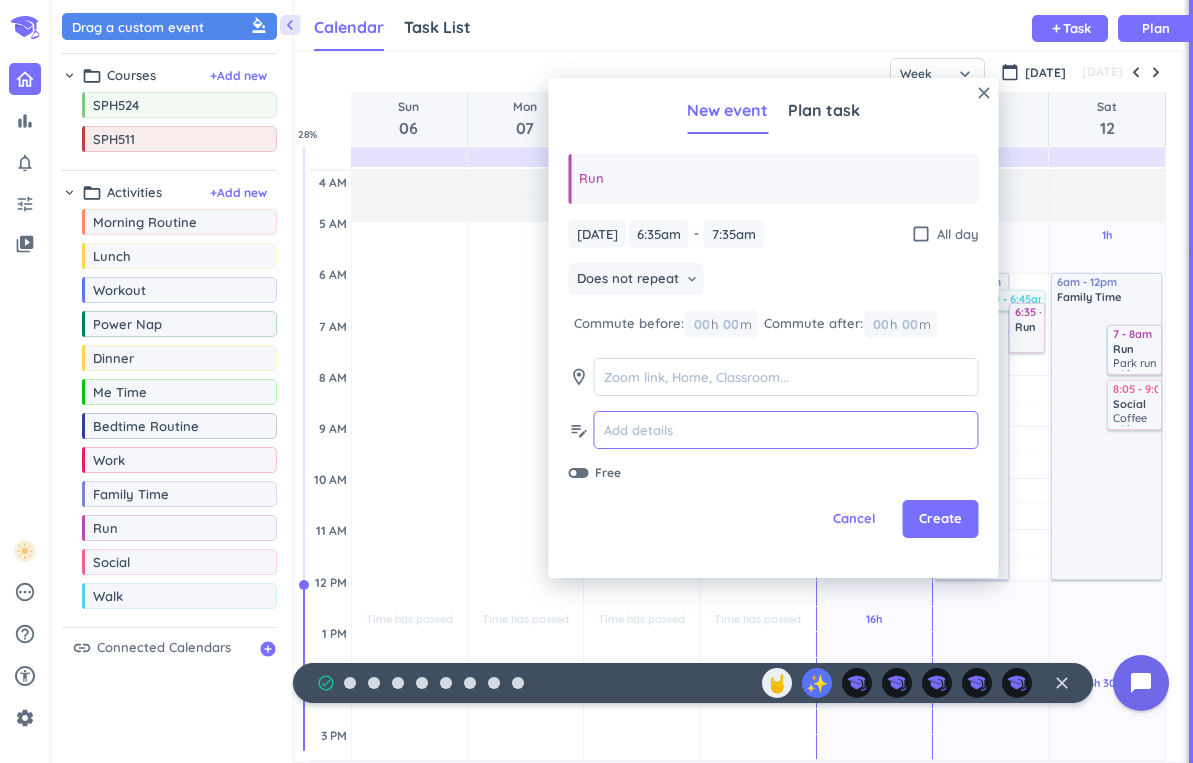 click at bounding box center [786, 430] 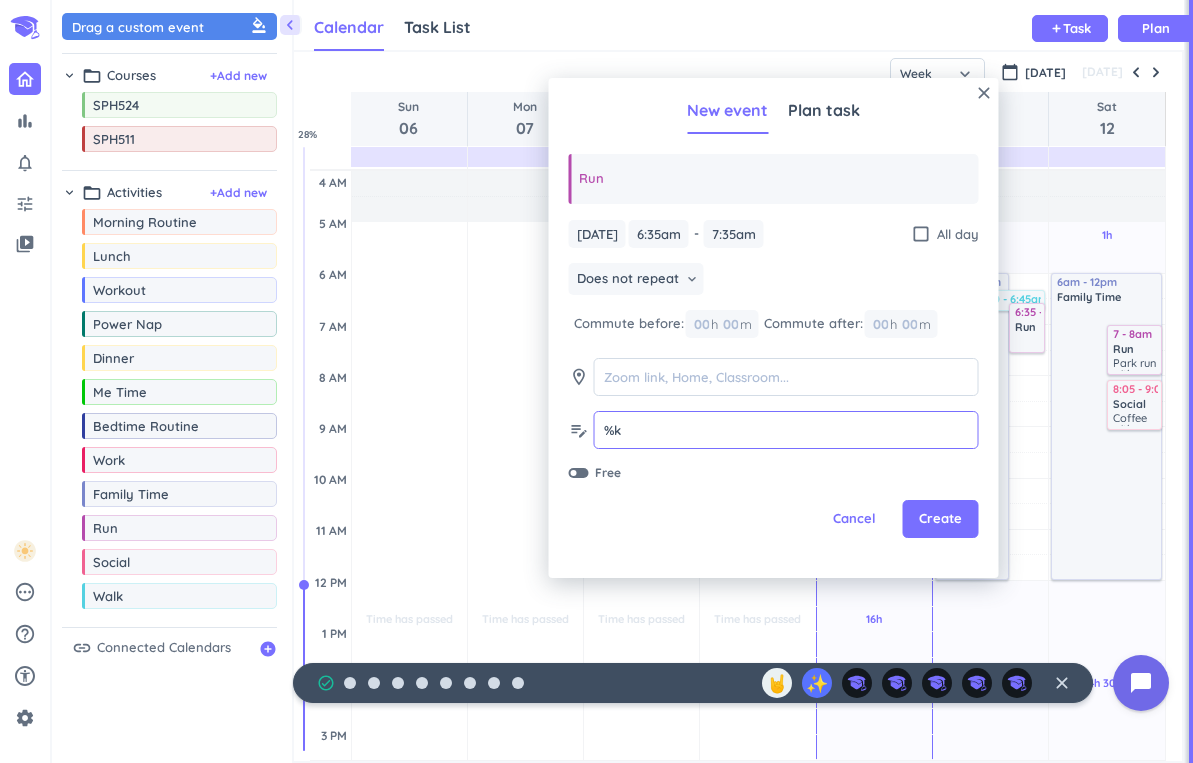 type on "%" 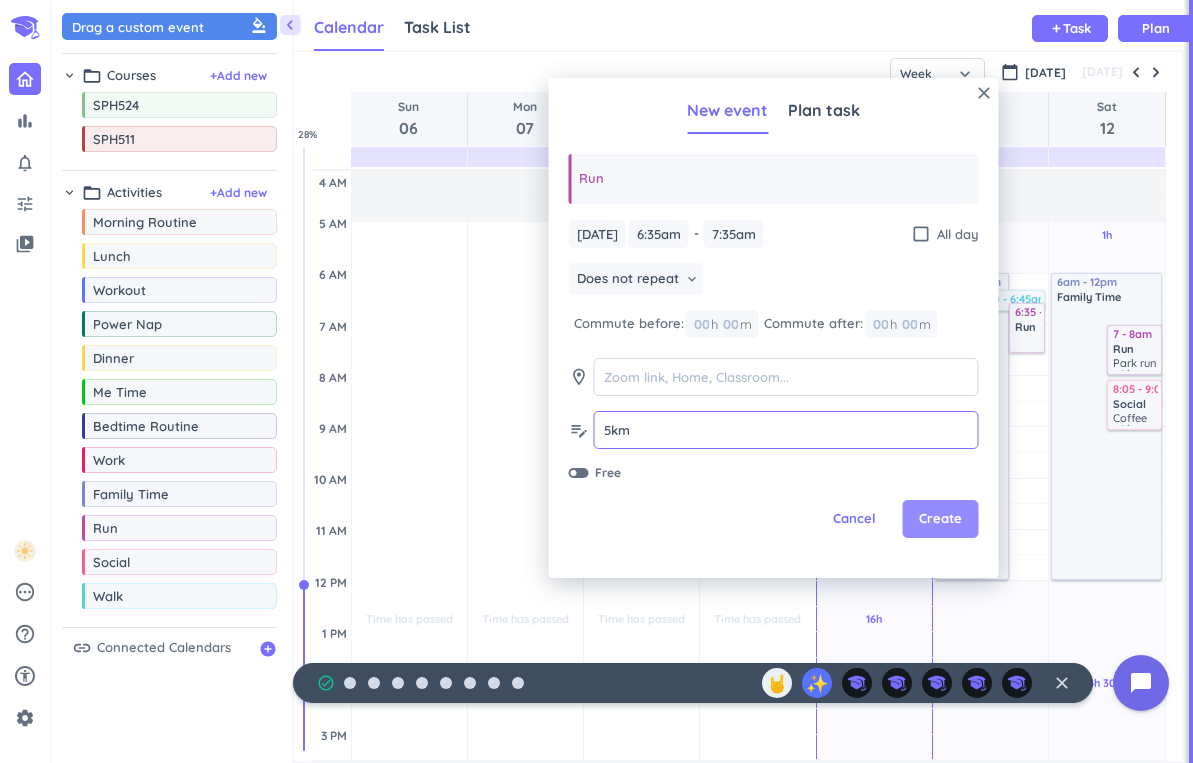 type on "5km" 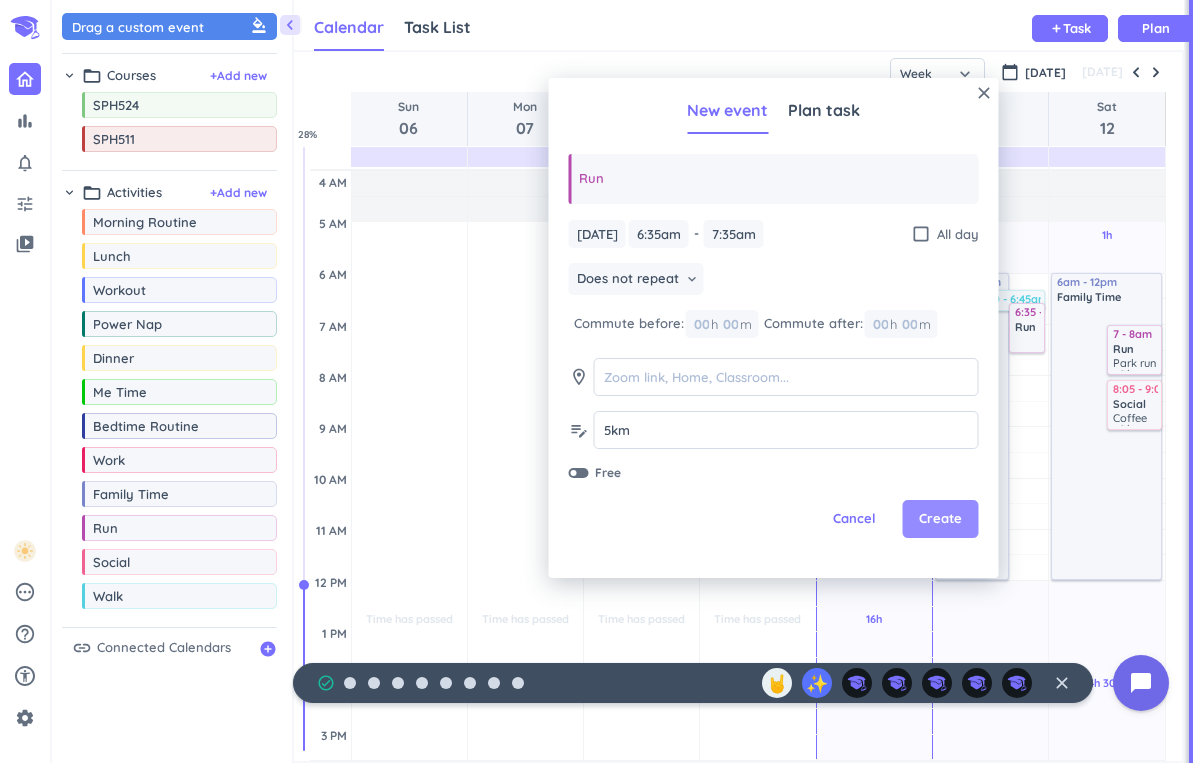 click on "Create" at bounding box center [940, 519] 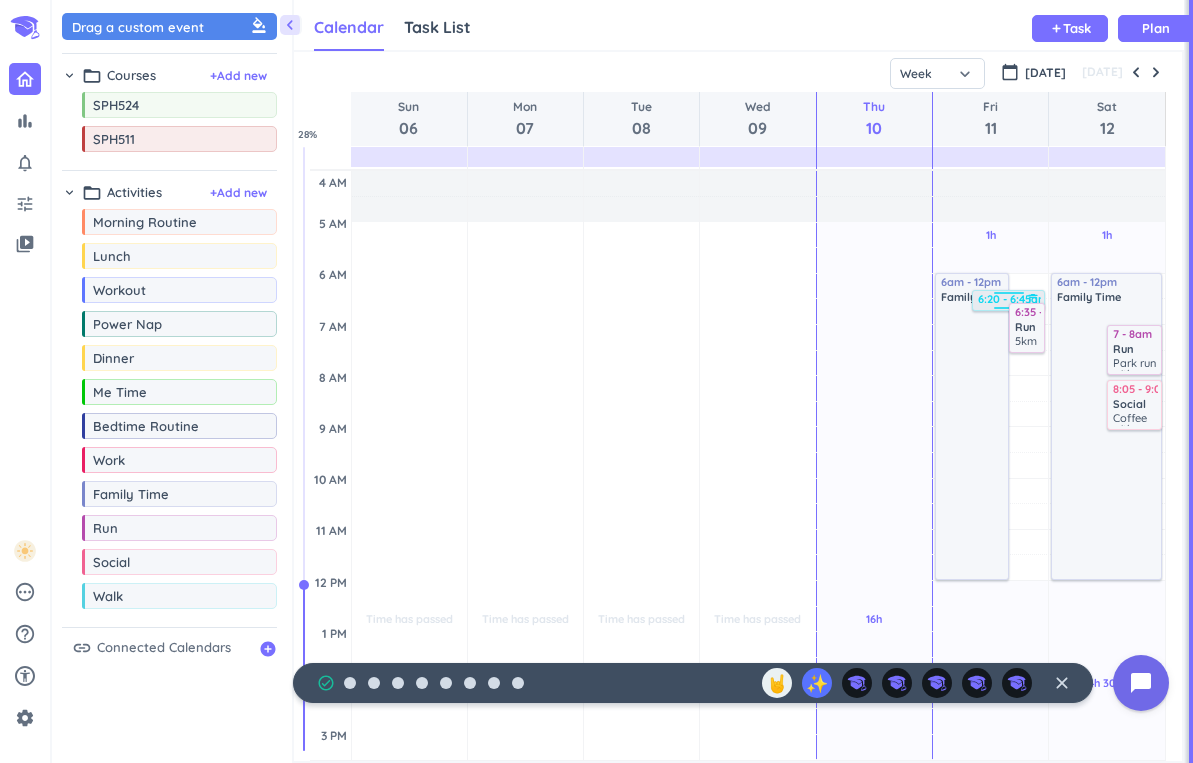 click on "6:20 - 6:45am" at bounding box center [1018, 299] 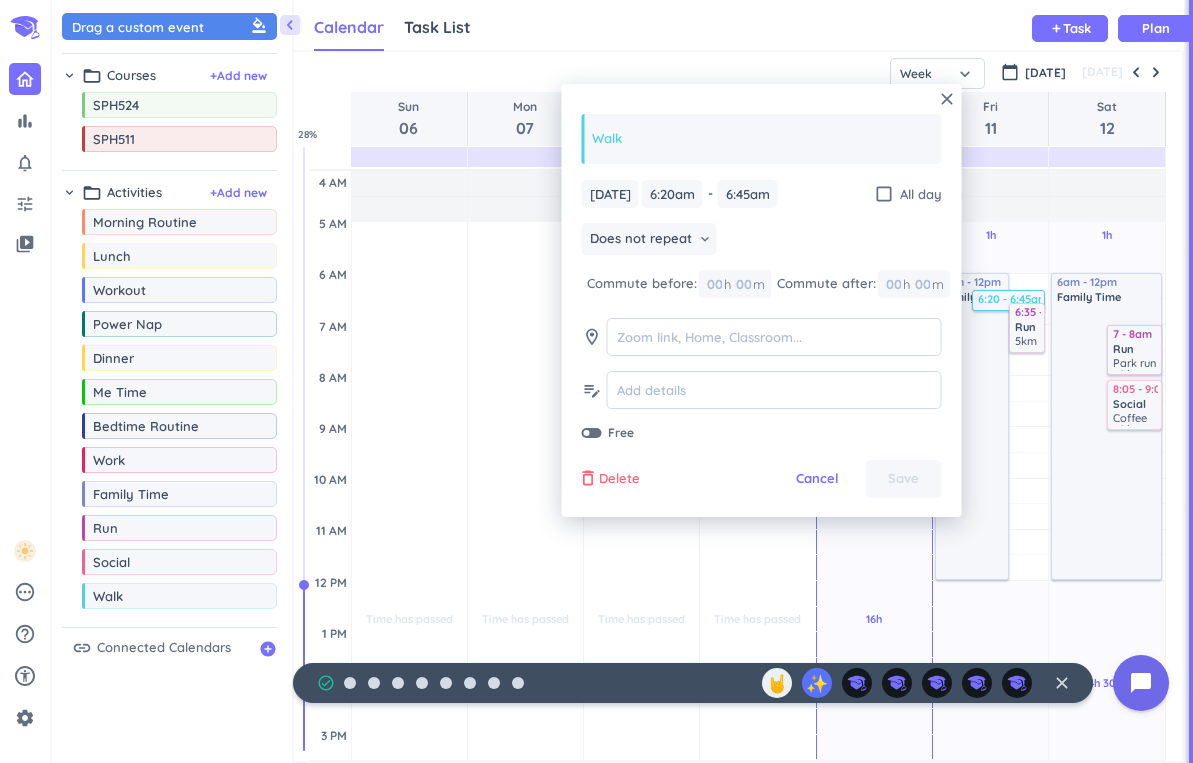 click on "Delete" at bounding box center [619, 479] 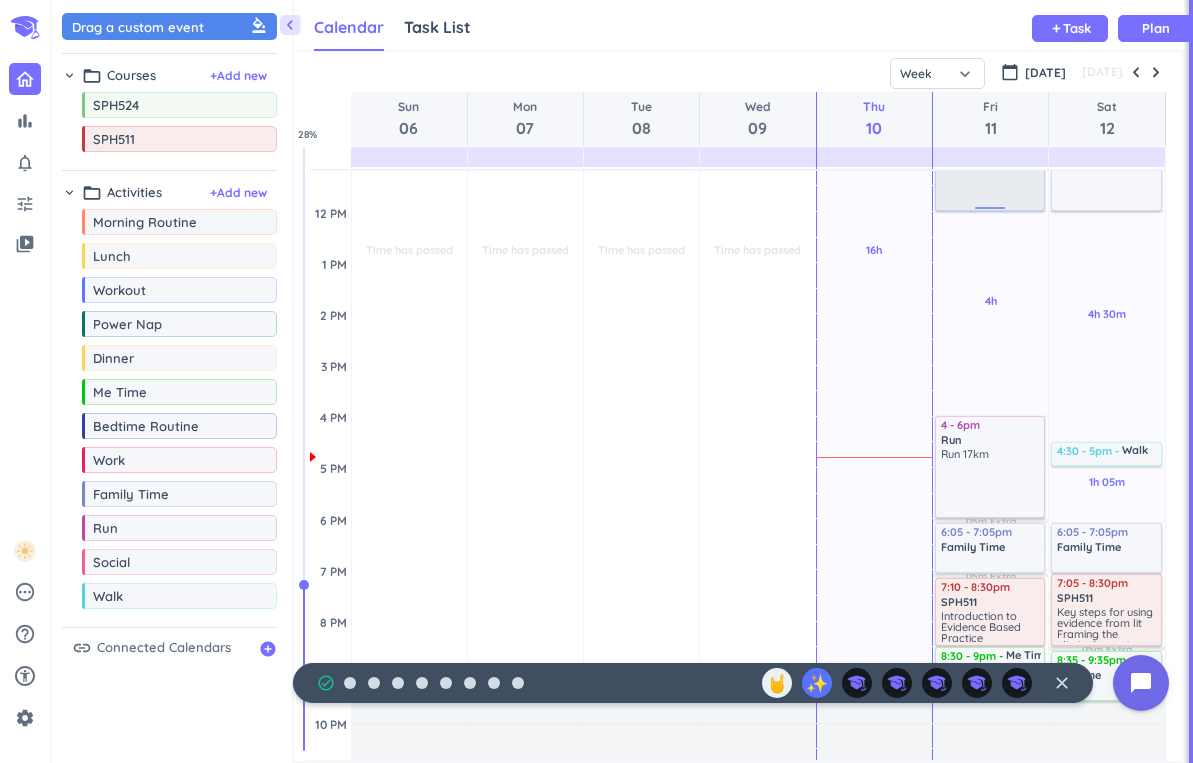 scroll, scrollTop: 378, scrollLeft: 0, axis: vertical 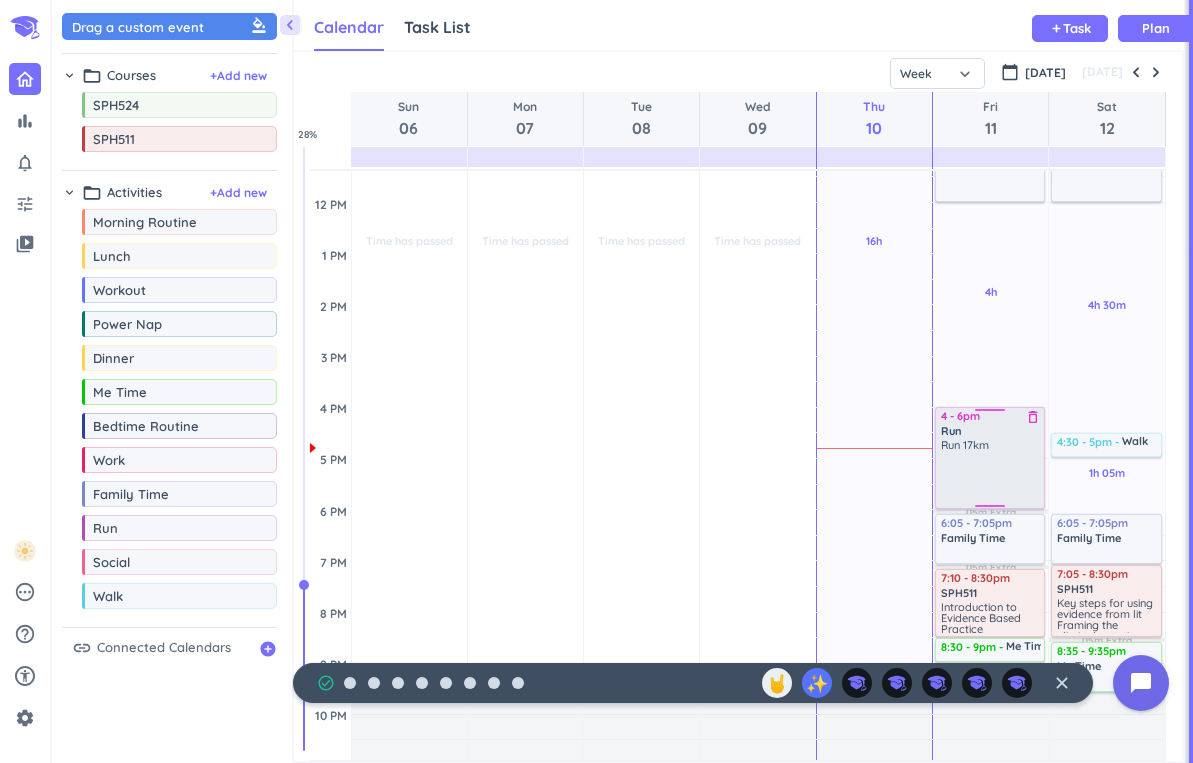 click on "Run 17km" at bounding box center (965, 445) 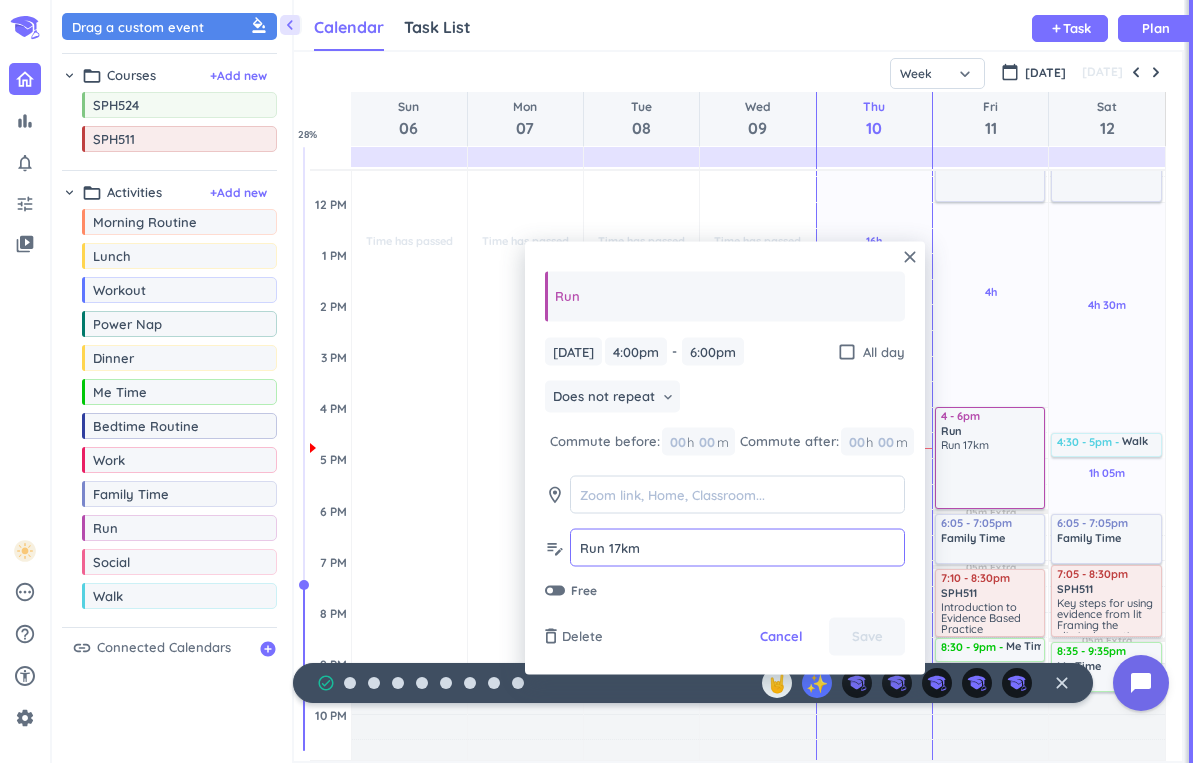 click on "Run 17km" at bounding box center [737, 547] 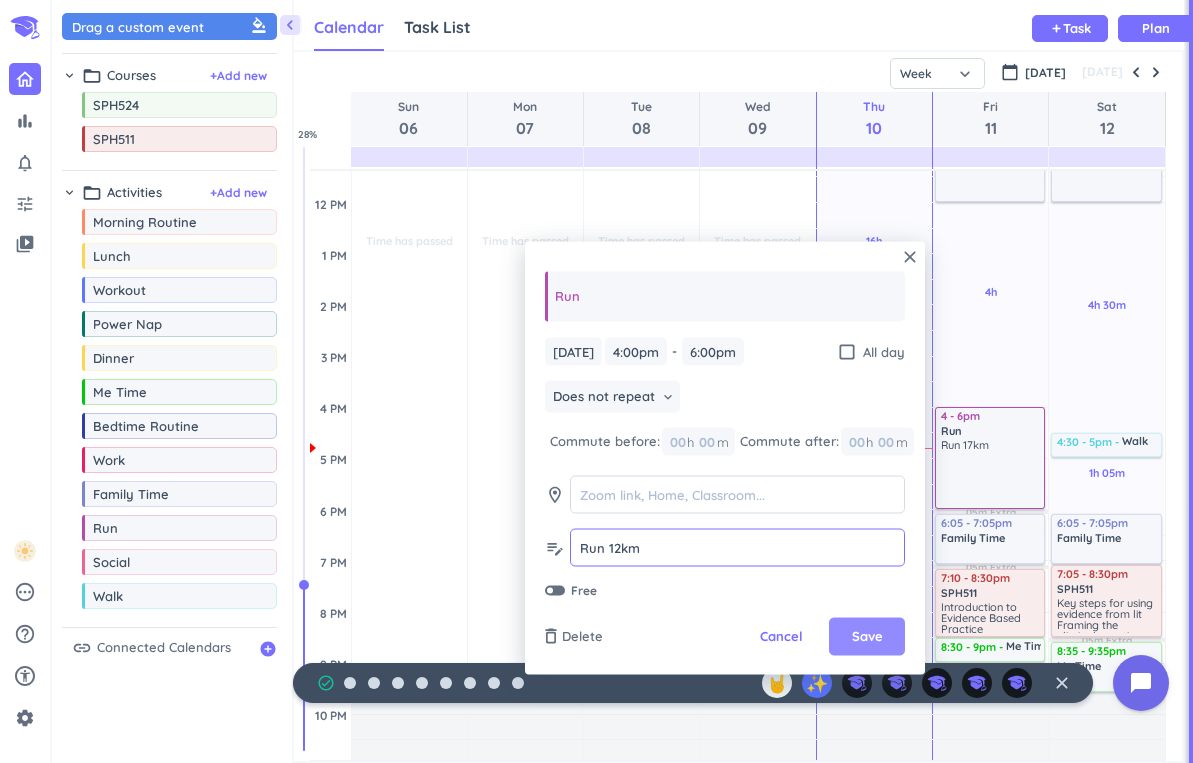 type on "Run 12km" 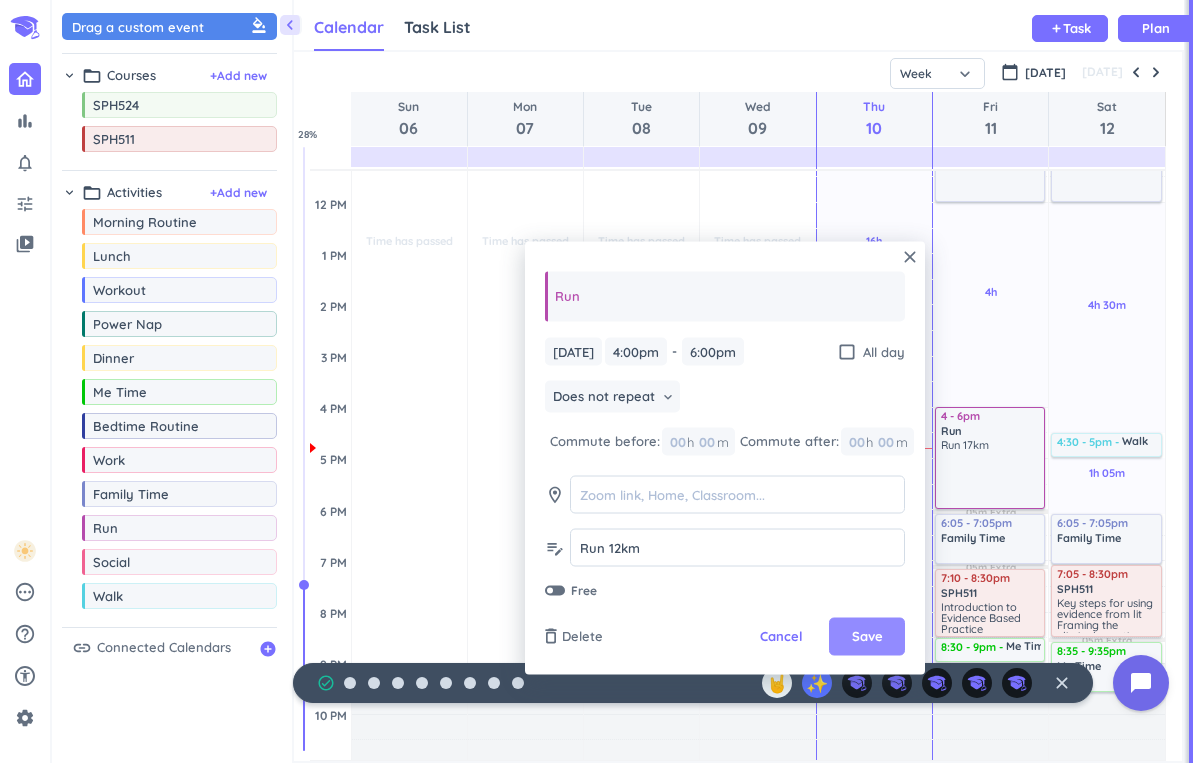 click on "Save" at bounding box center [867, 637] 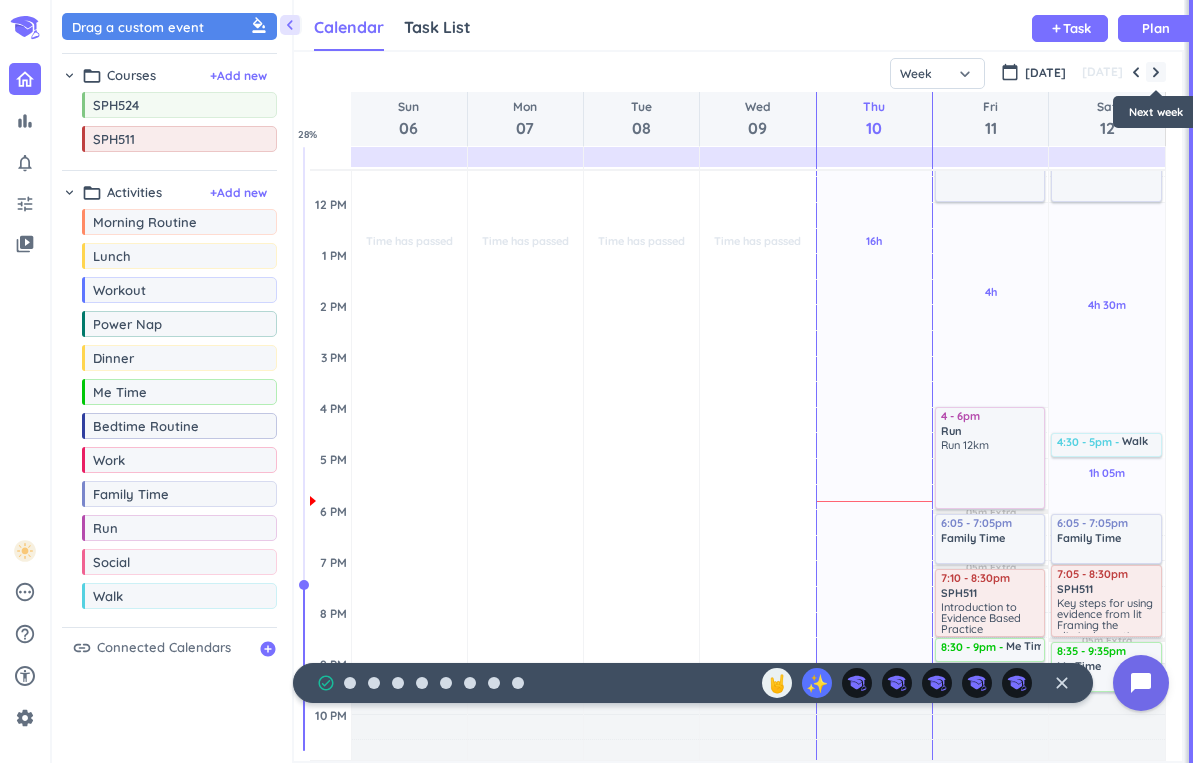 click at bounding box center [1156, 72] 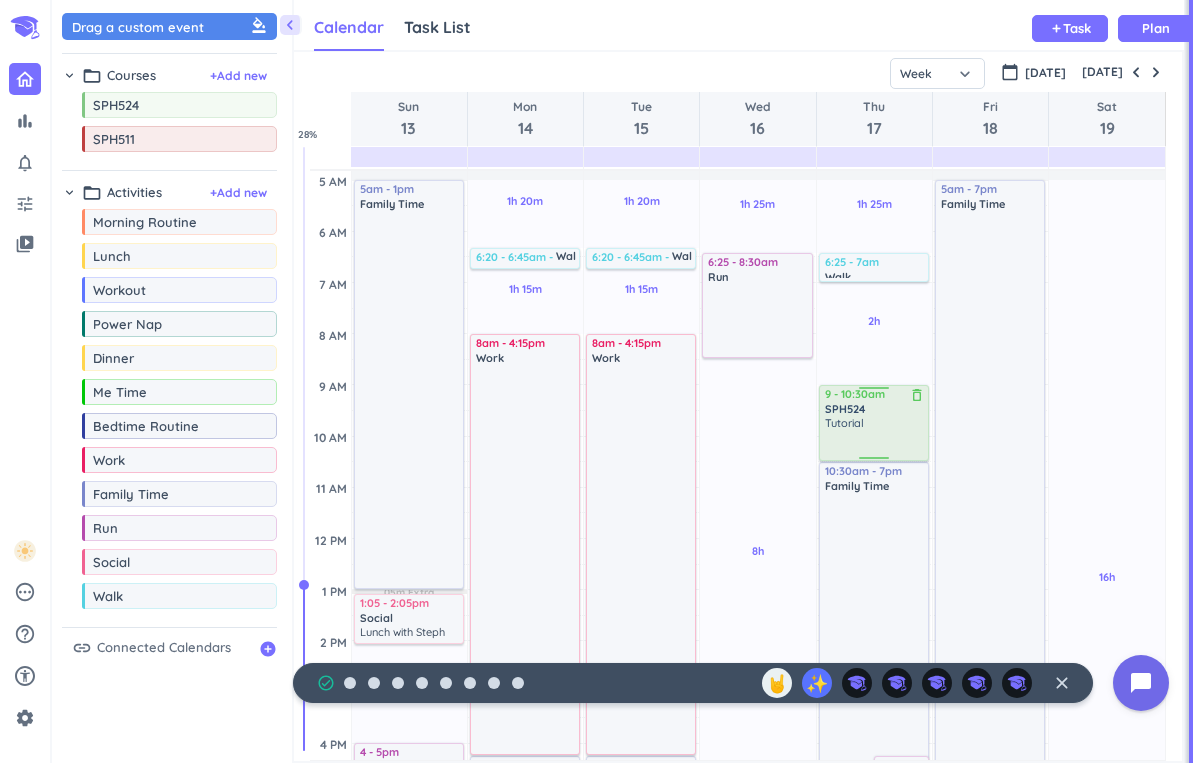 scroll, scrollTop: 0, scrollLeft: 0, axis: both 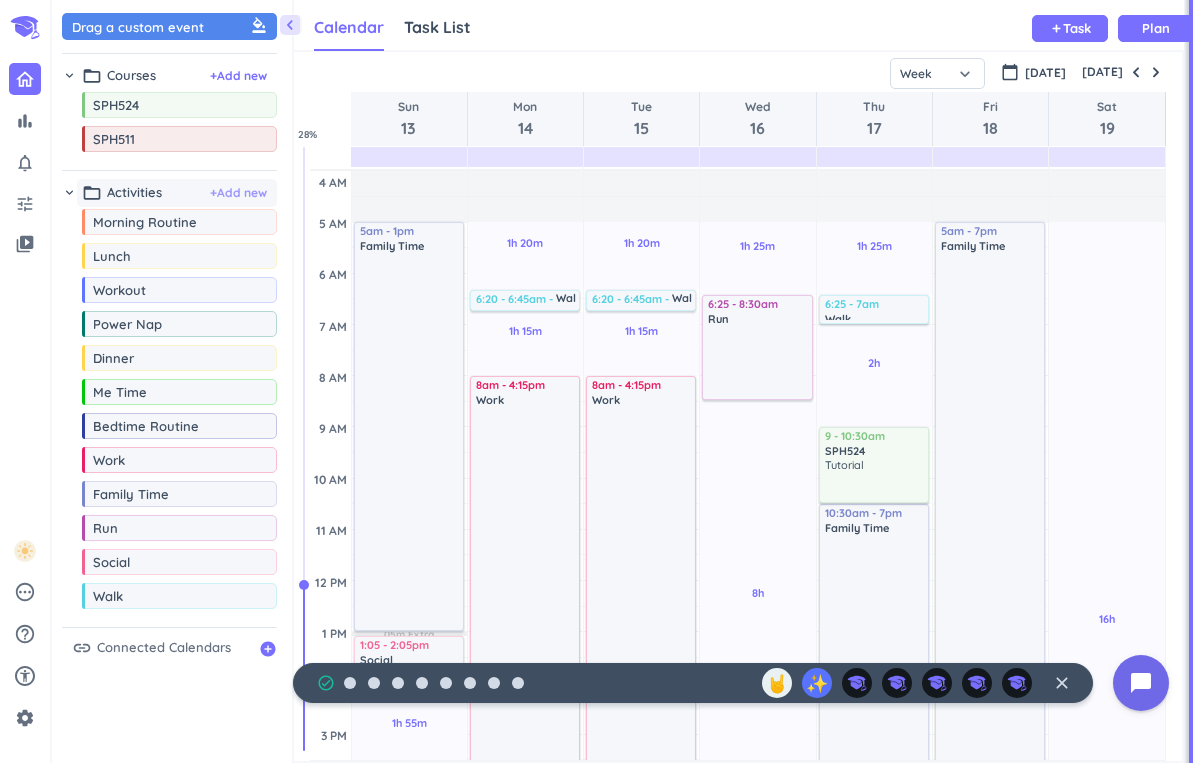 click on "+  Add new" at bounding box center [238, 193] 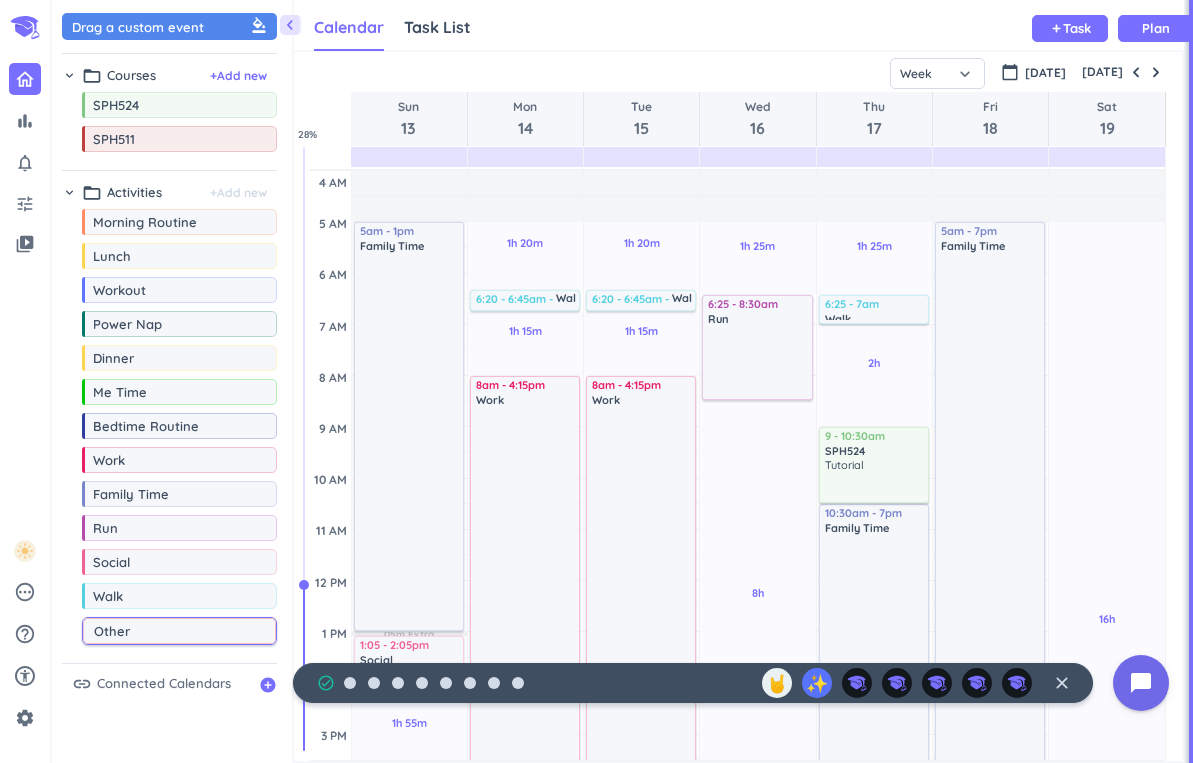 type on "Other" 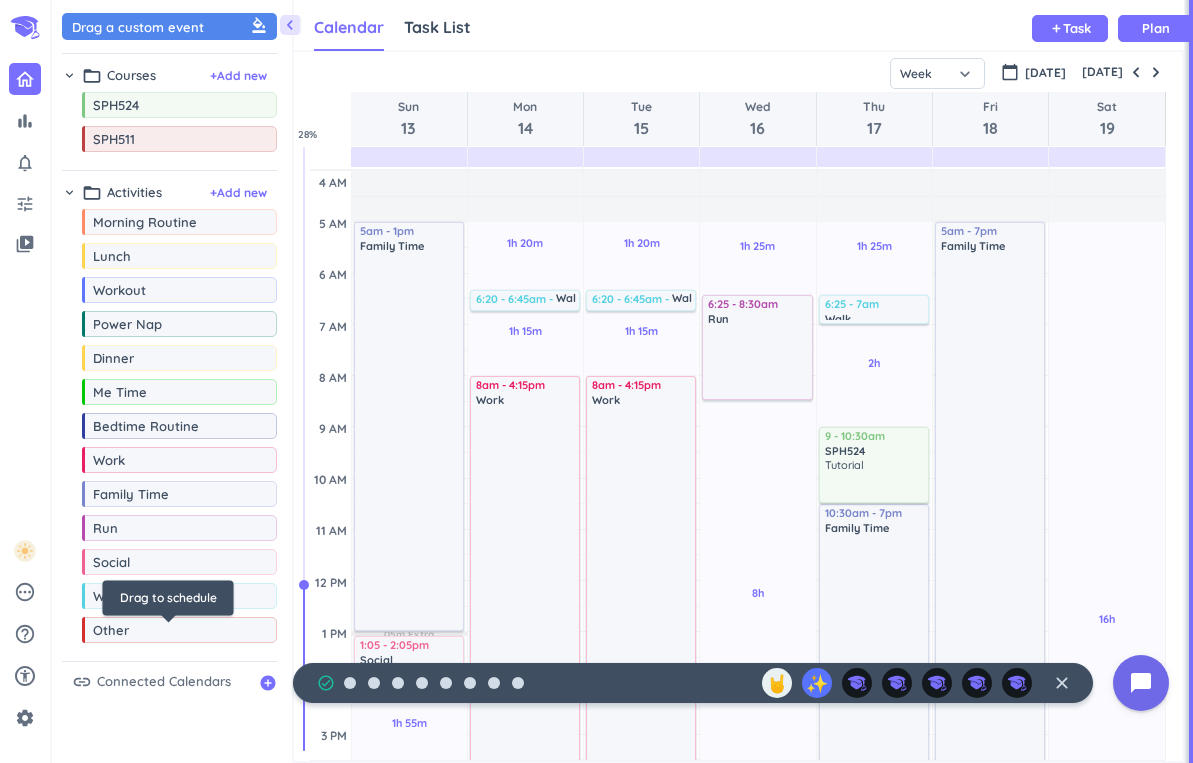 click on "Other" at bounding box center [168, 630] 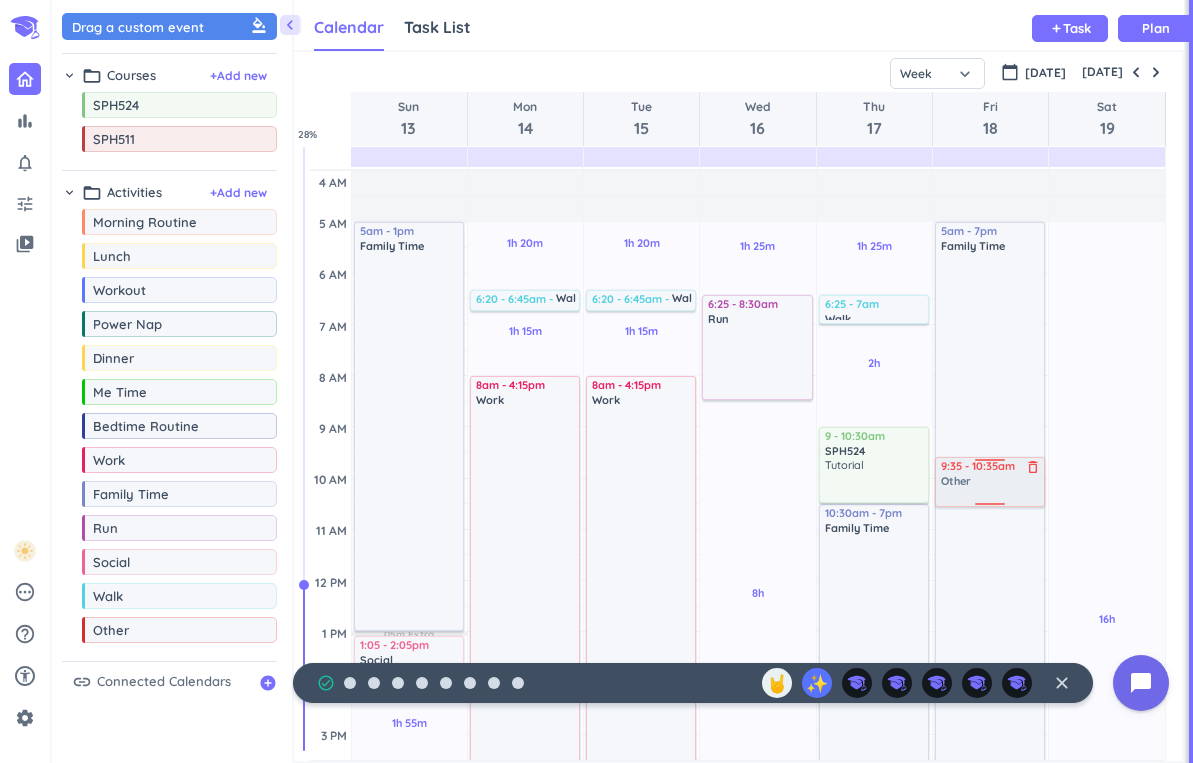 drag, startPoint x: 195, startPoint y: 642, endPoint x: 982, endPoint y: 458, distance: 808.2234 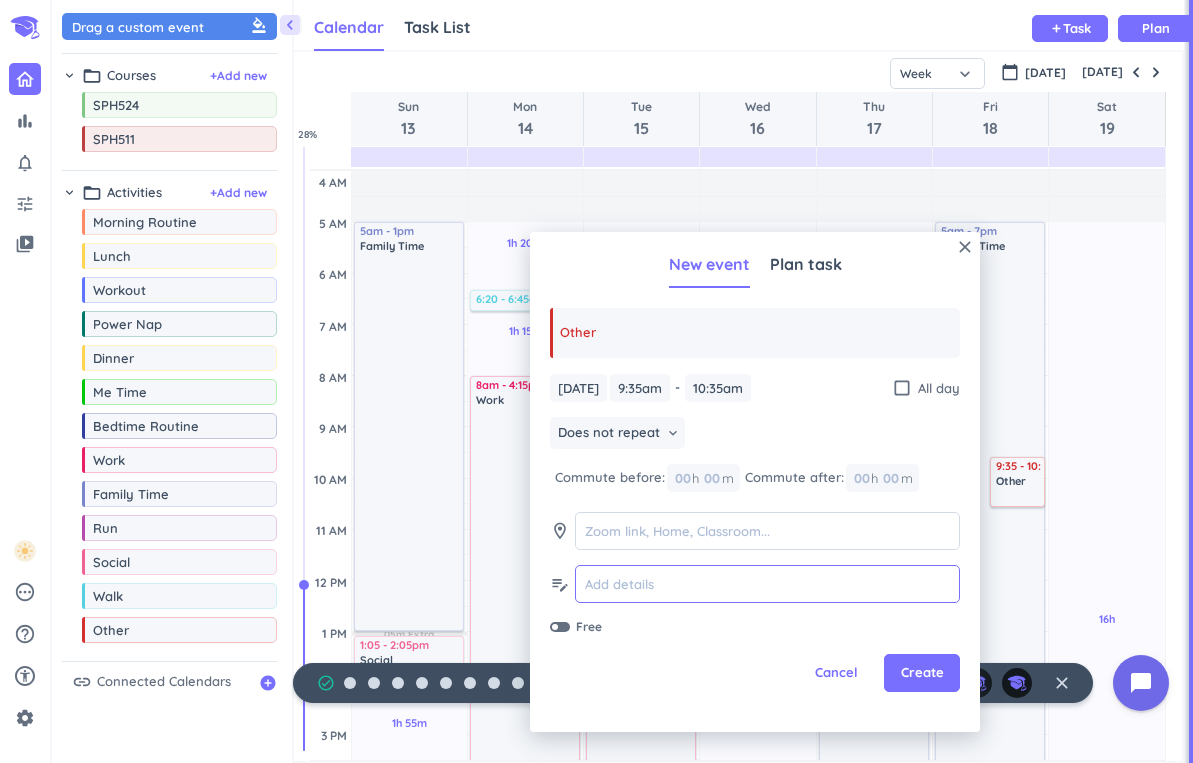 click at bounding box center [767, 584] 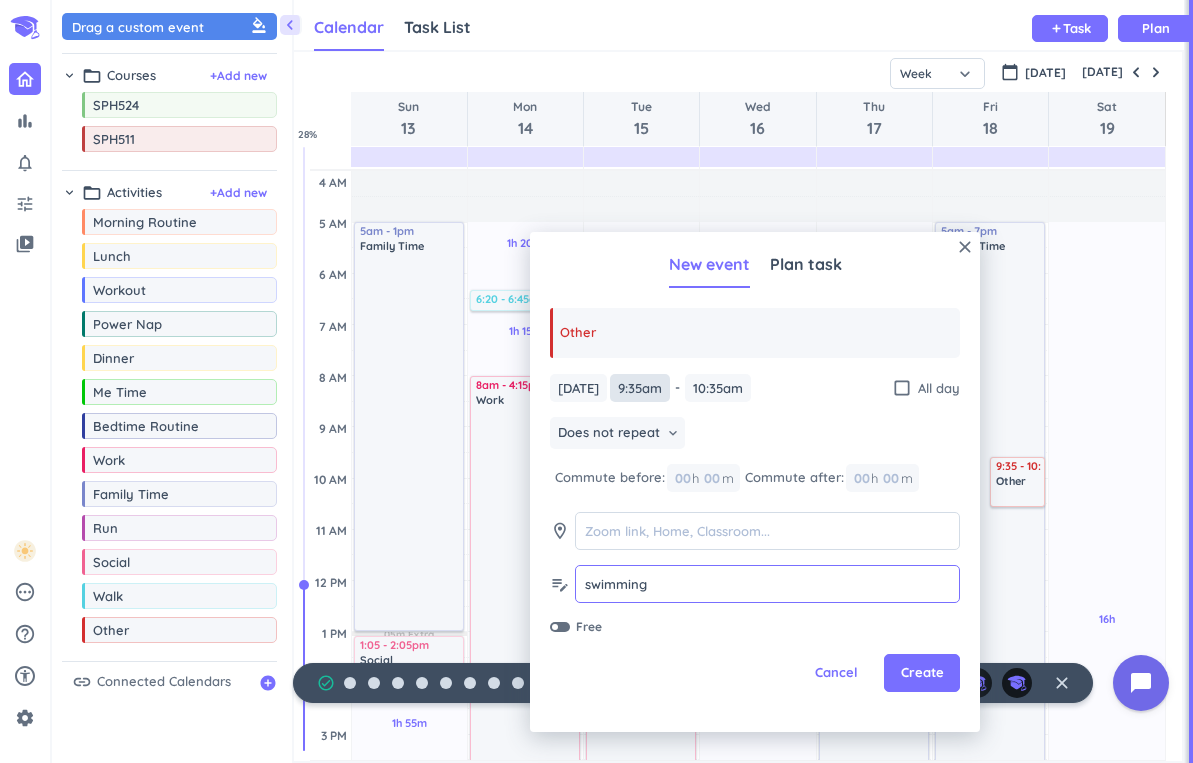 type on "swimming" 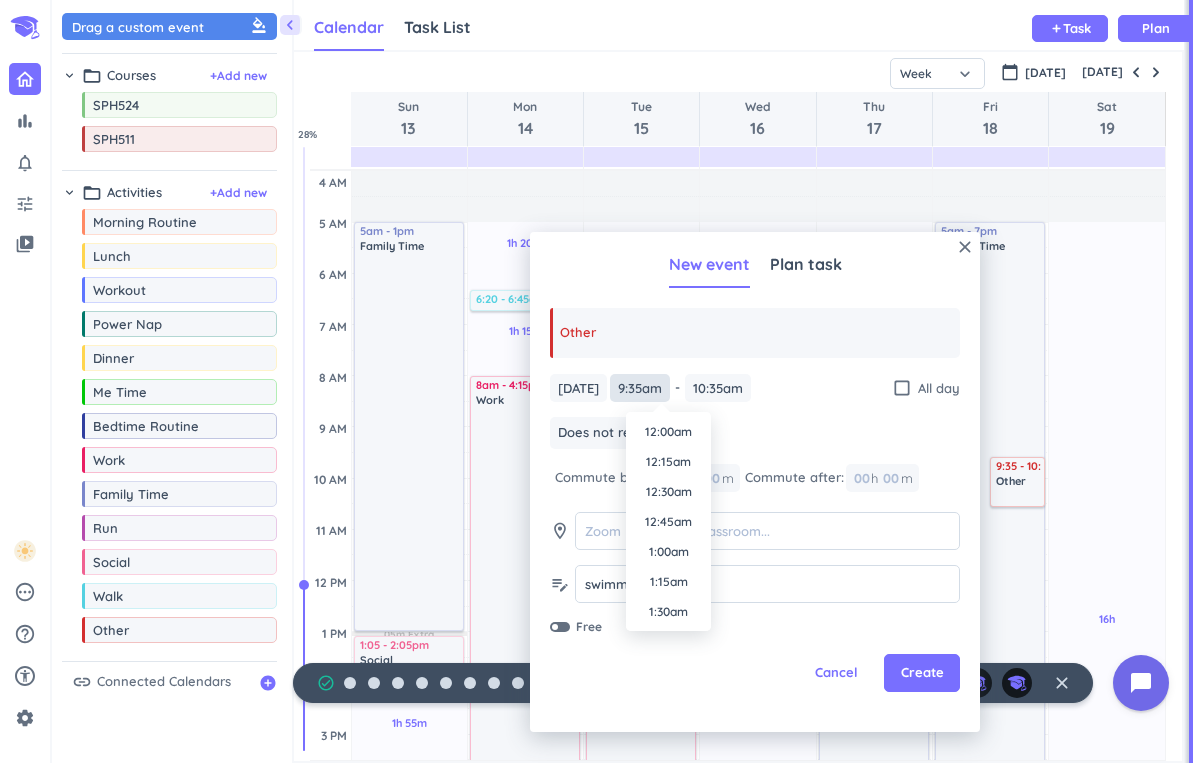 click on "9:35am" at bounding box center [640, 388] 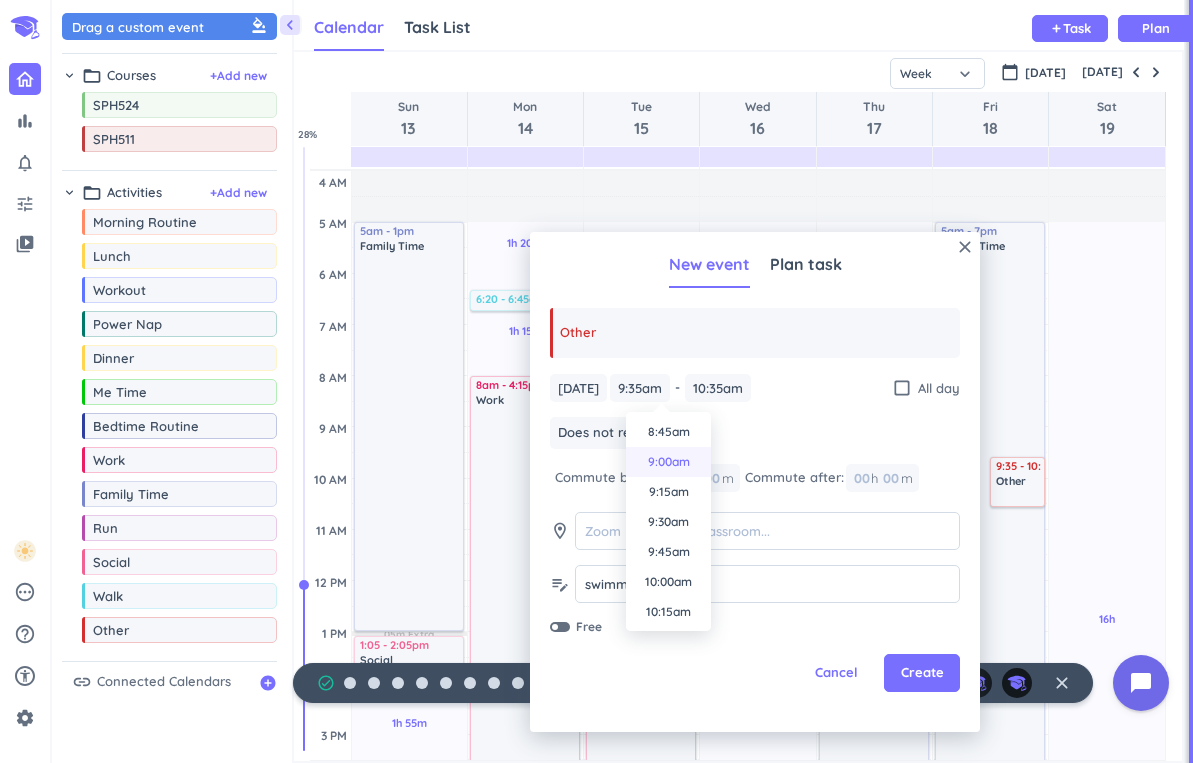 click on "9:00am" at bounding box center [668, 462] 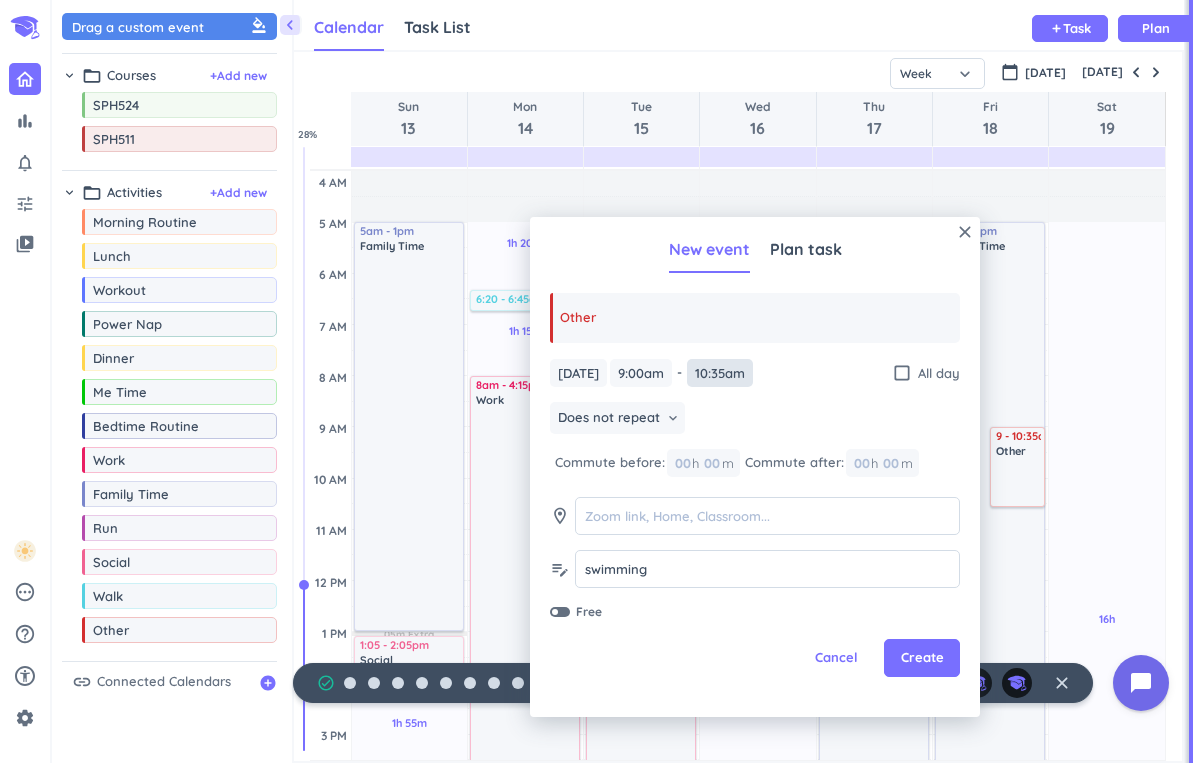 click on "10:35am" at bounding box center (720, 373) 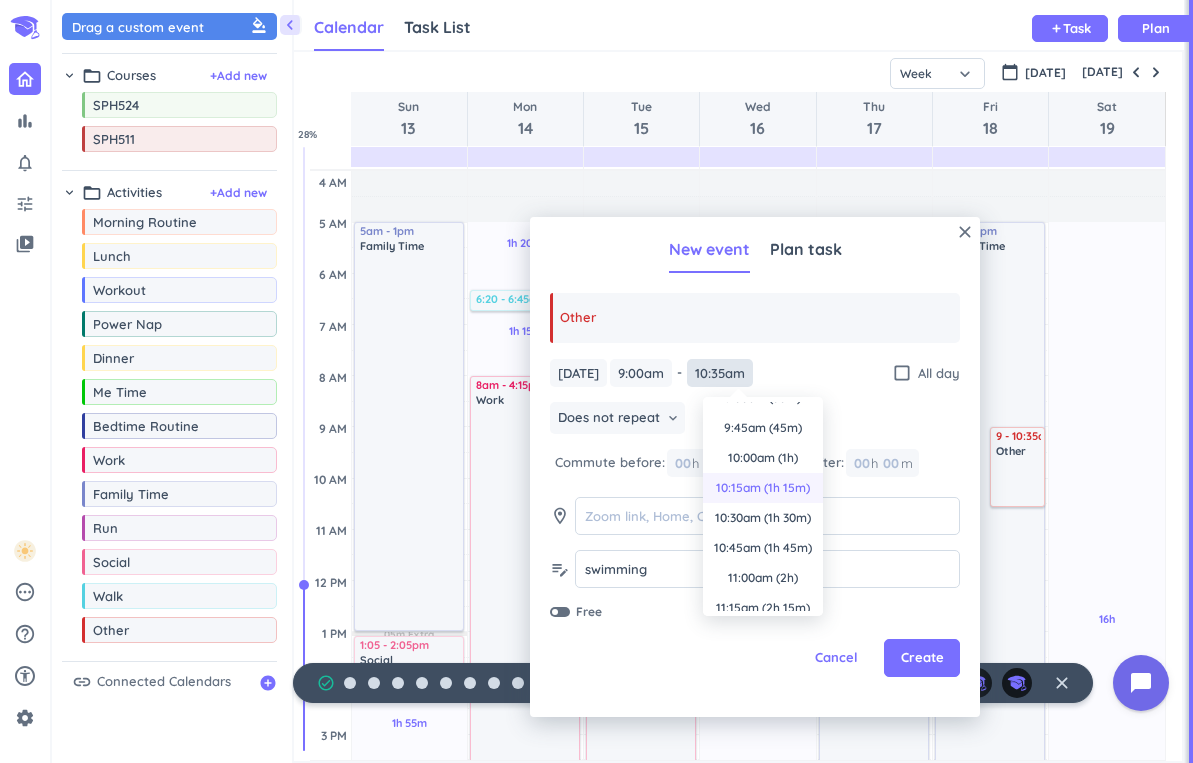 scroll, scrollTop: 0, scrollLeft: 0, axis: both 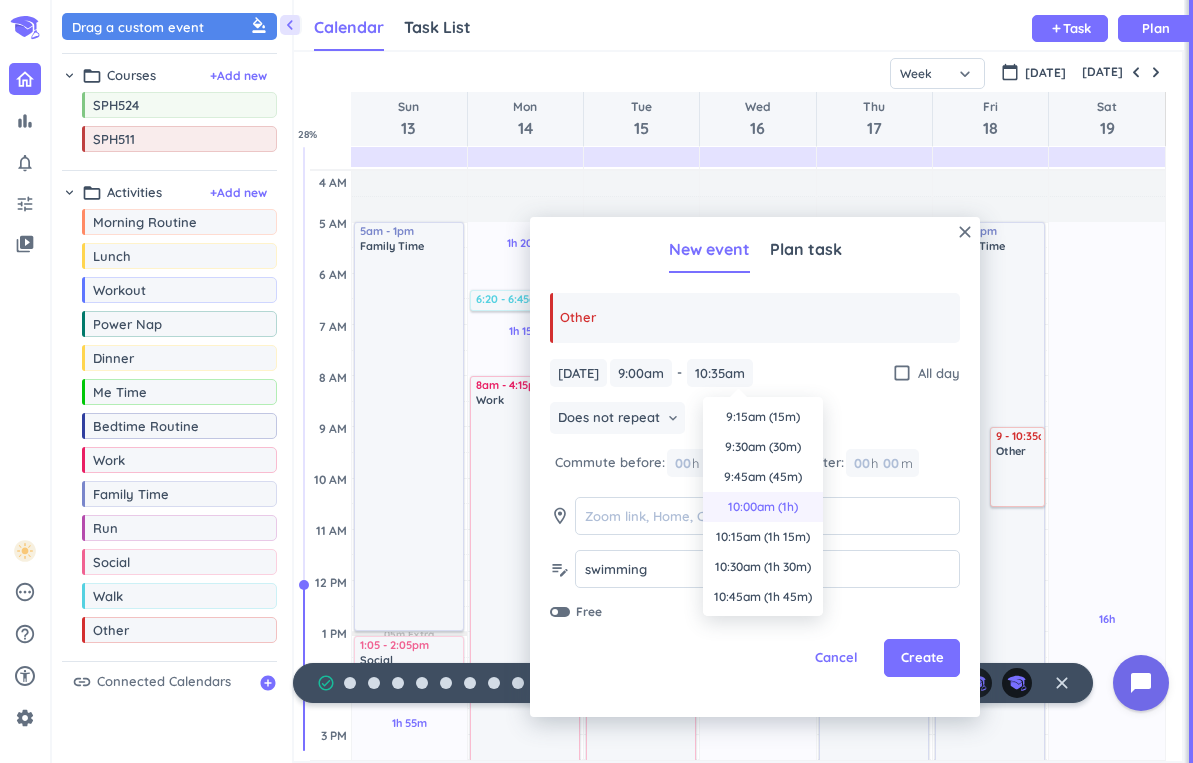 click on "10:00am (1h)" at bounding box center (763, 507) 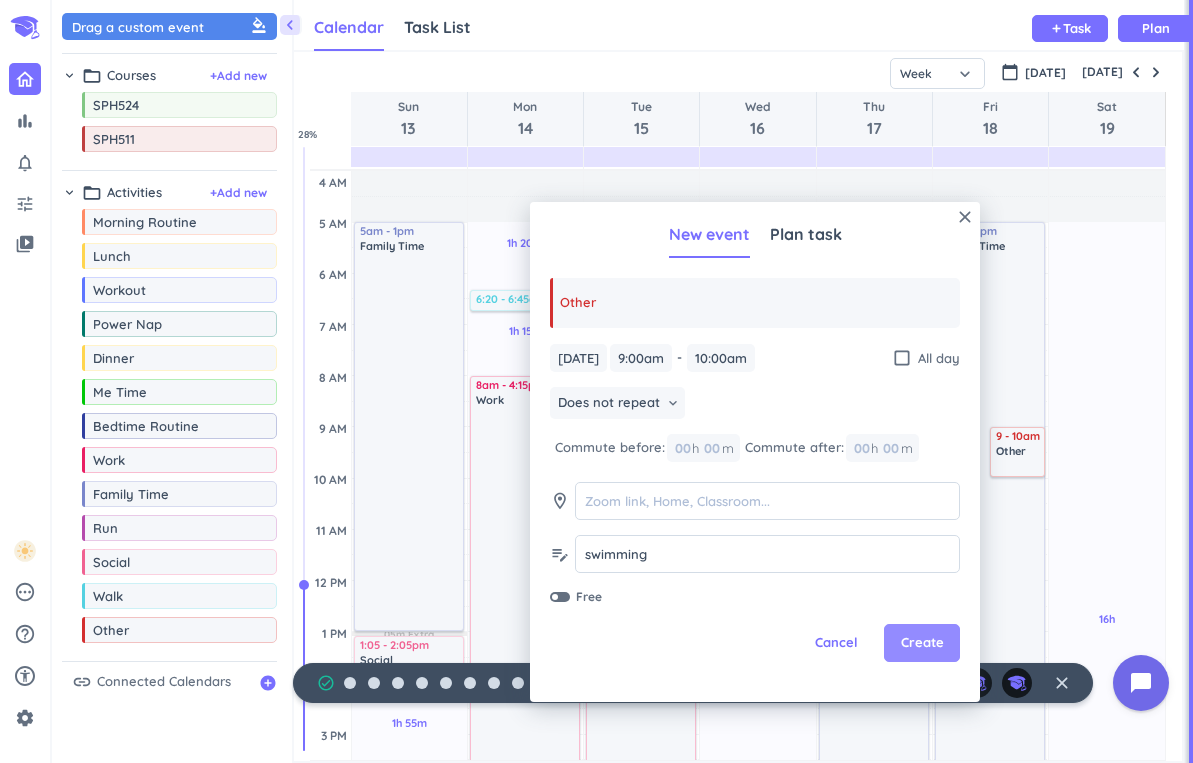 click on "Create" at bounding box center [922, 643] 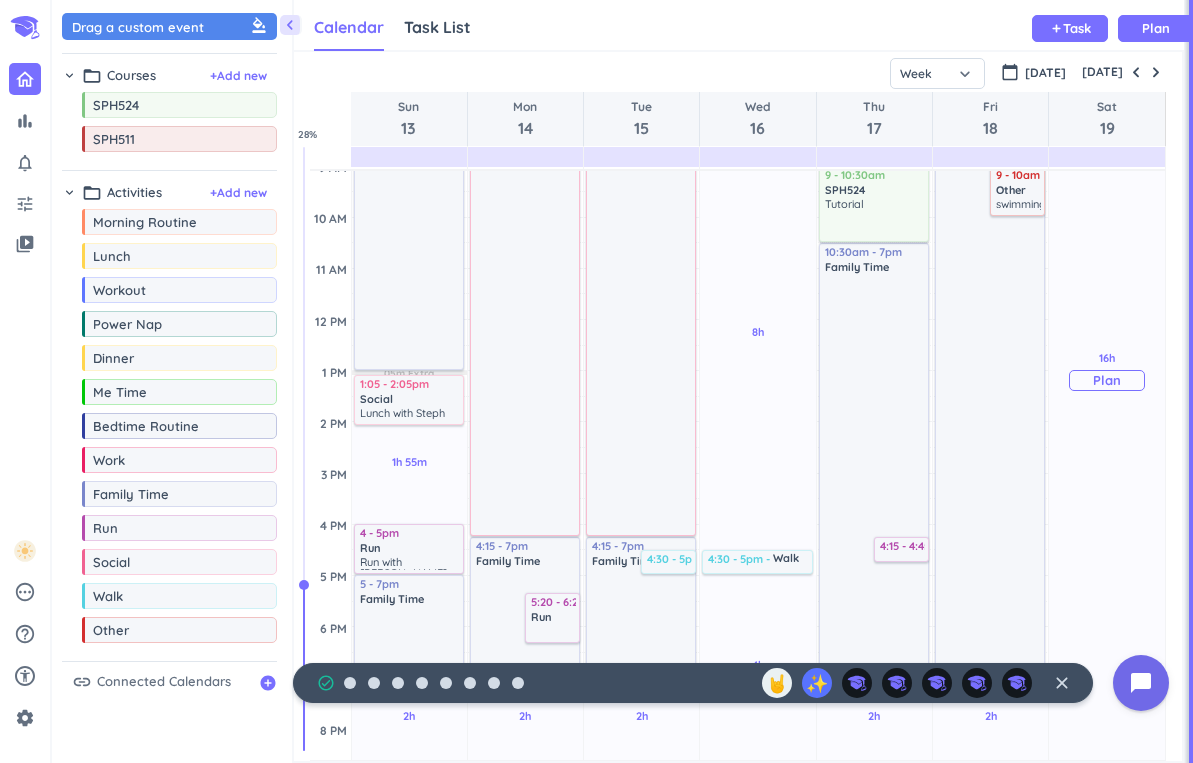 scroll, scrollTop: 304, scrollLeft: 0, axis: vertical 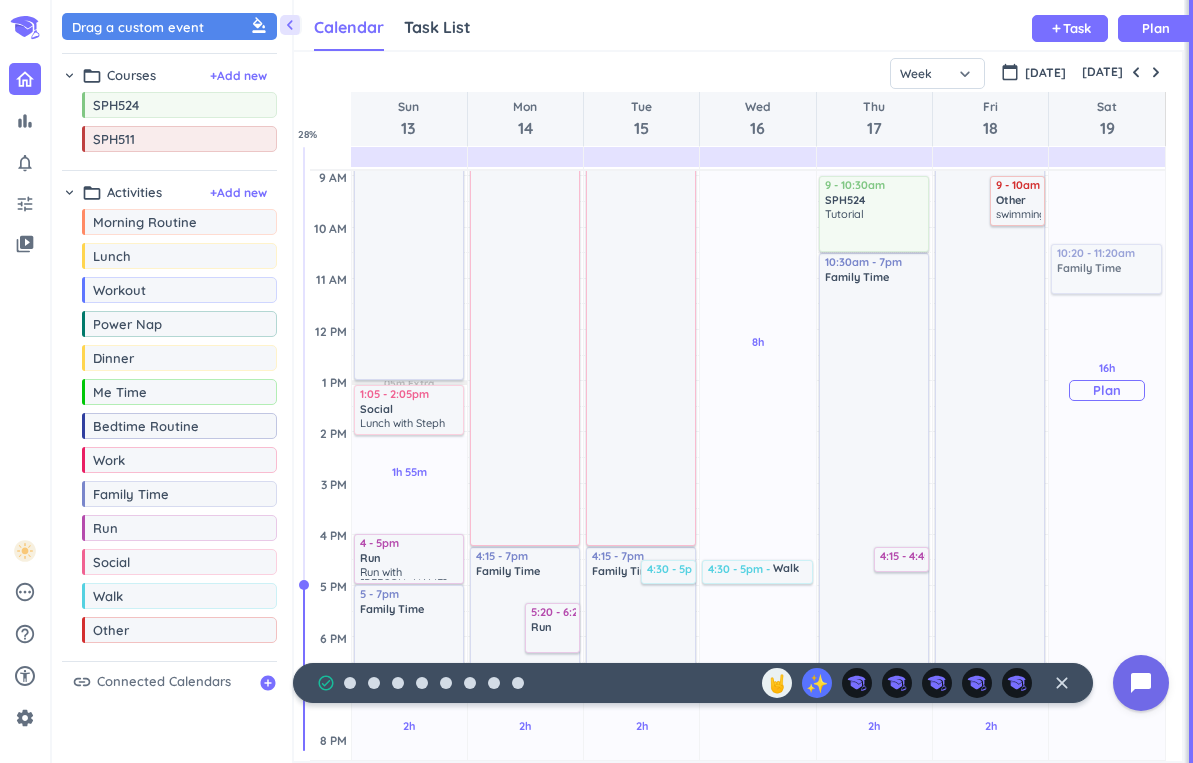 drag, startPoint x: 165, startPoint y: 498, endPoint x: 1097, endPoint y: 217, distance: 973.43976 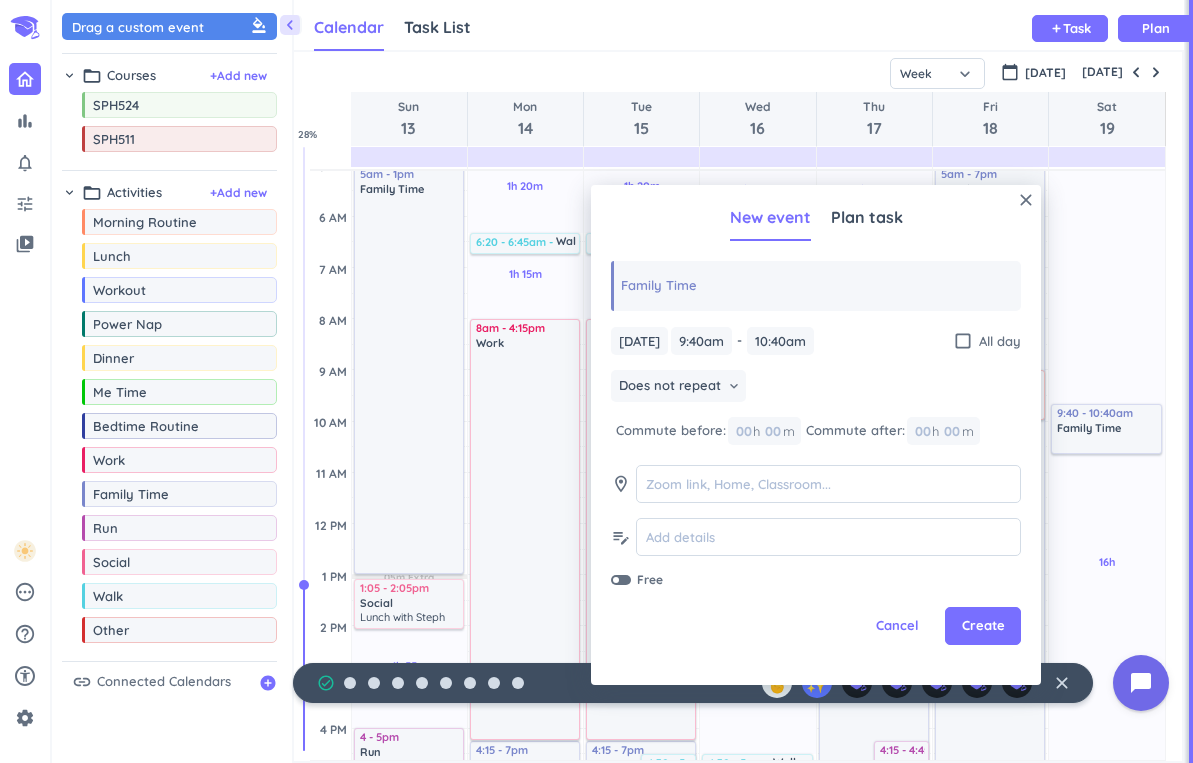 scroll, scrollTop: 51, scrollLeft: 0, axis: vertical 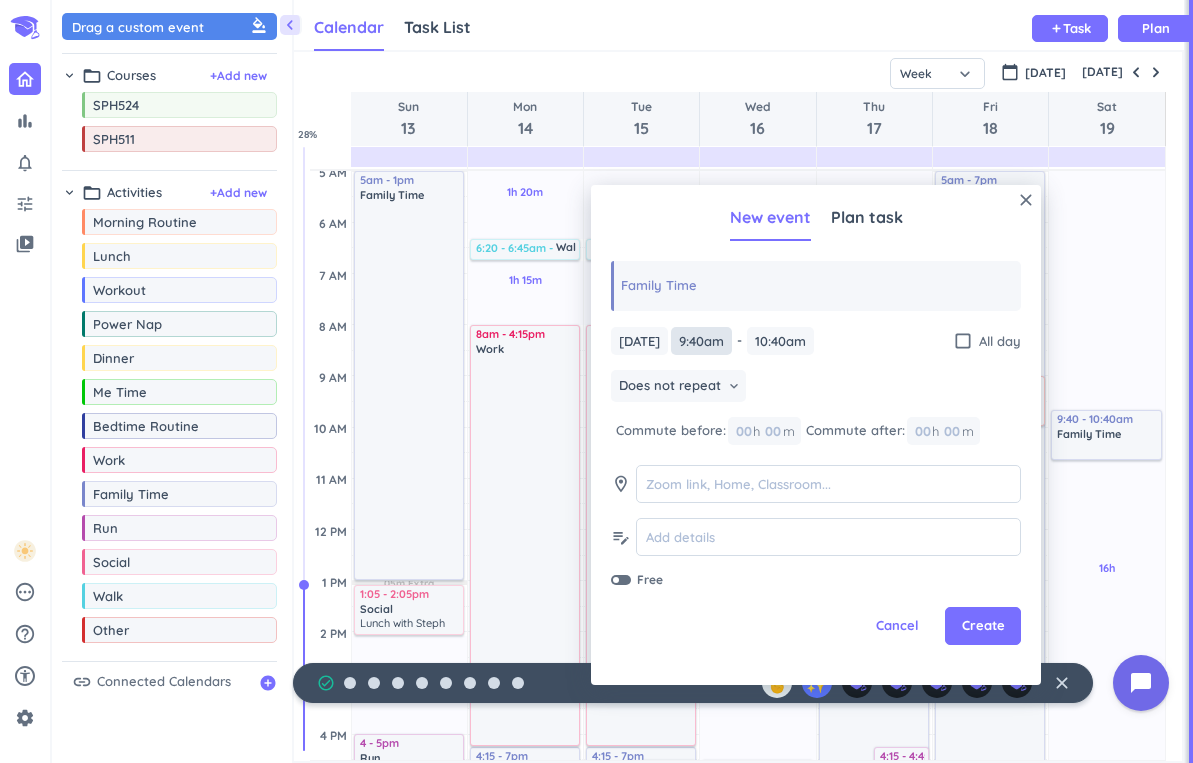 click on "9:40am" at bounding box center (701, 341) 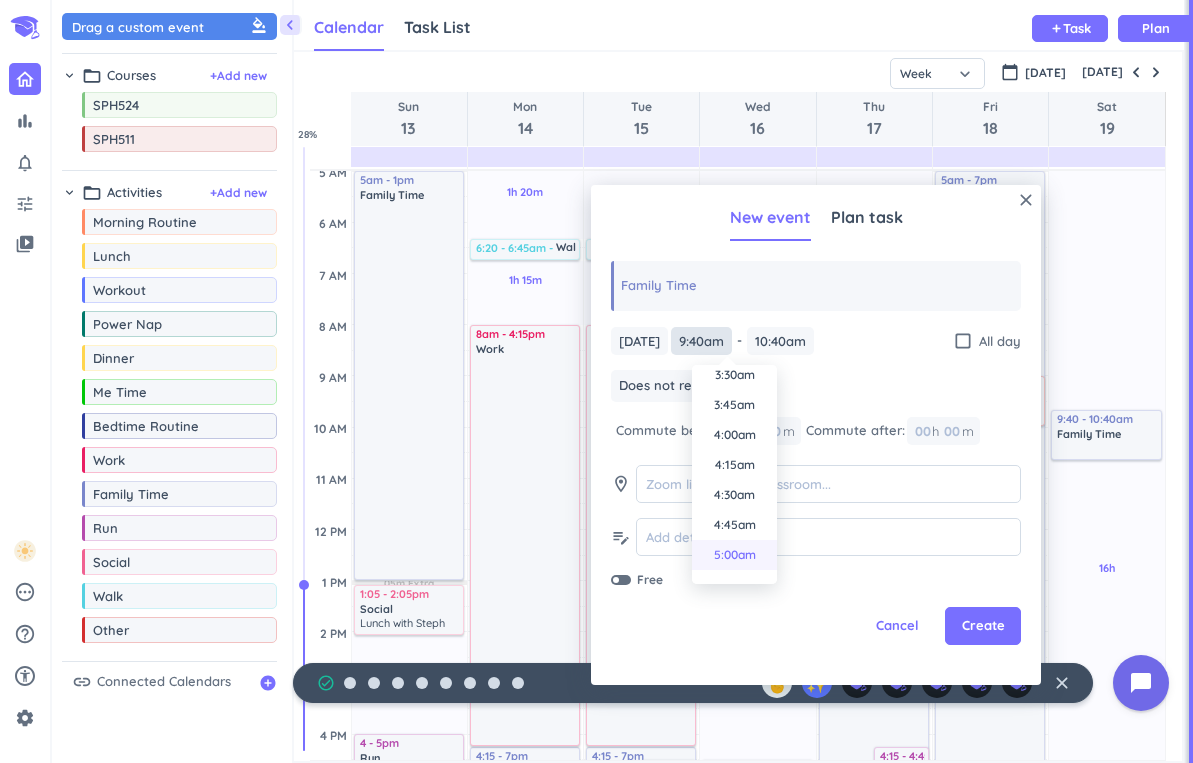 scroll, scrollTop: 437, scrollLeft: 0, axis: vertical 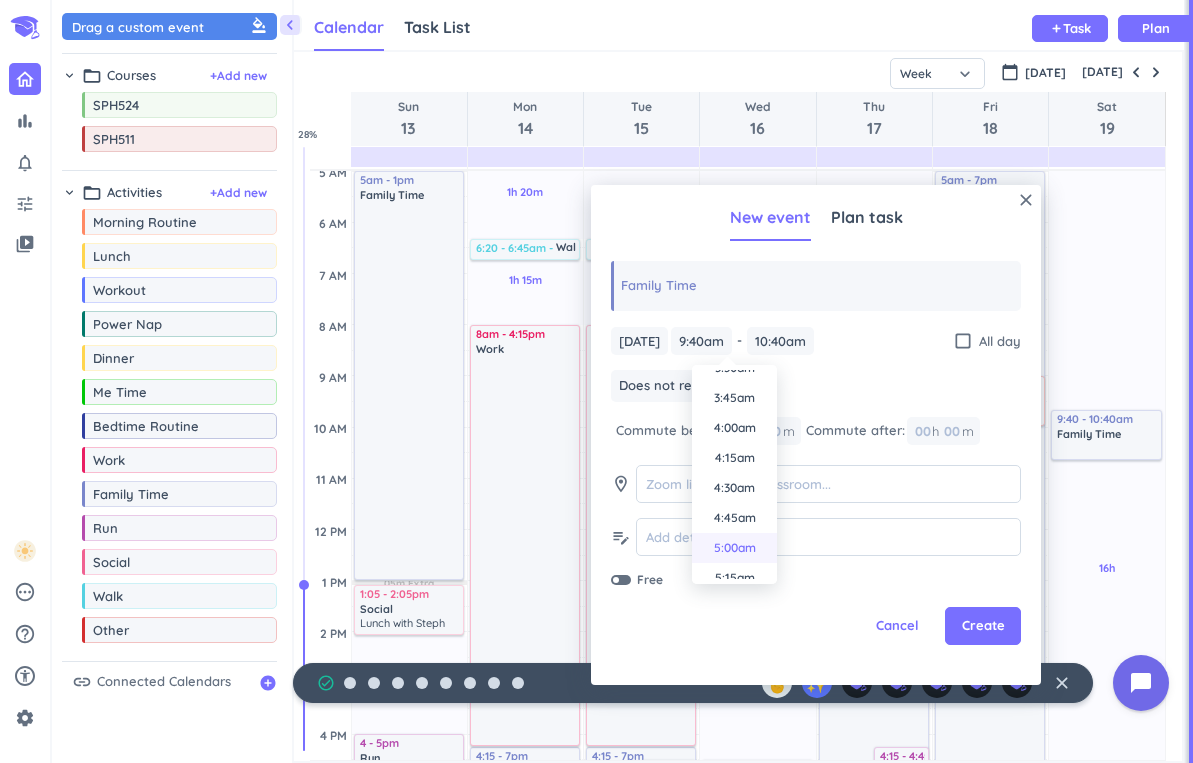click on "5:00am" at bounding box center (734, 548) 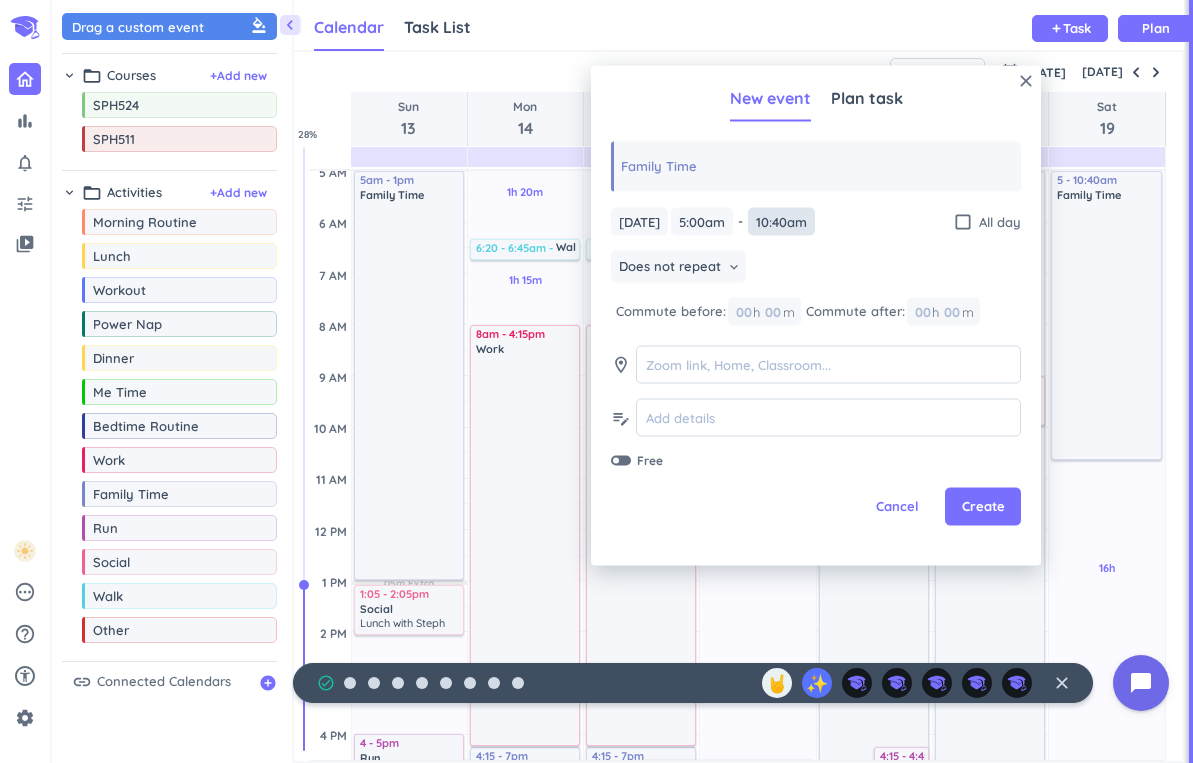 click on "10:40am" at bounding box center (781, 221) 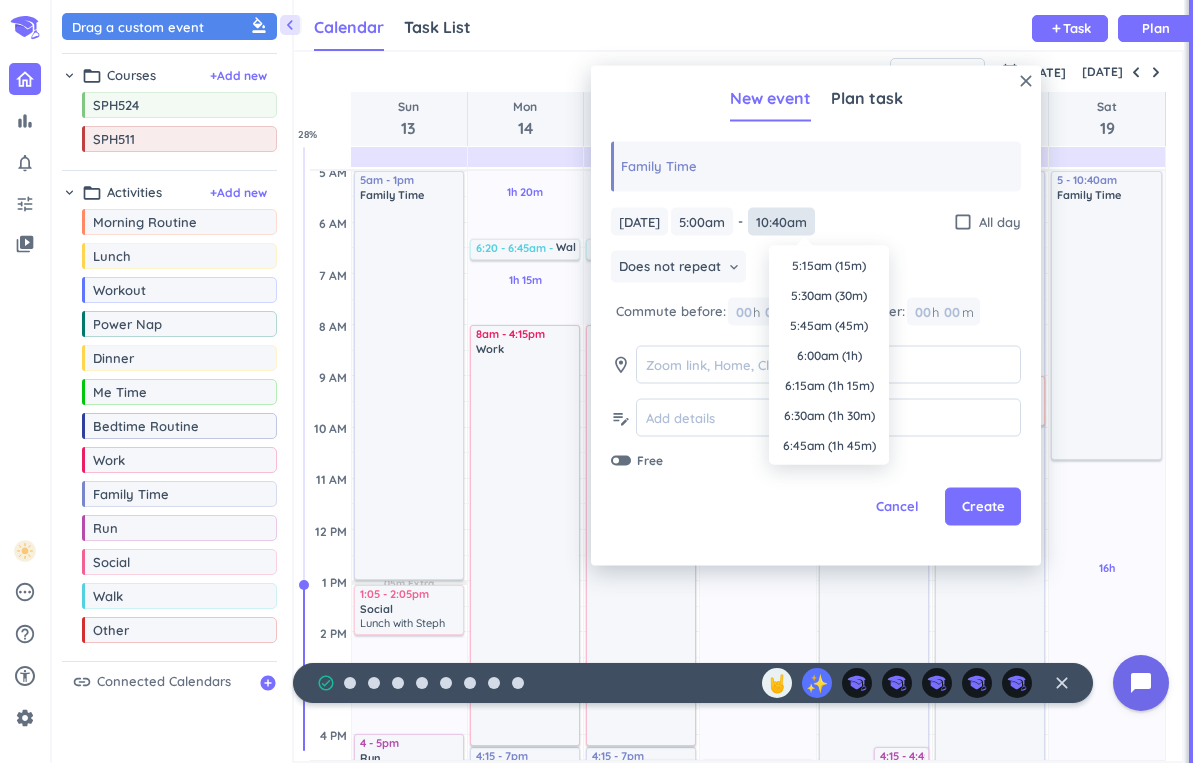 scroll, scrollTop: 1170, scrollLeft: 0, axis: vertical 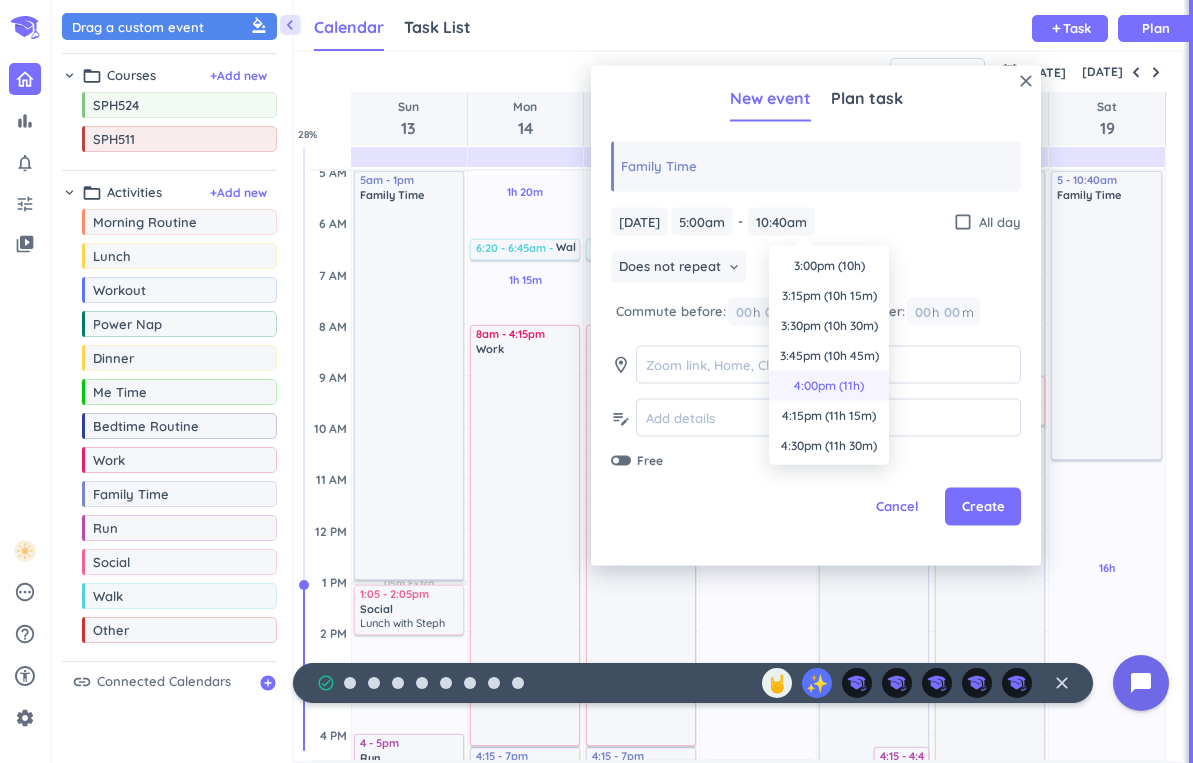 click on "4:00pm (11h)" at bounding box center [829, 386] 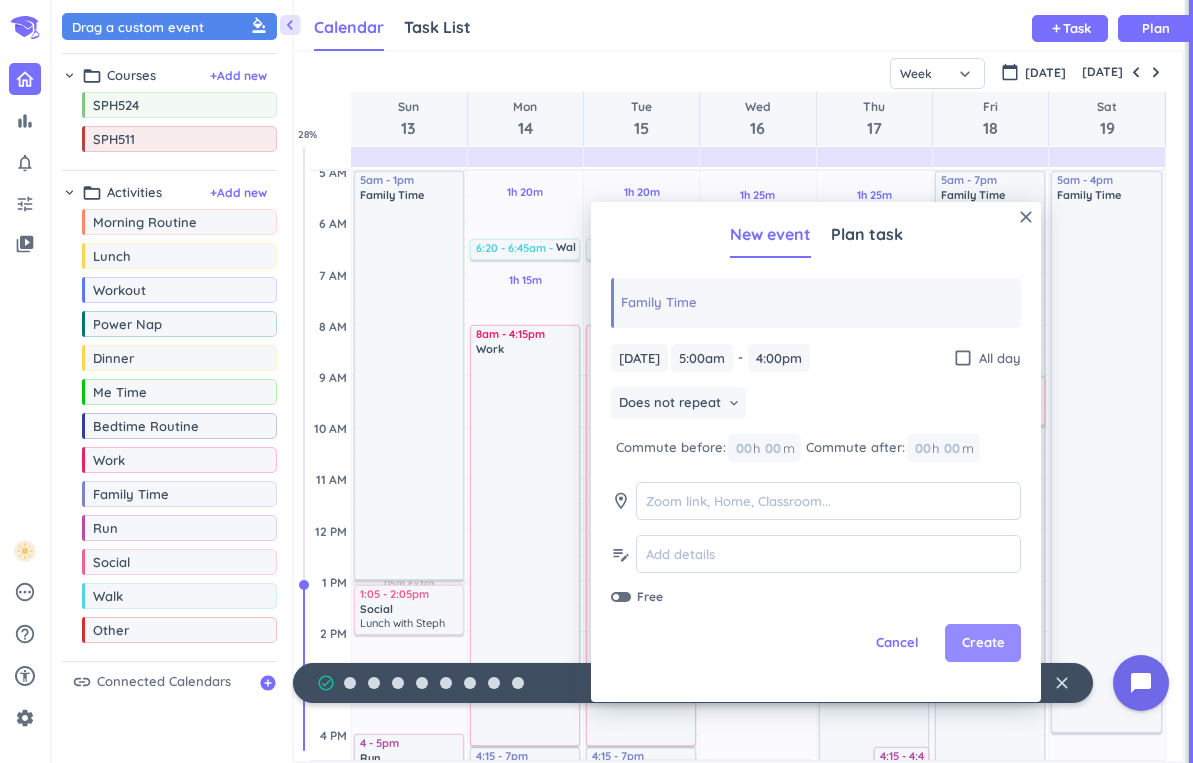 click on "Create" at bounding box center [983, 643] 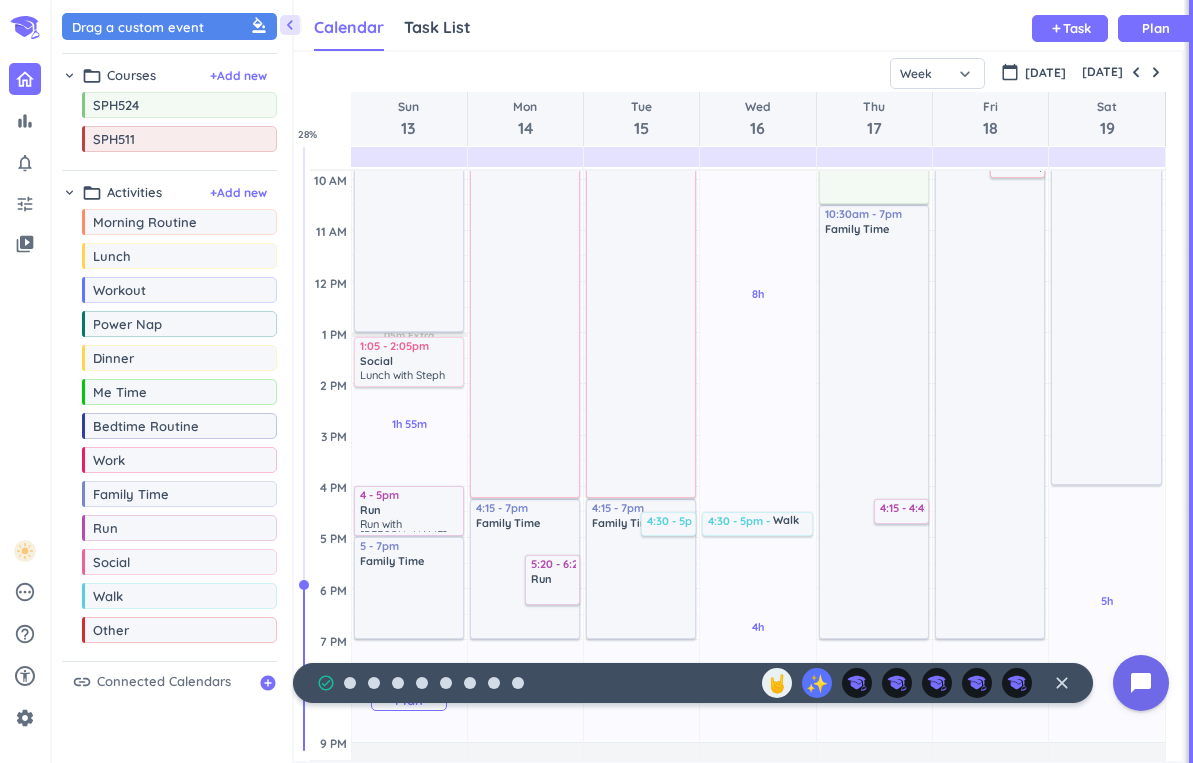 scroll, scrollTop: 0, scrollLeft: 0, axis: both 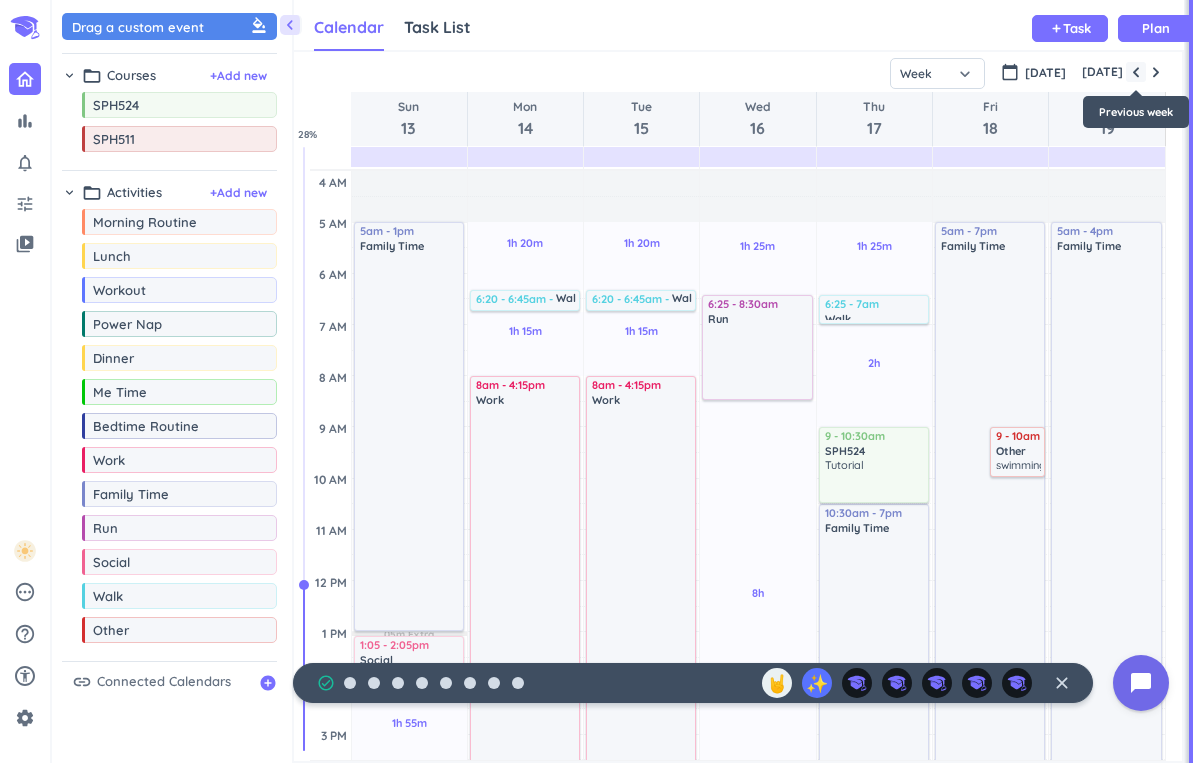click at bounding box center [1136, 72] 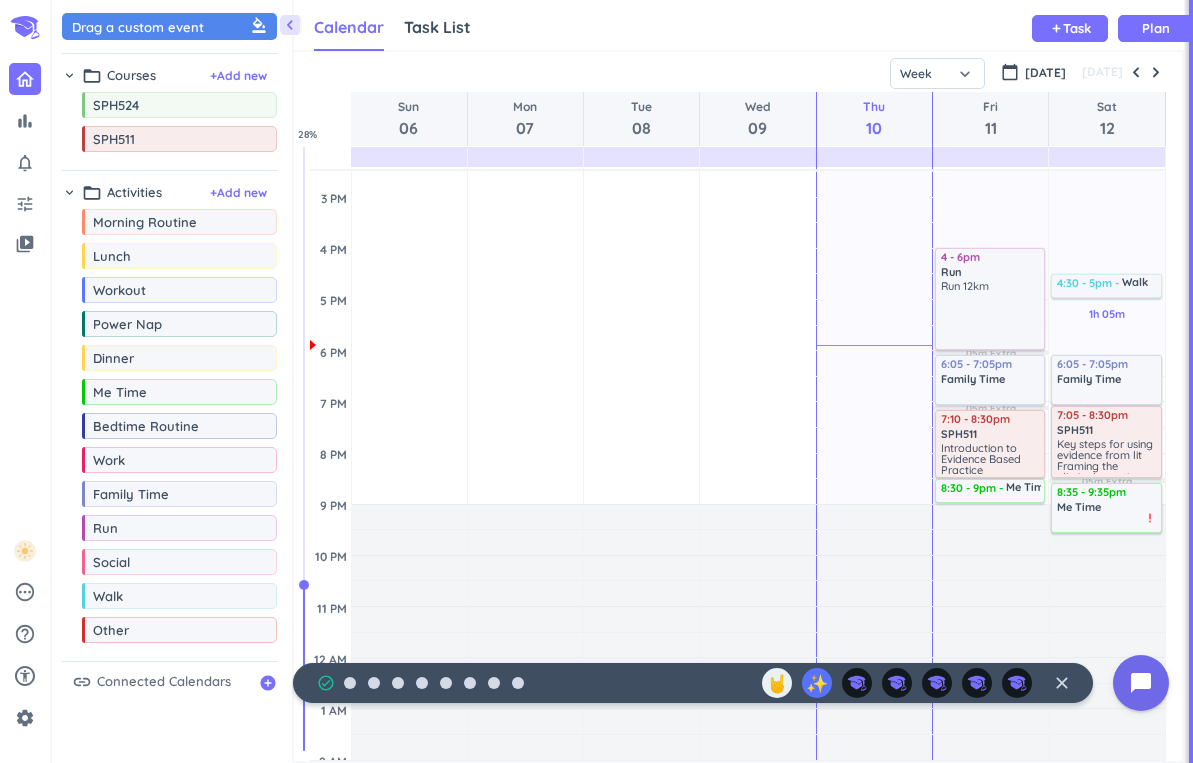 scroll, scrollTop: 543, scrollLeft: 0, axis: vertical 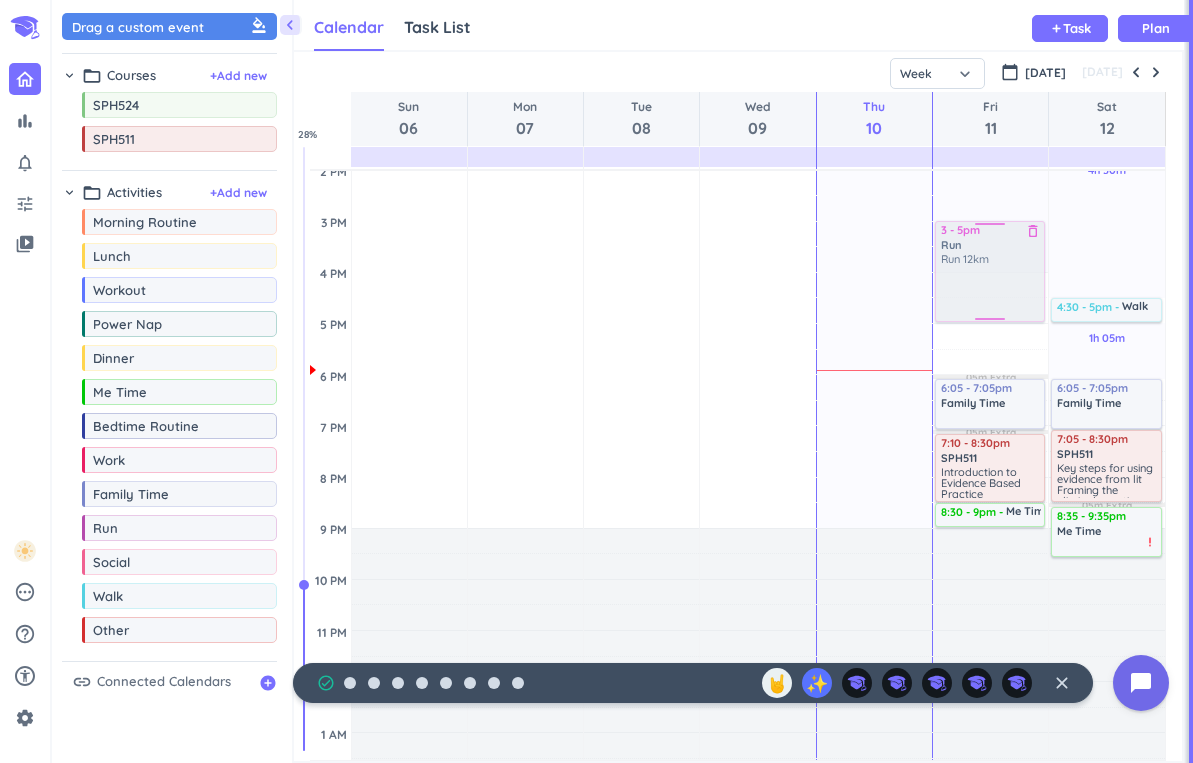 drag, startPoint x: 989, startPoint y: 280, endPoint x: 982, endPoint y: 257, distance: 24.04163 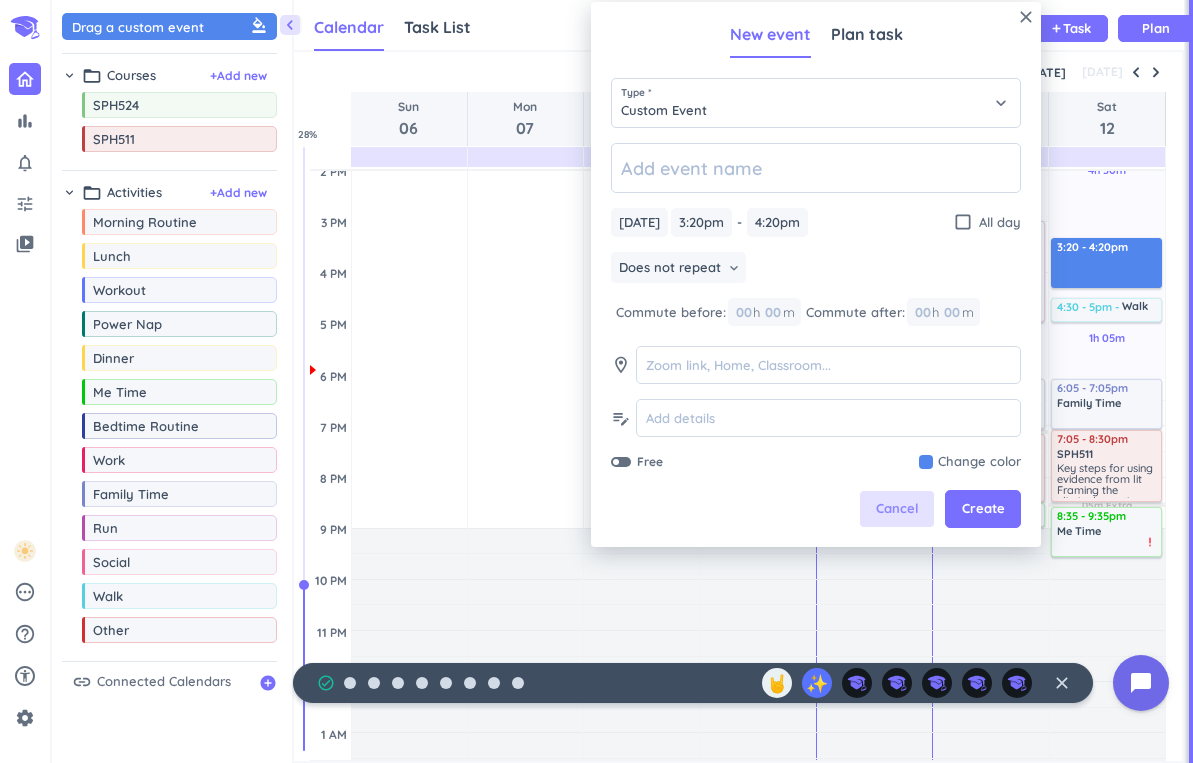 click on "Cancel" at bounding box center [897, 509] 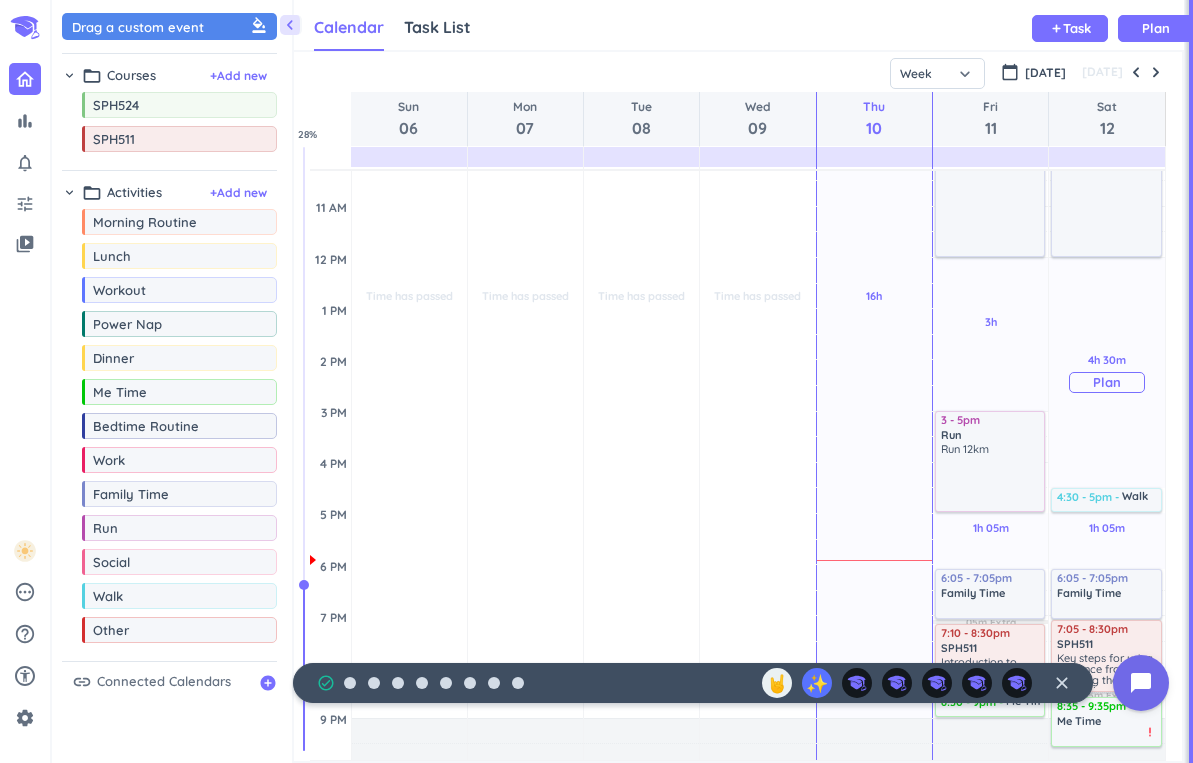 scroll, scrollTop: 276, scrollLeft: 0, axis: vertical 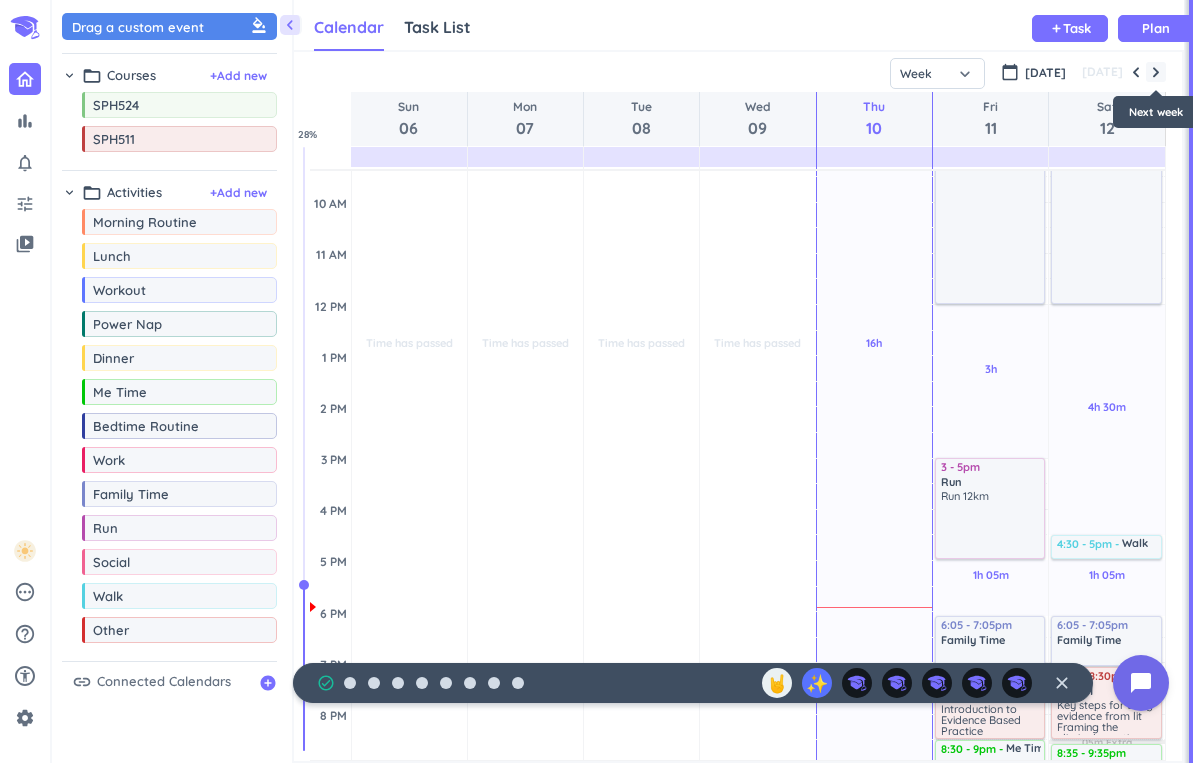 click at bounding box center [1156, 72] 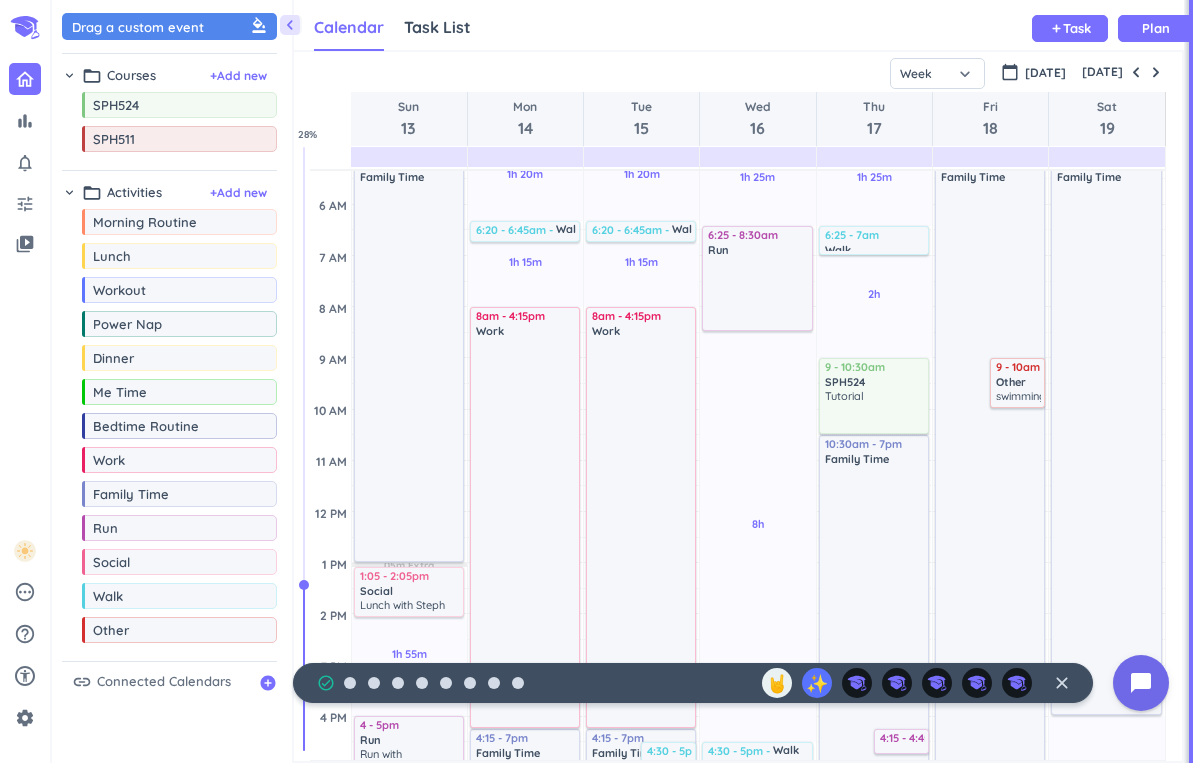 scroll, scrollTop: 41, scrollLeft: 0, axis: vertical 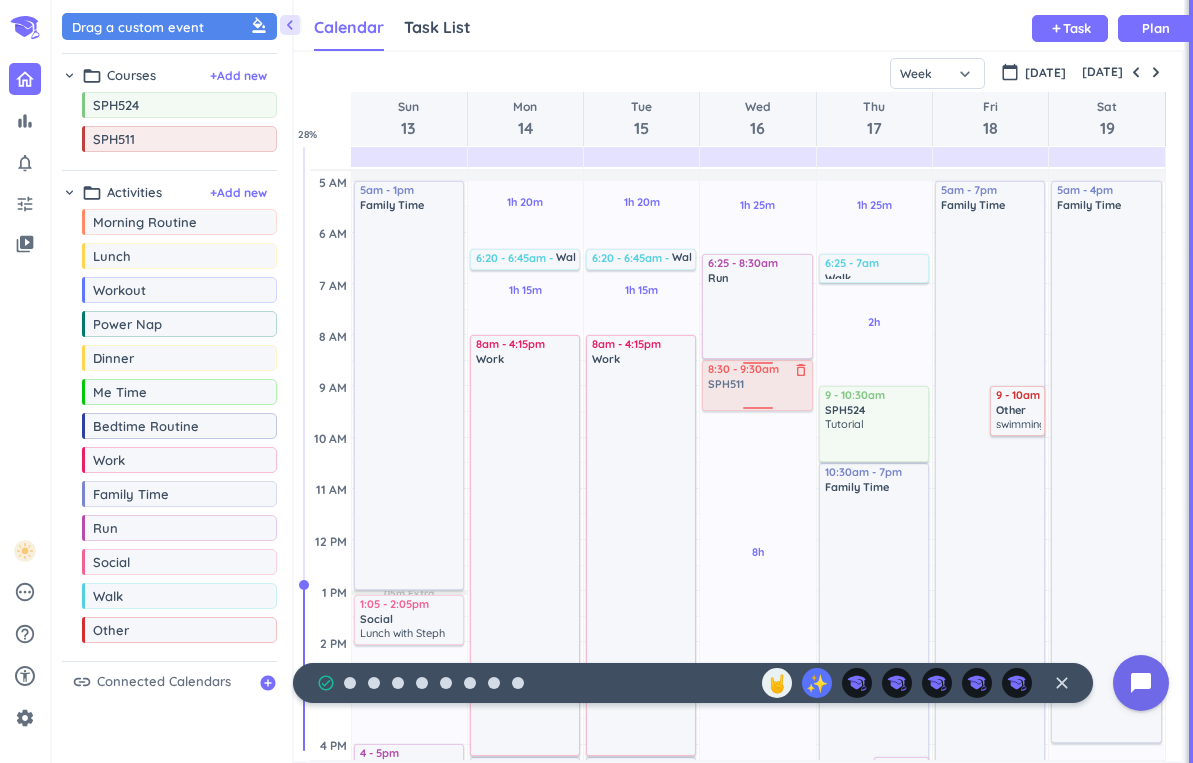click on "chevron_left Drag a custom event format_color_fill chevron_right folder_open Courses   +  Add new drag_indicator SPH524 more_horiz drag_indicator SPH511 more_horiz chevron_right folder_open Activities   +  Add new drag_indicator Morning Routine more_horiz drag_indicator Lunch more_horiz drag_indicator Workout more_horiz drag_indicator Power Nap more_horiz drag_indicator Dinner more_horiz drag_indicator Me Time more_horiz drag_indicator Bedtime Routine more_horiz drag_indicator Work more_horiz drag_indicator Family Time more_horiz drag_indicator Run more_horiz drag_indicator Social more_horiz drag_indicator Walk more_horiz drag_indicator Other more_horiz link Connected Calendars add_circle Calendar Task List Calendar keyboard_arrow_down add Task Plan SHOVEL [DATE] - [DATE] Week Month Next 7 days keyboard_arrow_down Week keyboard_arrow_down calendar_today [DATE] [DATE] Sun 13 Mon 14 Tue 15 Wed 16 Thu 17 Fri 18 Sat 19 4 AM 5 AM 6 AM 7 AM 8 AM 9 AM 10 AM 11 AM 12 PM 1 PM 2 PM 3 PM 4 PM 5 PM 6 PM 7 PM 8 PM %" at bounding box center (622, 381) 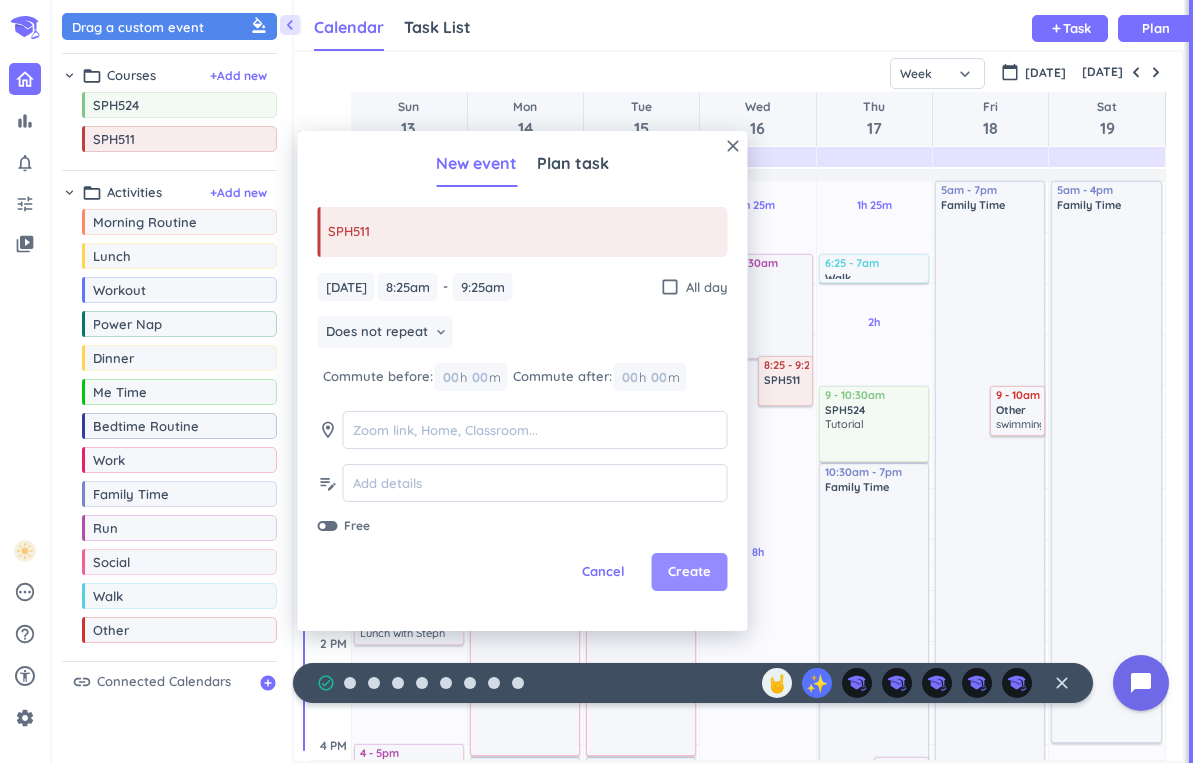 click on "Create" at bounding box center [690, 572] 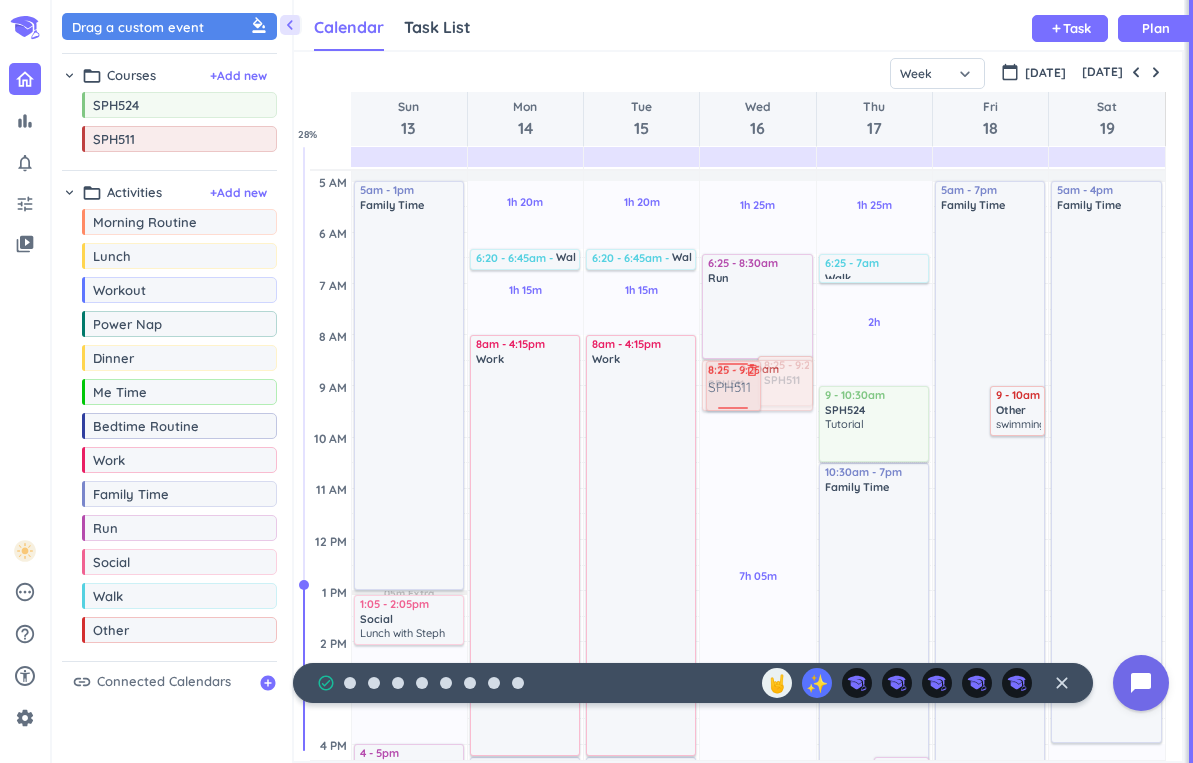 drag, startPoint x: 780, startPoint y: 375, endPoint x: 728, endPoint y: 380, distance: 52.23983 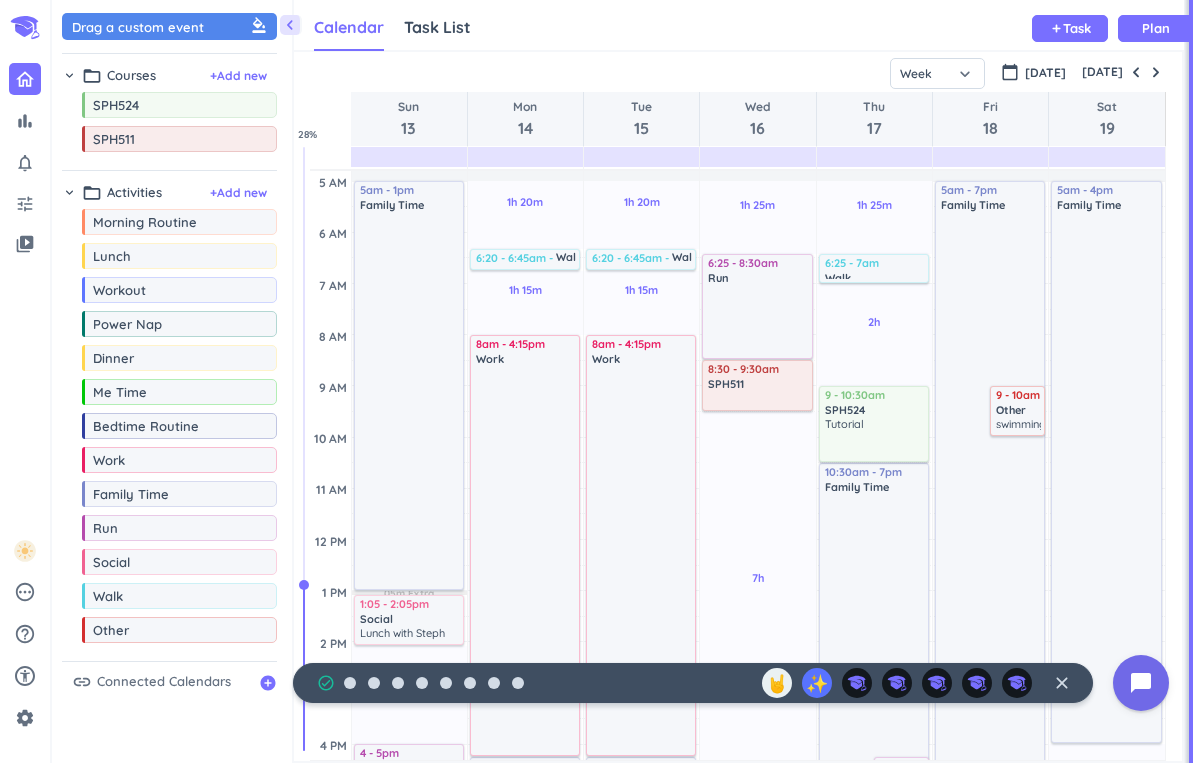 click on "SPH511" at bounding box center [758, 384] 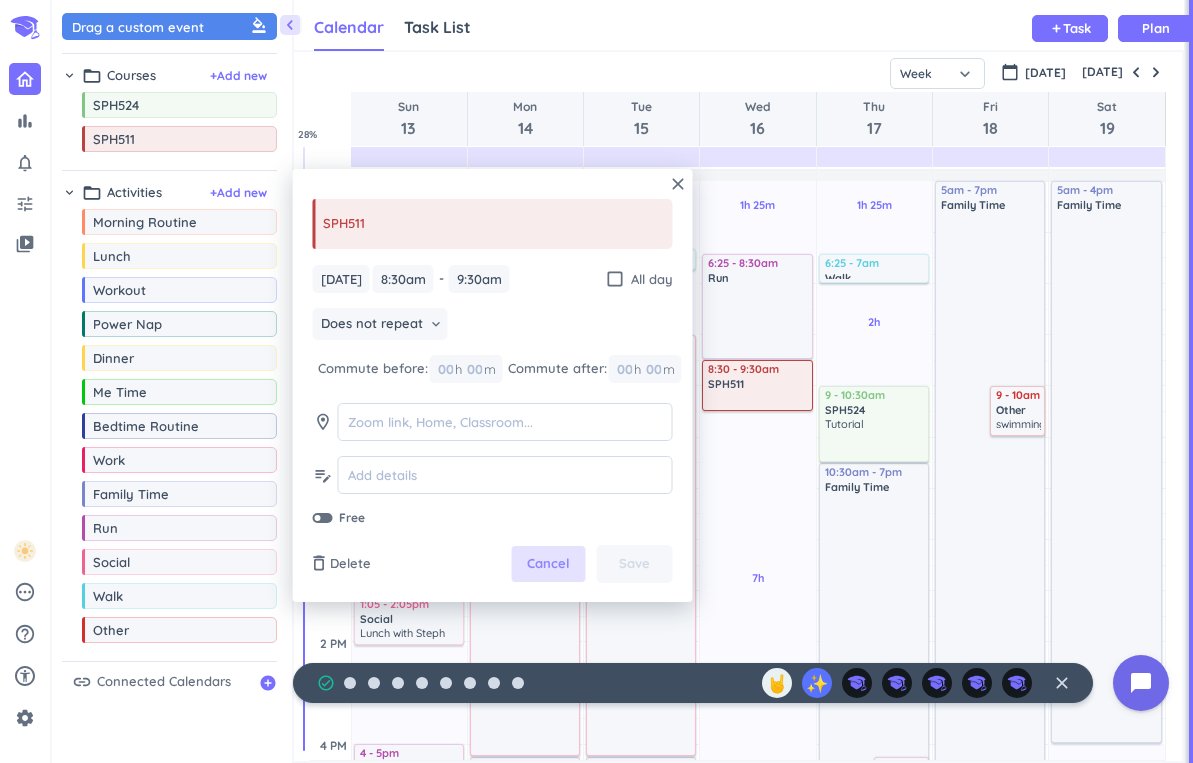 click on "Cancel" at bounding box center [548, 564] 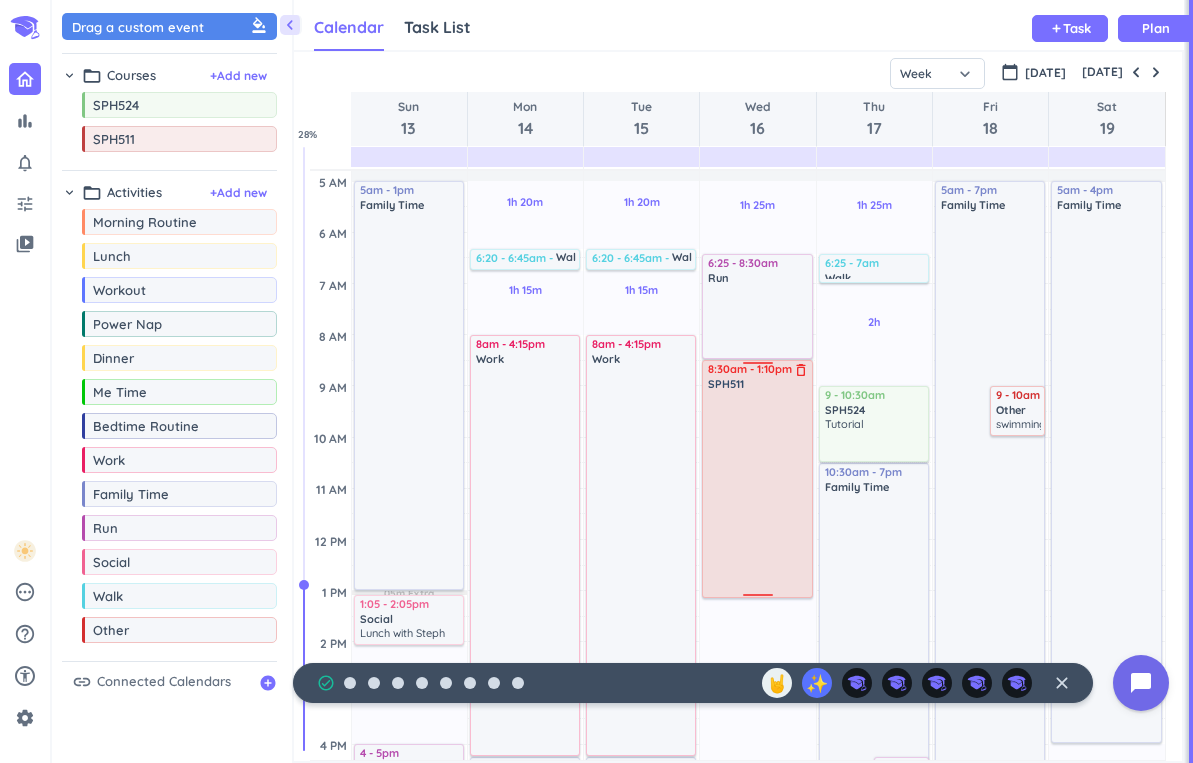 drag, startPoint x: 763, startPoint y: 411, endPoint x: 767, endPoint y: 599, distance: 188.04254 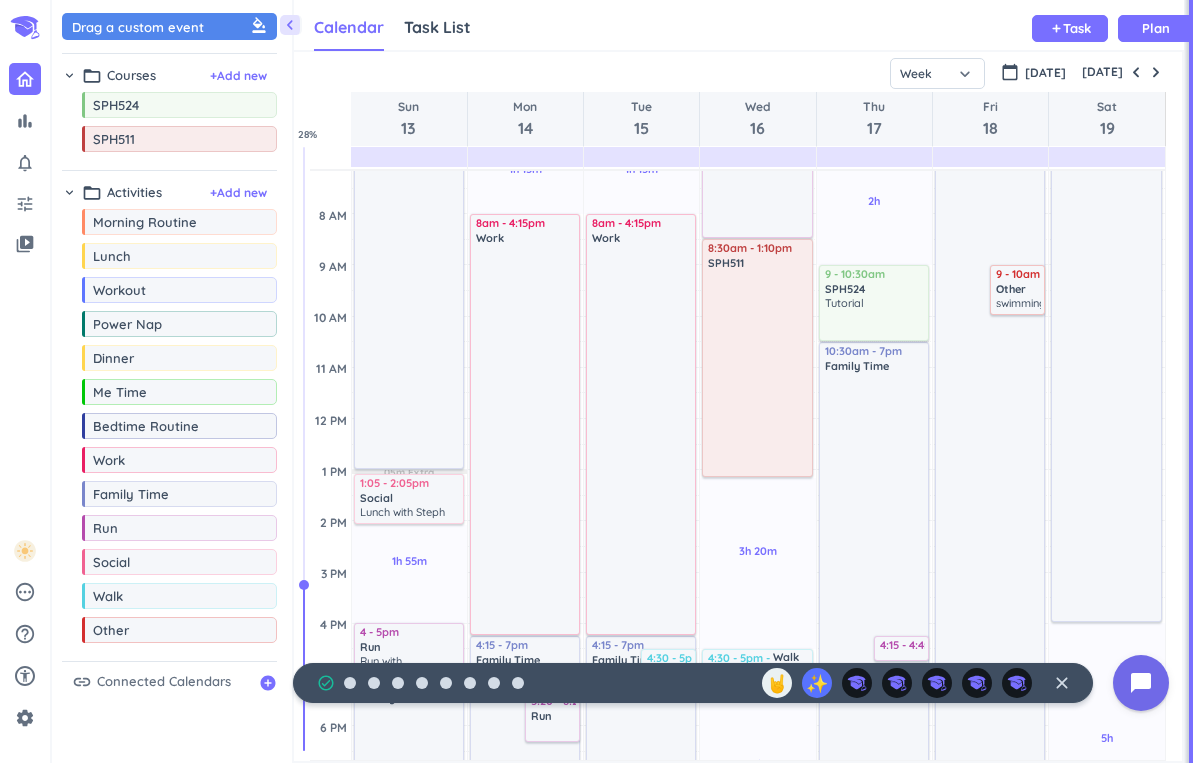 scroll, scrollTop: 275, scrollLeft: 0, axis: vertical 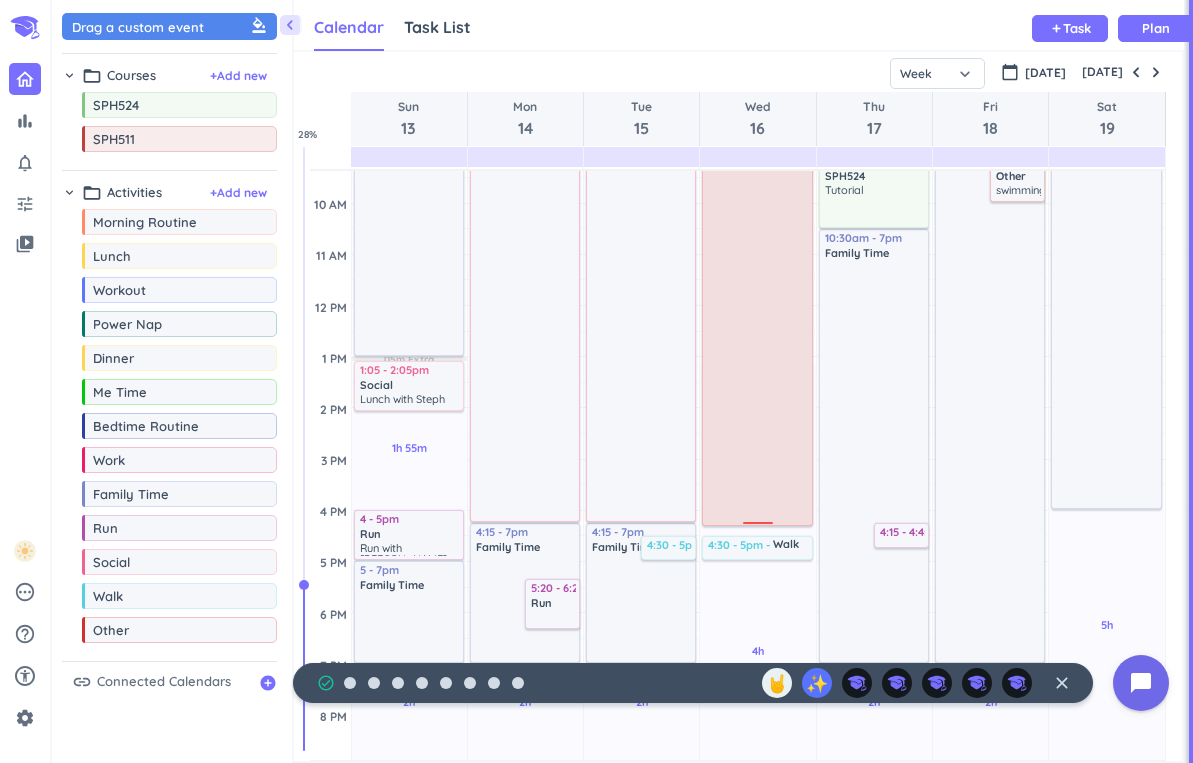 drag, startPoint x: 754, startPoint y: 361, endPoint x: 751, endPoint y: 523, distance: 162.02777 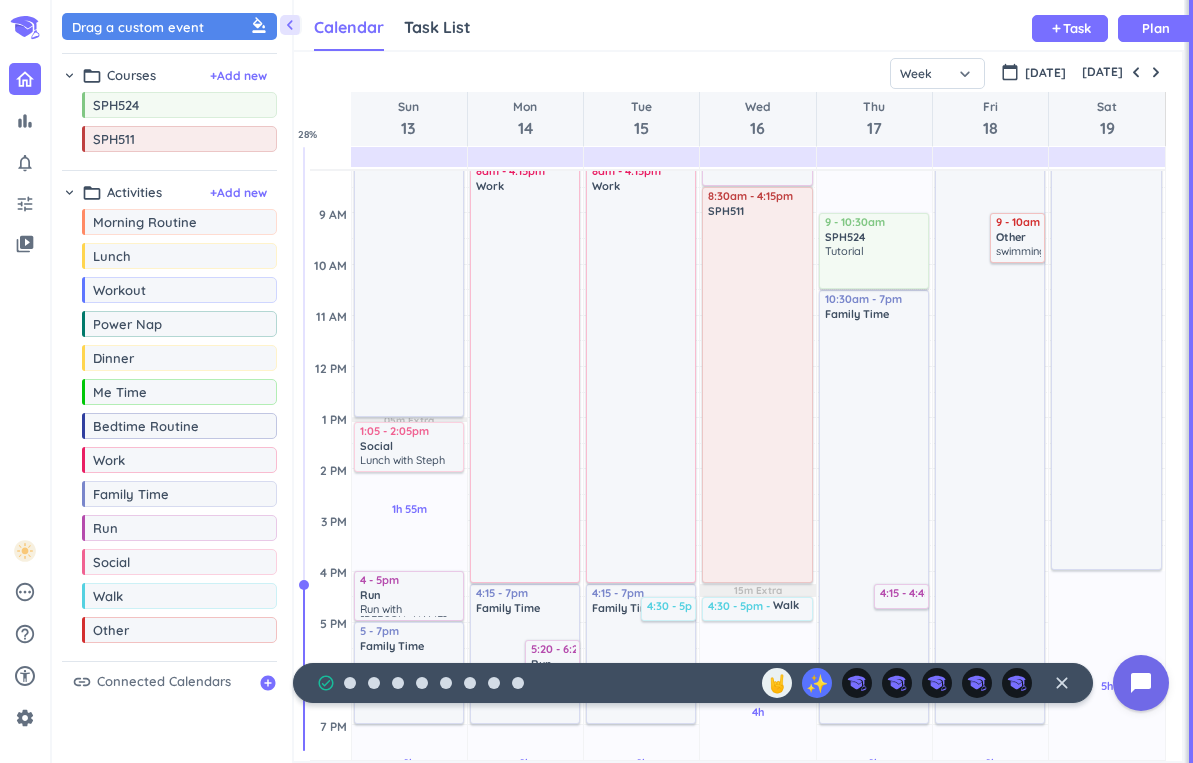 scroll, scrollTop: 264, scrollLeft: 0, axis: vertical 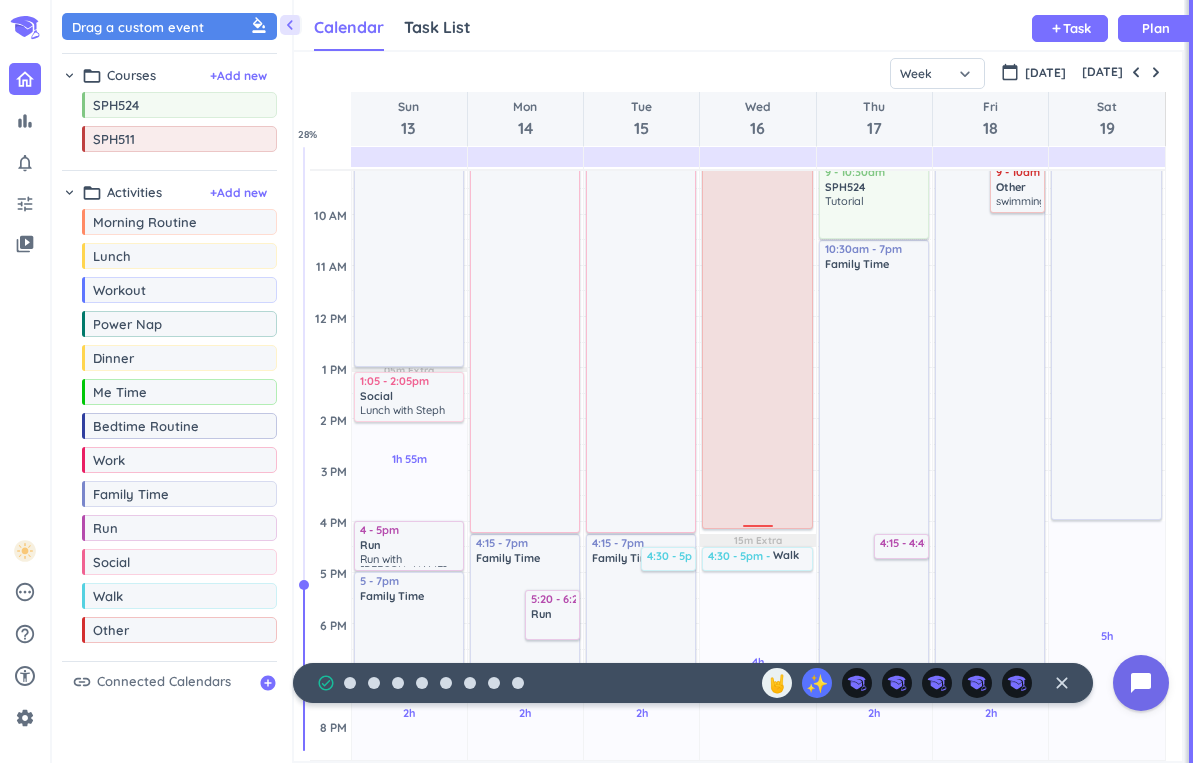 click on "1h 25m Past due Plan 4h  Past due Plan 15m Extra Adjust Awake Time Adjust Awake Time 6:25 - 8:30am Run delete_outline 8:30am - 4:15pm SPH511 delete_outline 4:30 - 5pm Walk delete_outline 8:30am - 4:10pm SPH511 delete_outline" at bounding box center (757, 521) 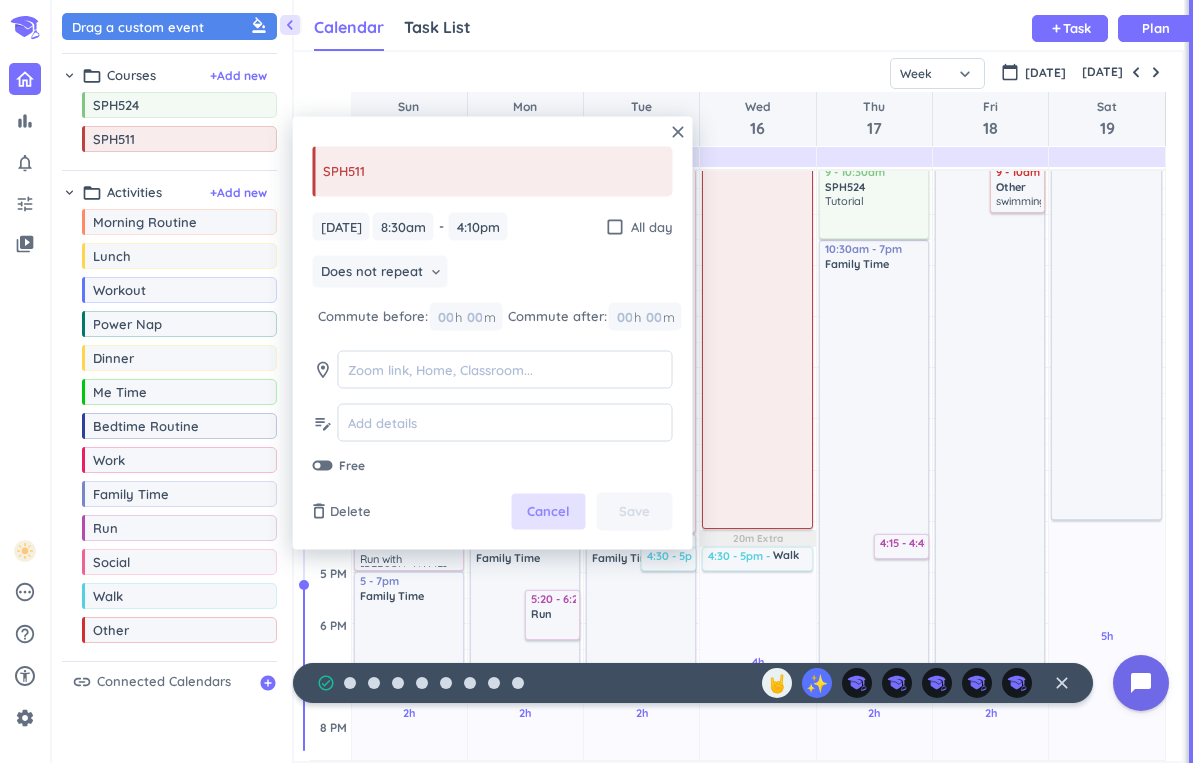 click on "Cancel" at bounding box center (548, 512) 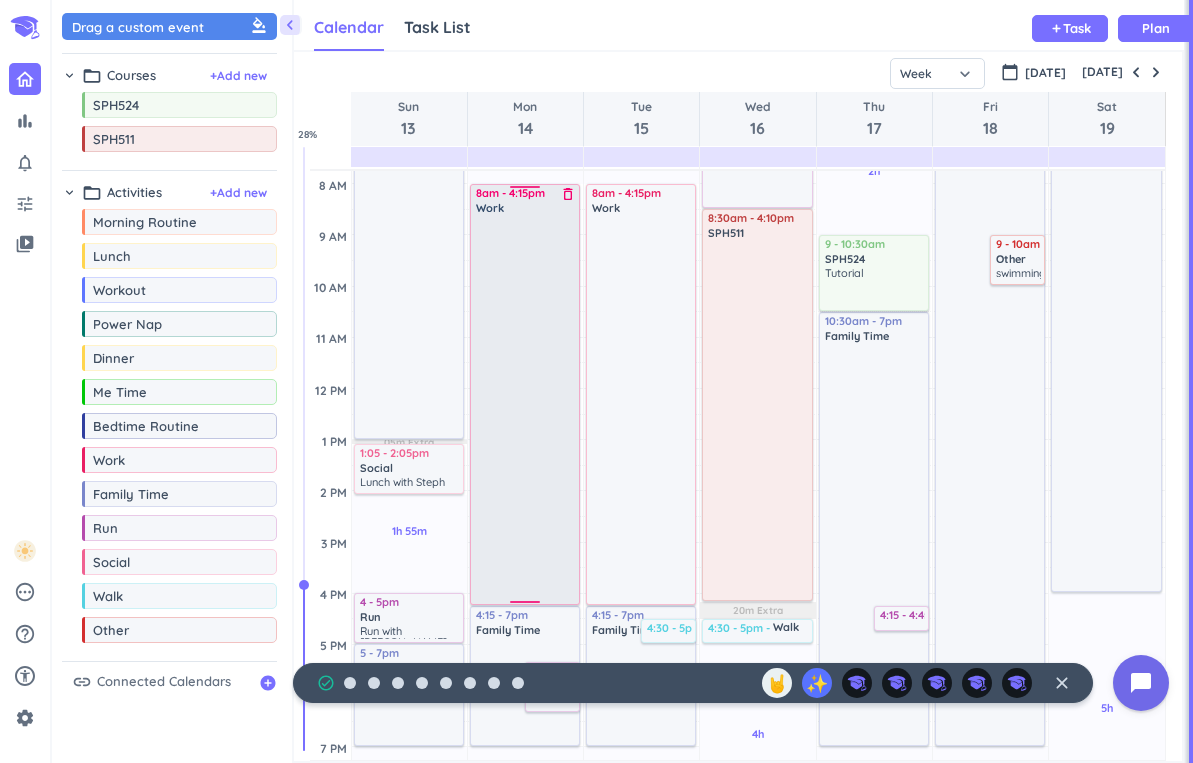 scroll, scrollTop: 528, scrollLeft: 0, axis: vertical 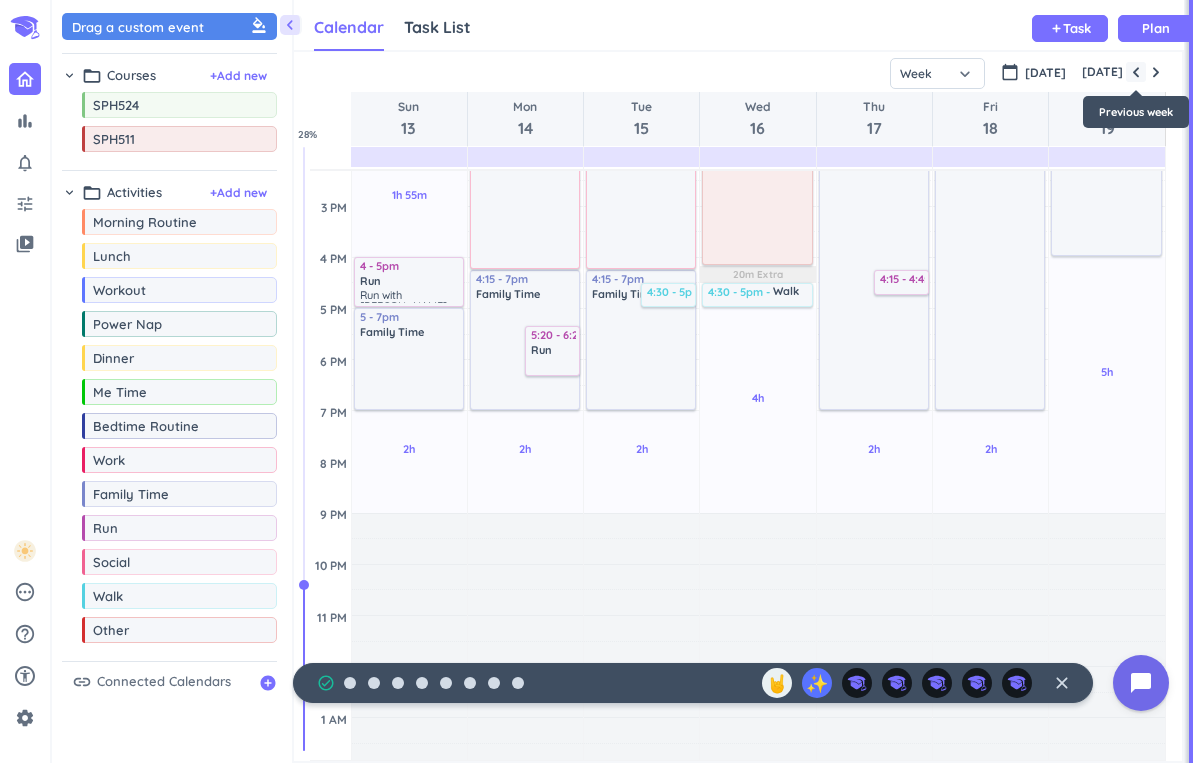 click at bounding box center [1136, 72] 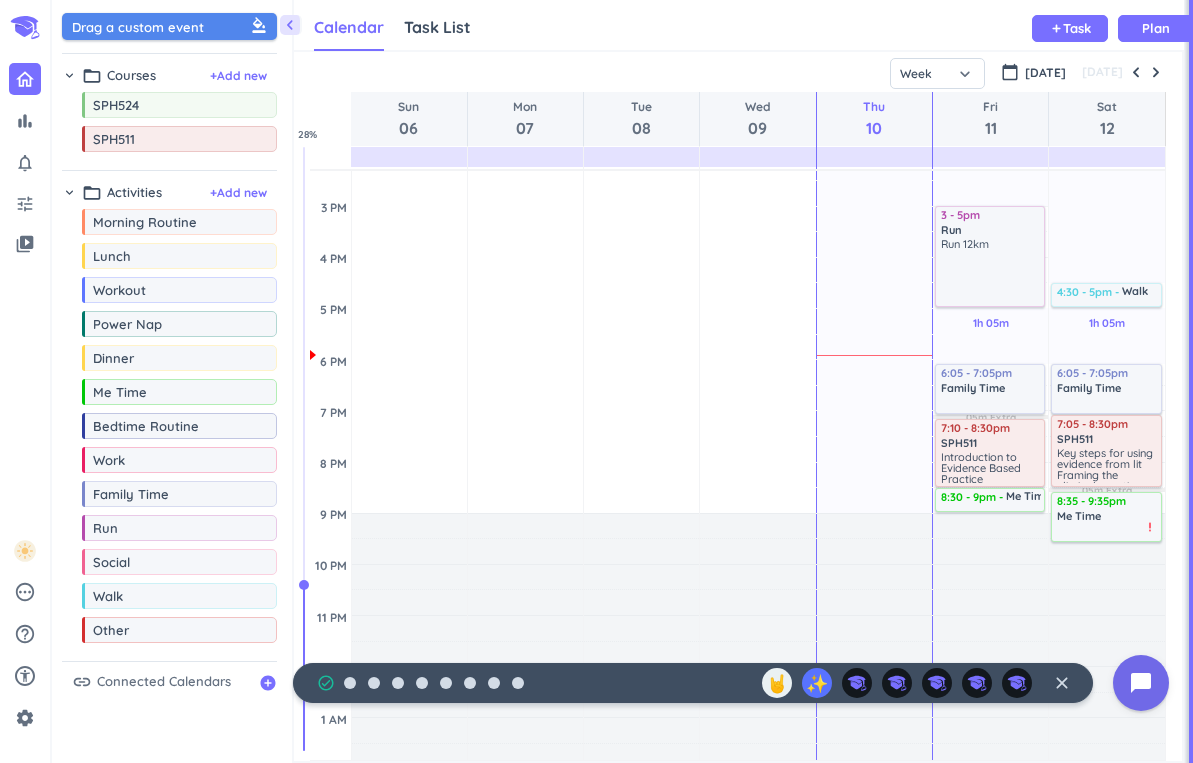 scroll, scrollTop: 104, scrollLeft: 0, axis: vertical 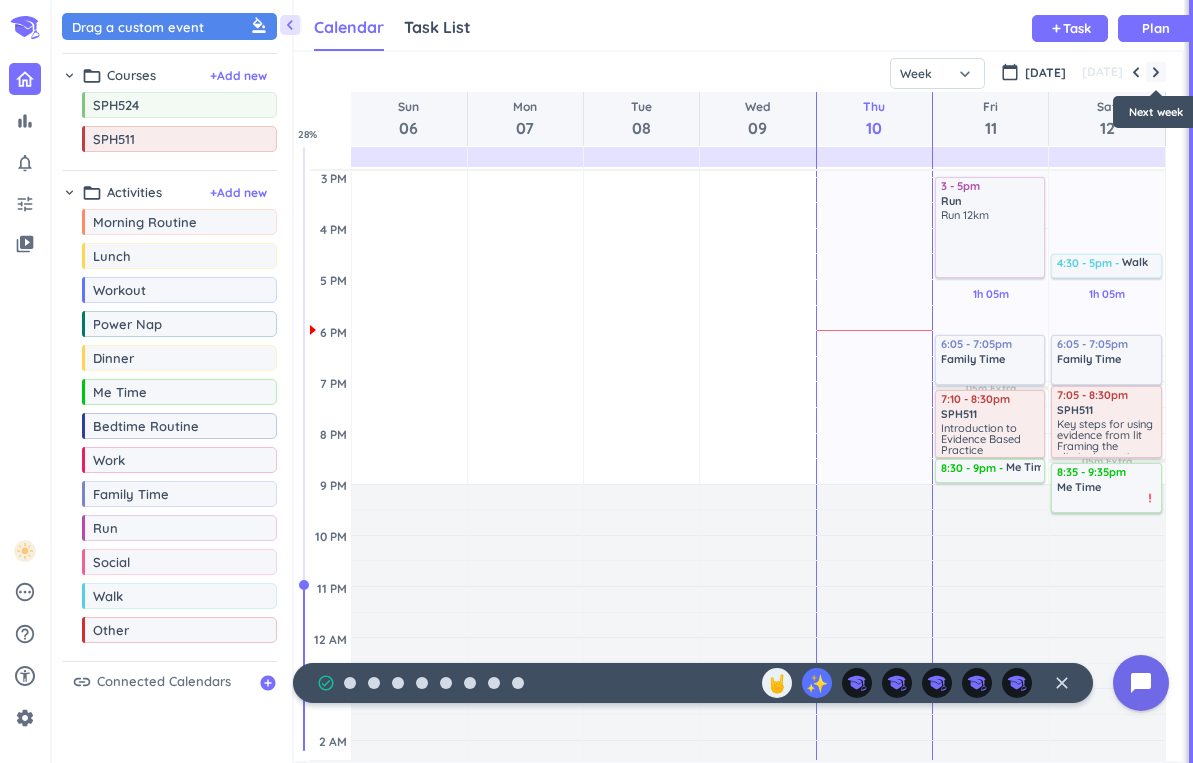 click at bounding box center [1156, 72] 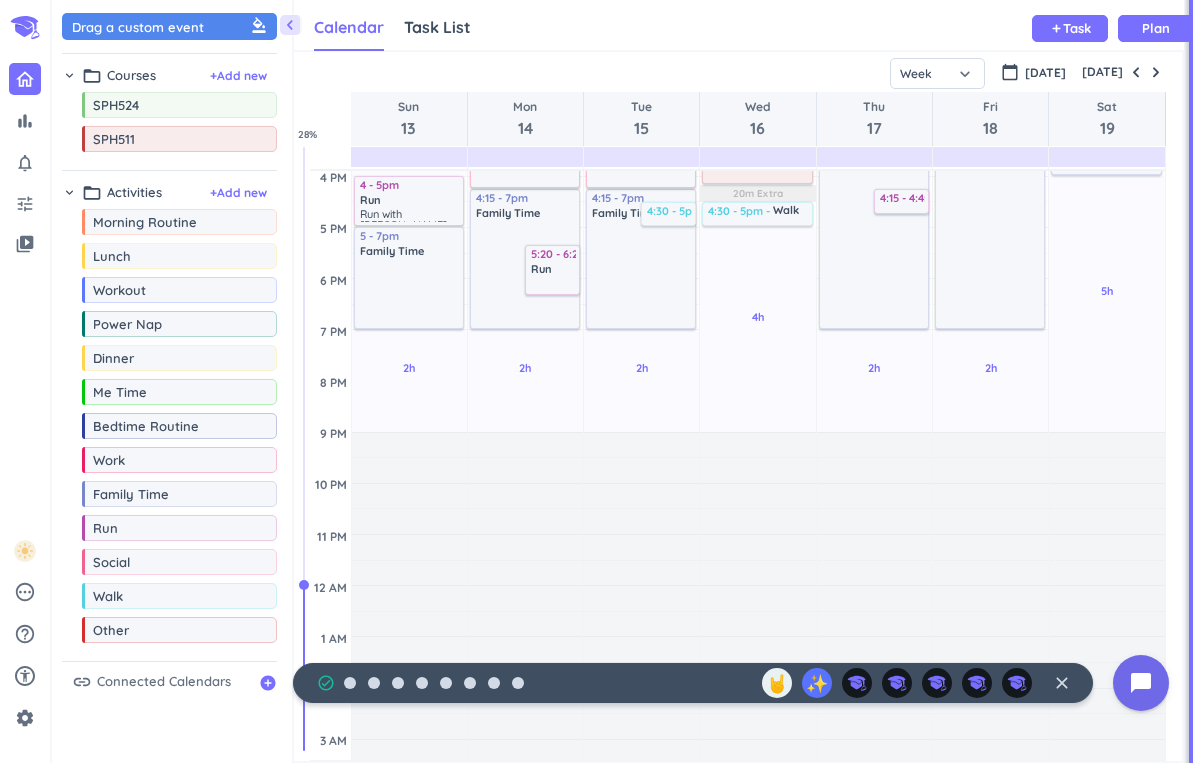 scroll, scrollTop: 640, scrollLeft: 0, axis: vertical 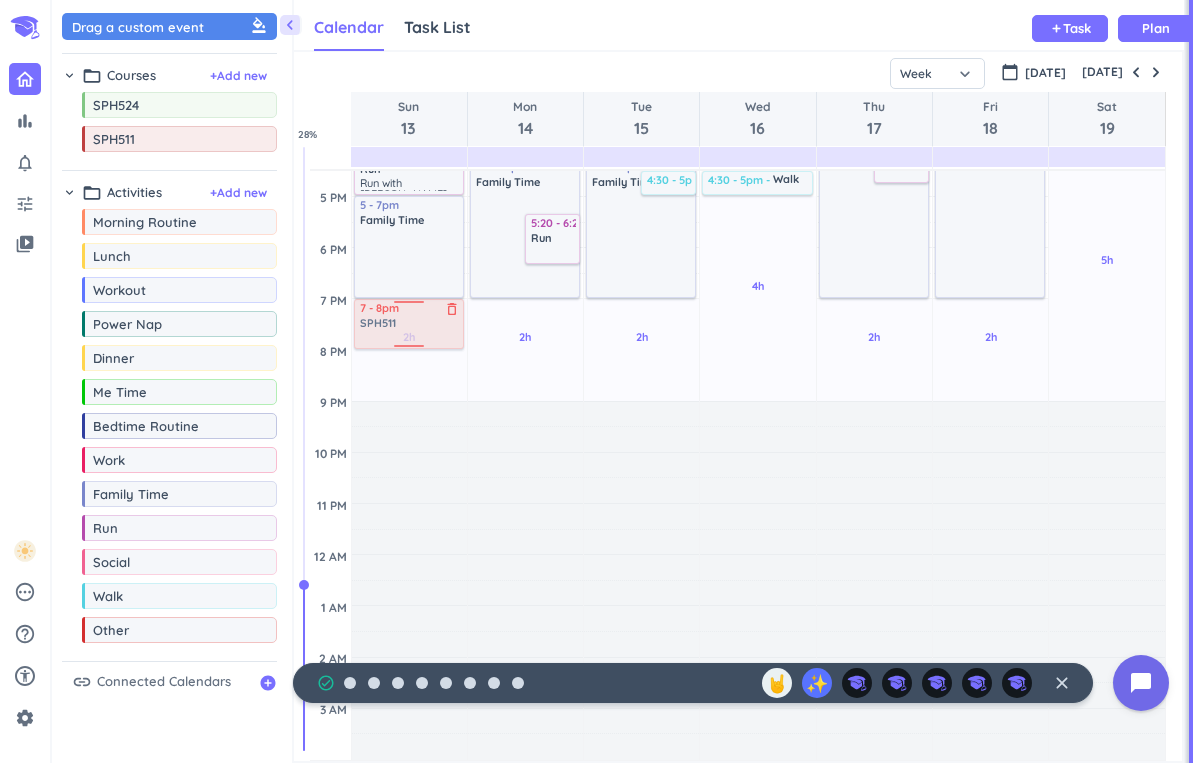 drag, startPoint x: 162, startPoint y: 145, endPoint x: 411, endPoint y: 301, distance: 293.83157 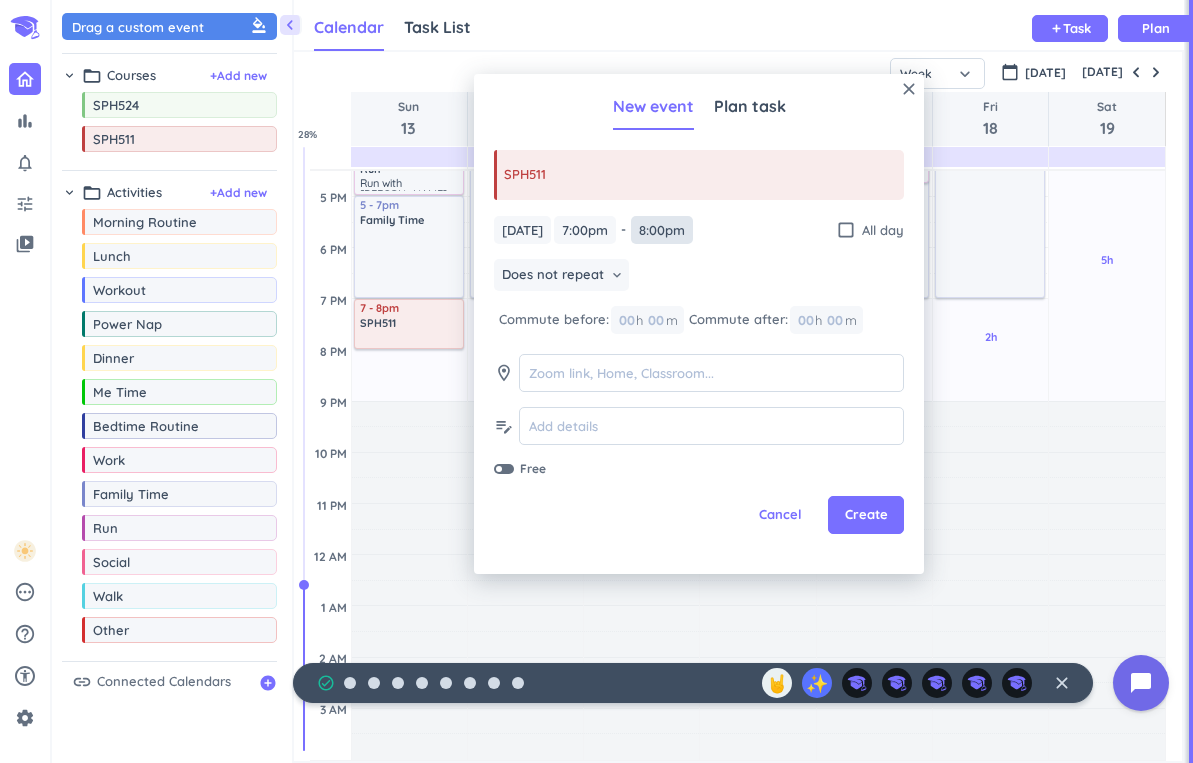 click on "8:00pm" at bounding box center [662, 230] 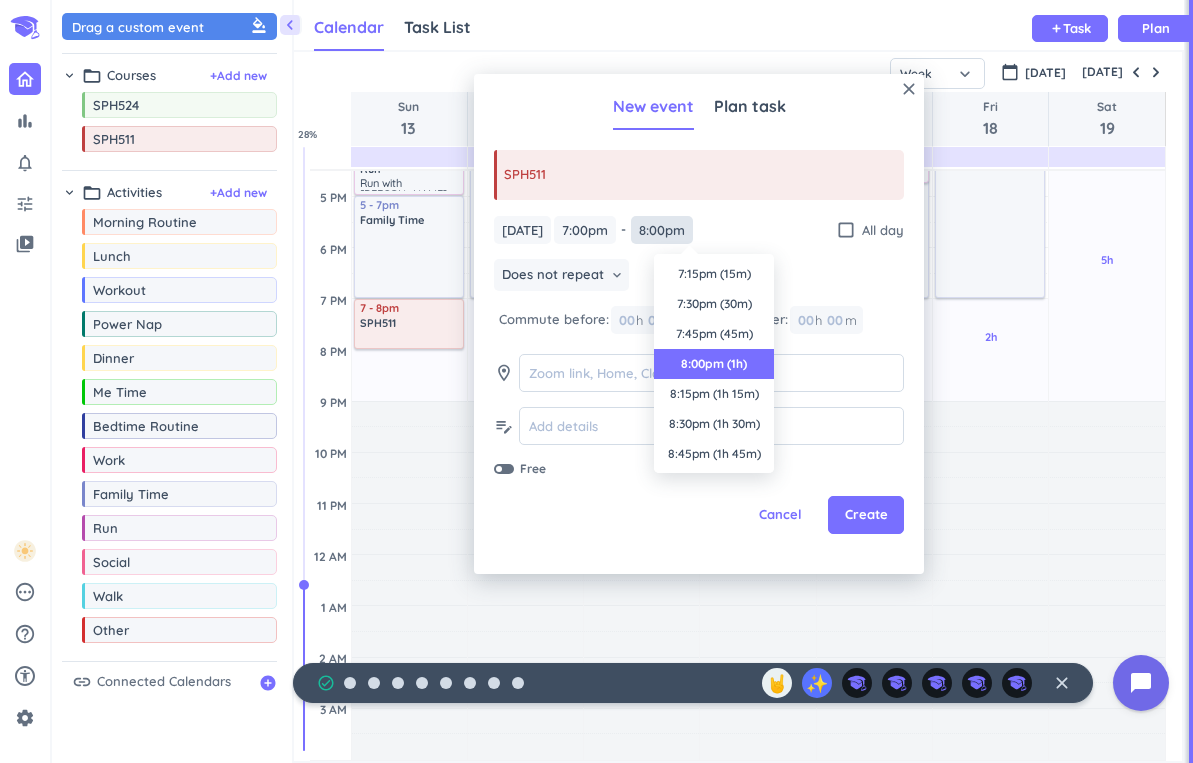 scroll, scrollTop: 90, scrollLeft: 0, axis: vertical 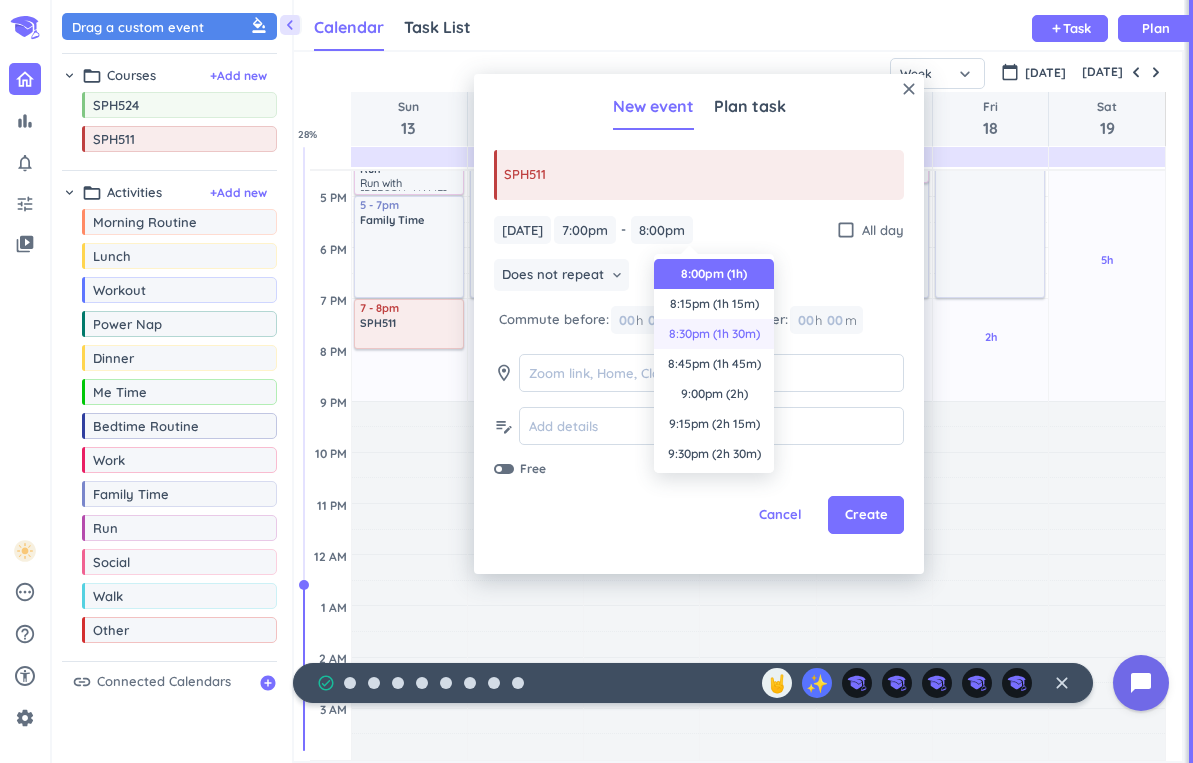 click on "8:30pm (1h 30m)" at bounding box center (714, 334) 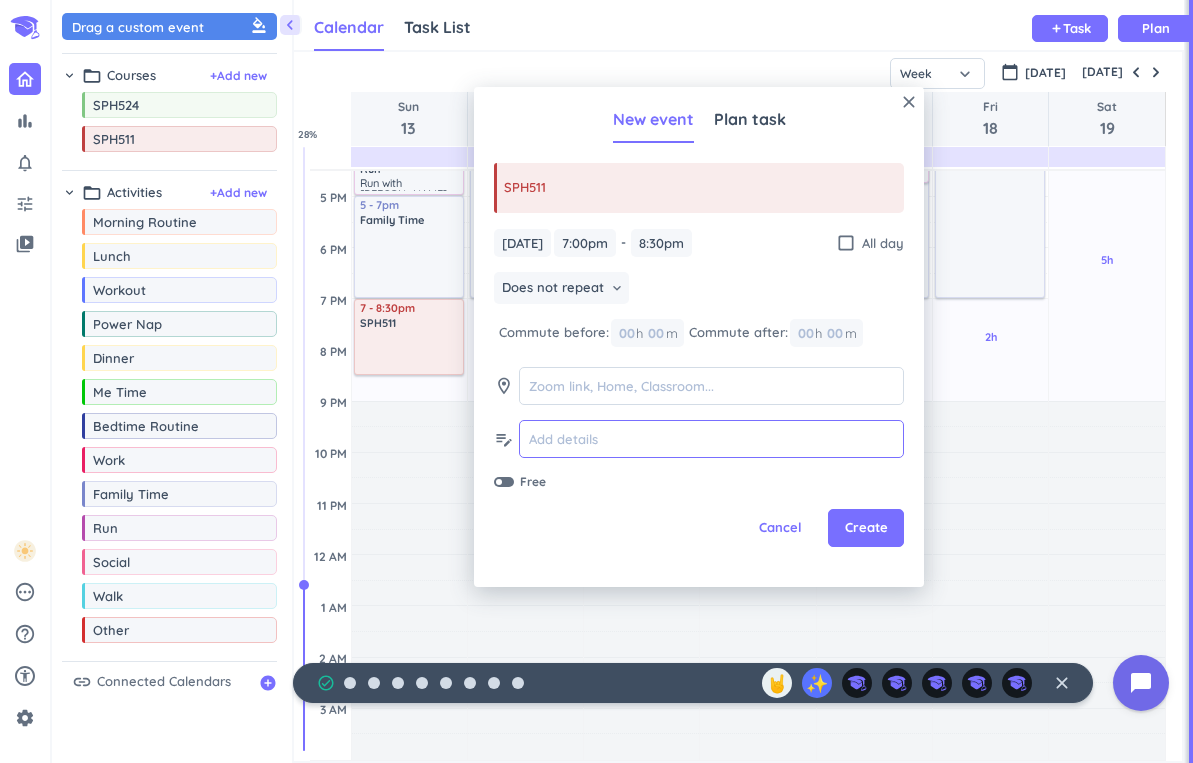 click at bounding box center [711, 439] 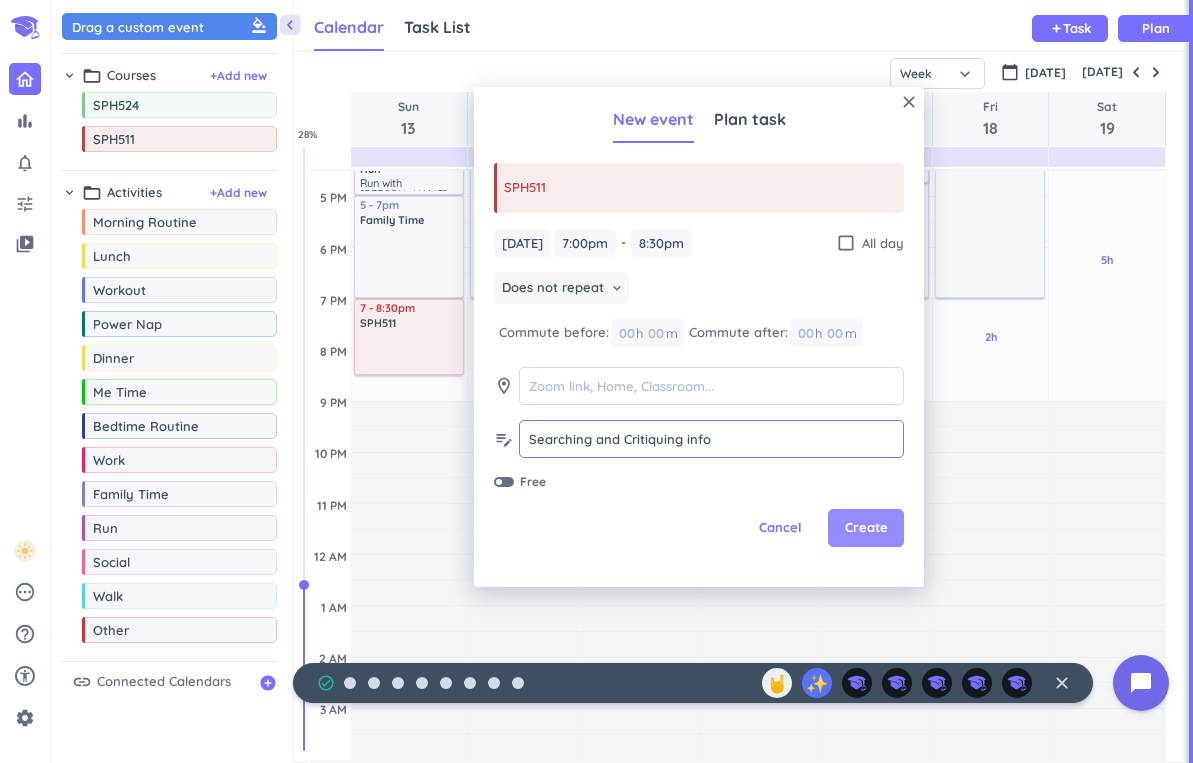 type on "Searching and Critiquing info" 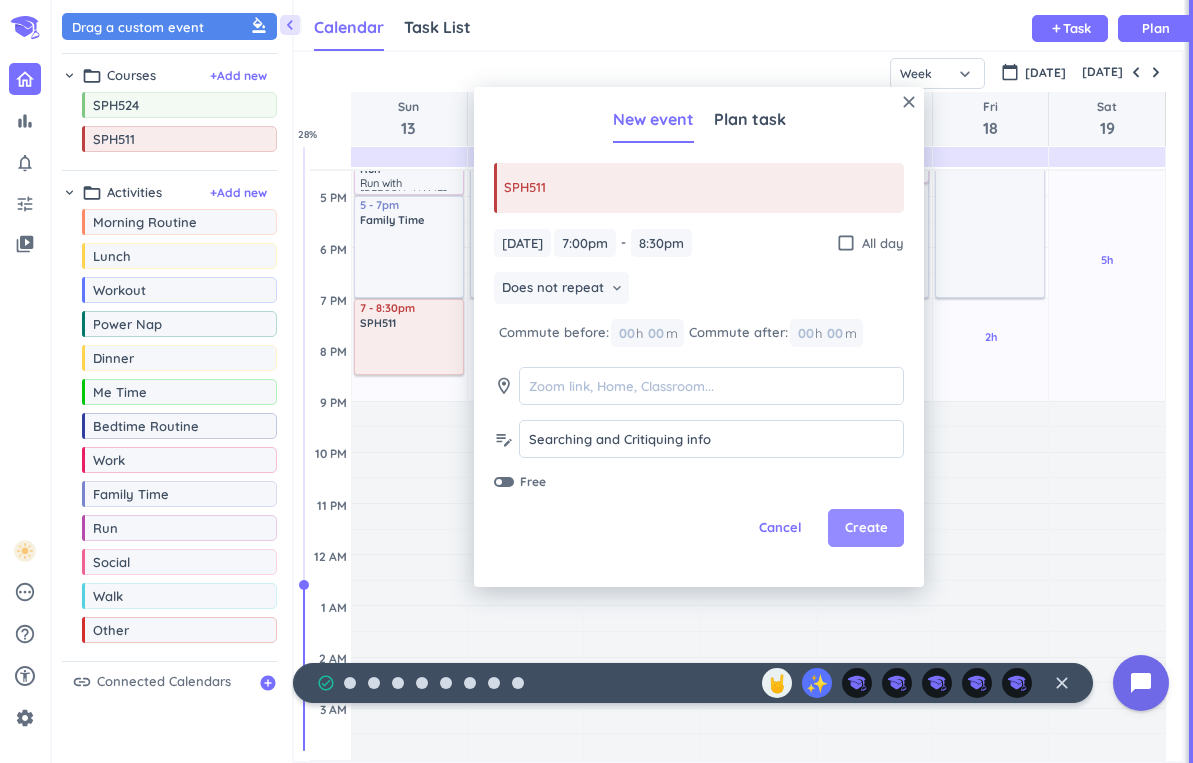 click on "Create" at bounding box center [866, 528] 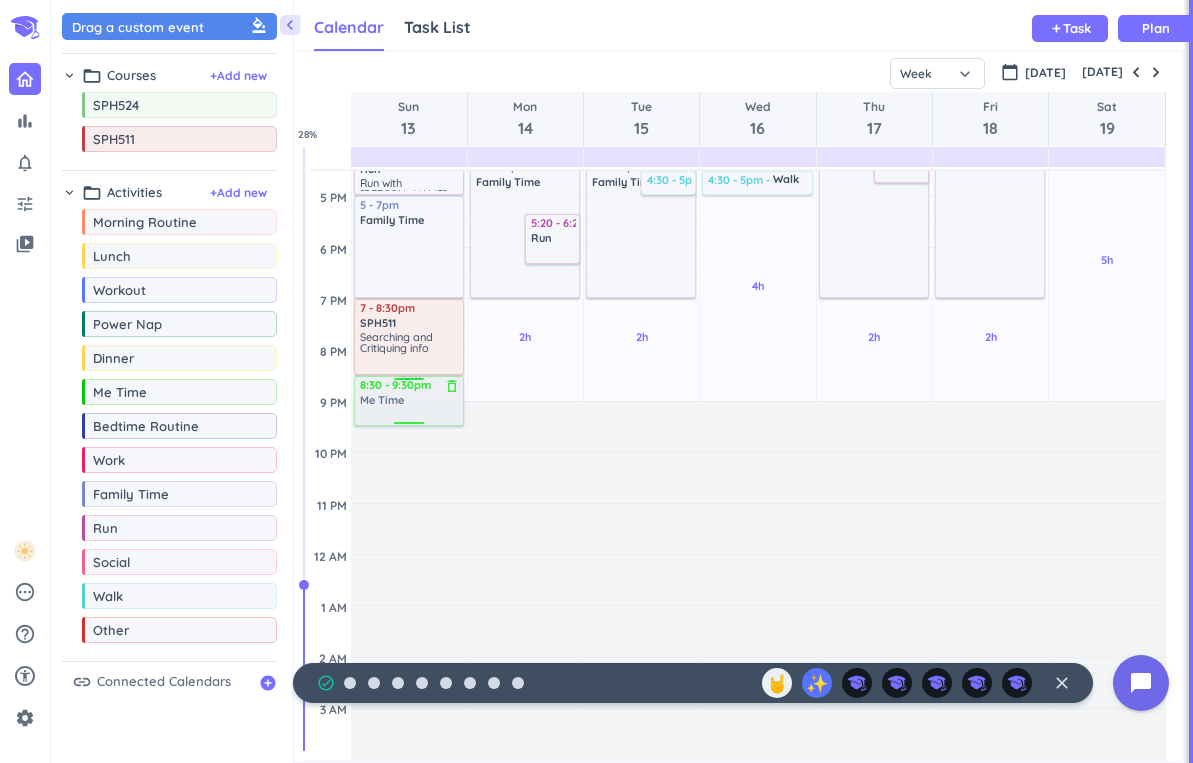 drag, startPoint x: 159, startPoint y: 397, endPoint x: 427, endPoint y: 378, distance: 268.67267 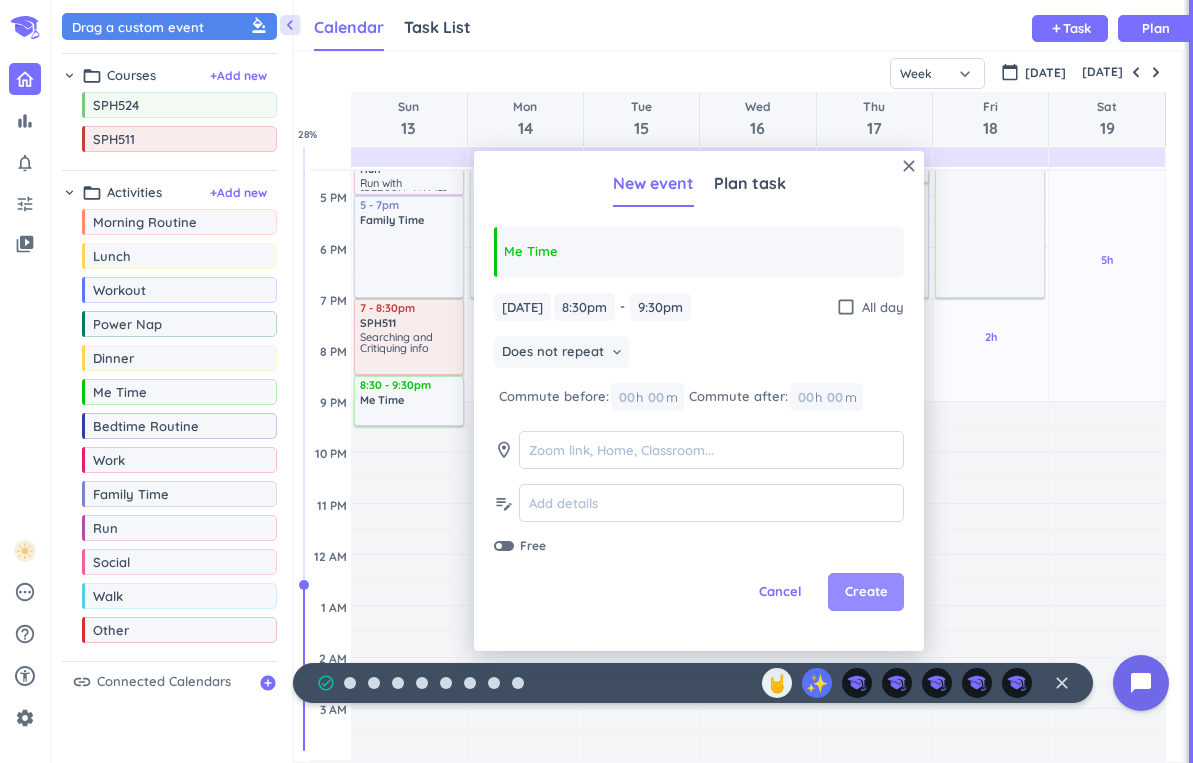 click on "Create" at bounding box center (866, 592) 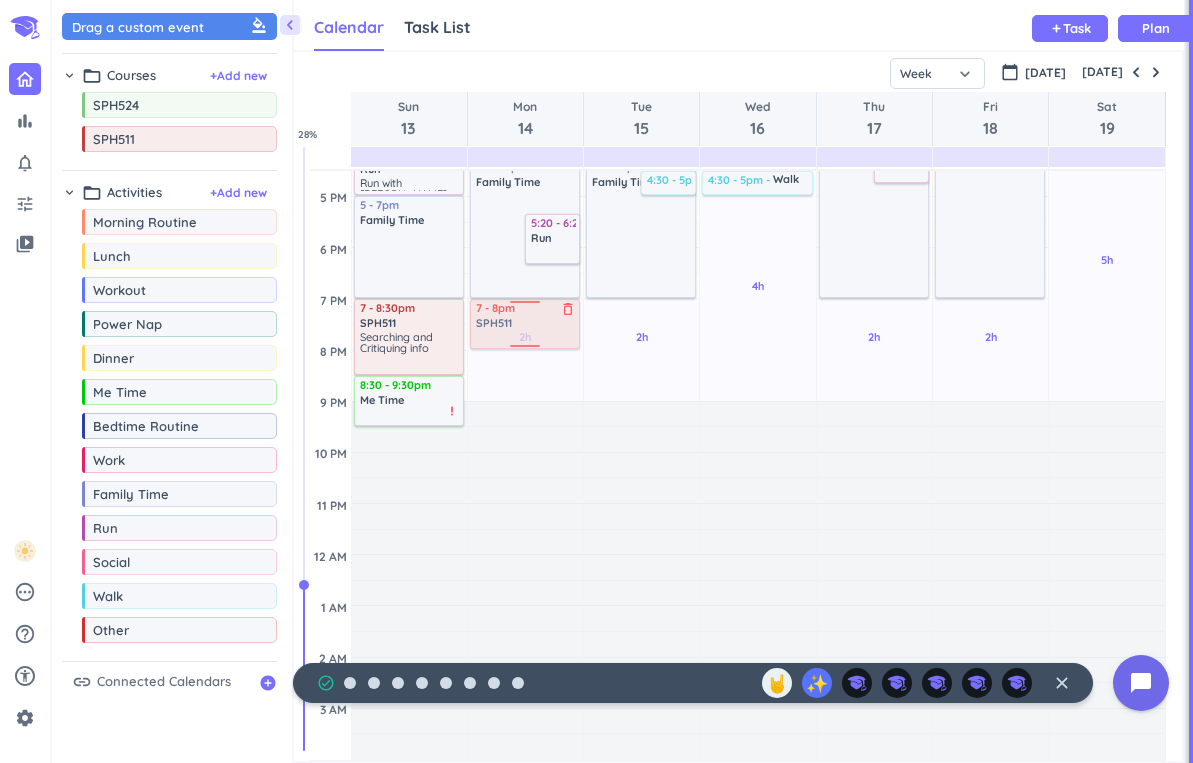 drag, startPoint x: 139, startPoint y: 143, endPoint x: 504, endPoint y: 302, distance: 398.1281 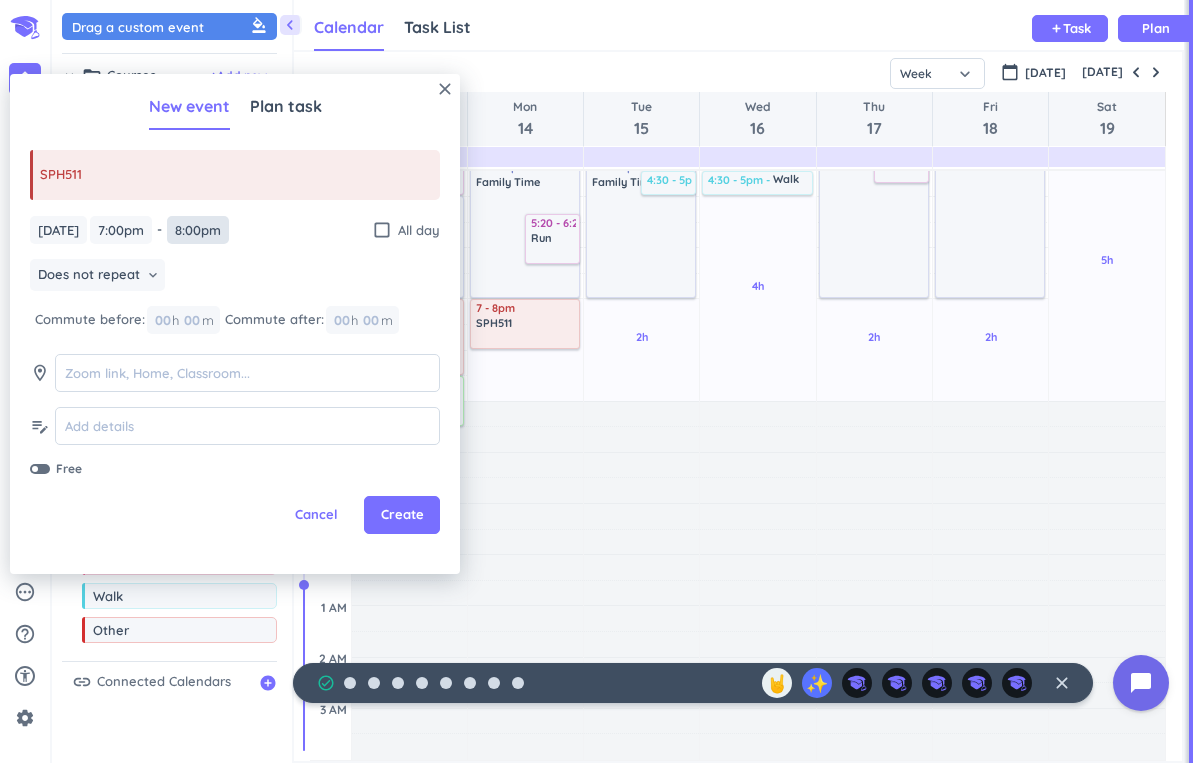 click on "8:00pm" at bounding box center [198, 230] 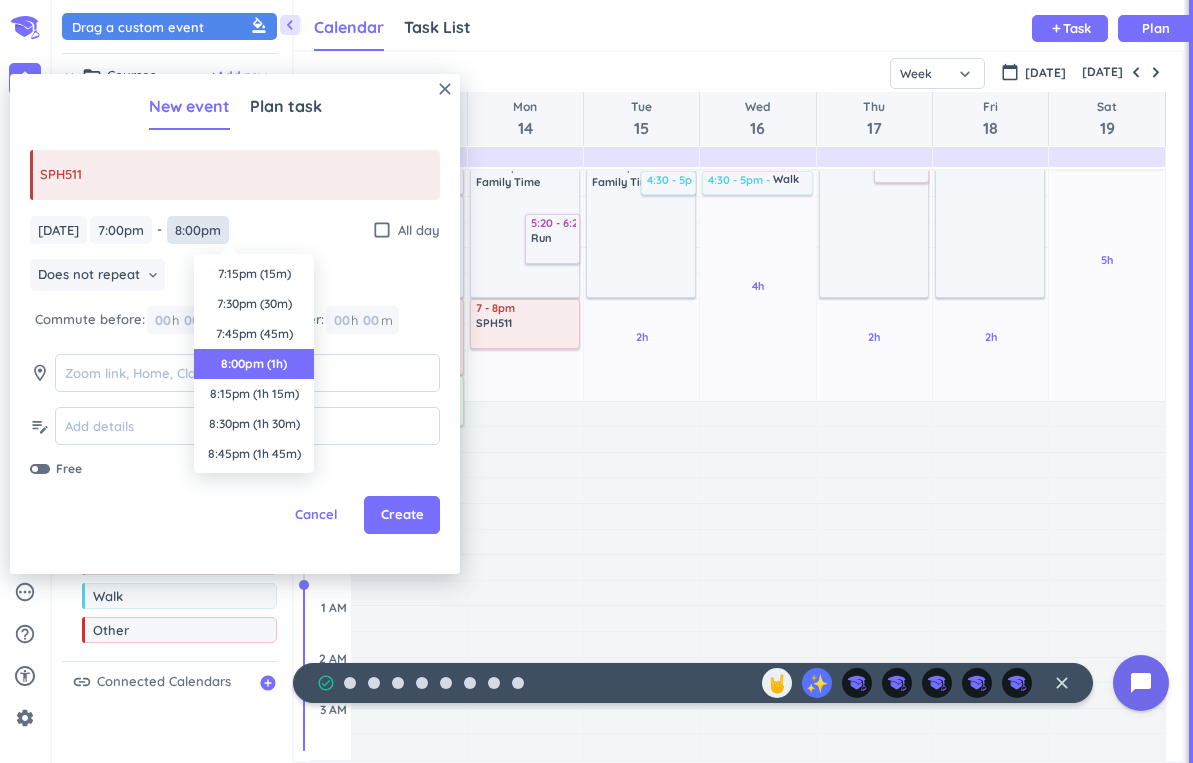 scroll, scrollTop: 90, scrollLeft: 0, axis: vertical 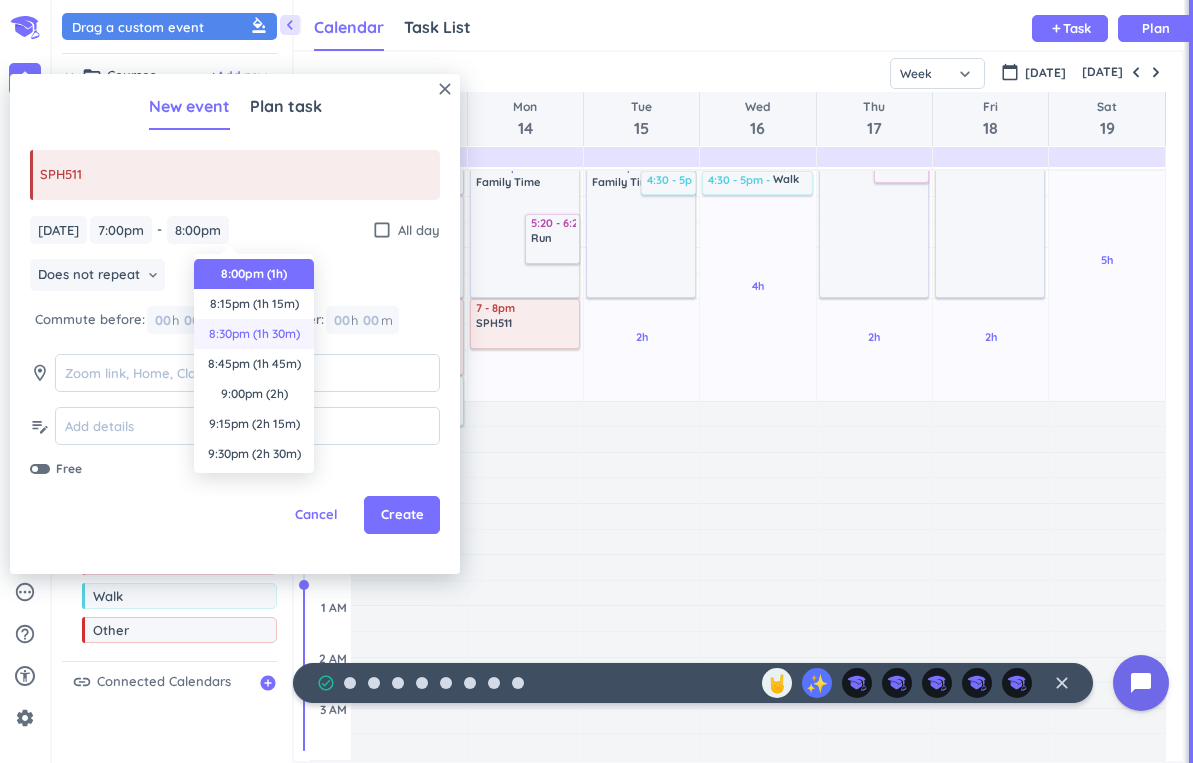 click on "8:30pm (1h 30m)" at bounding box center (254, 334) 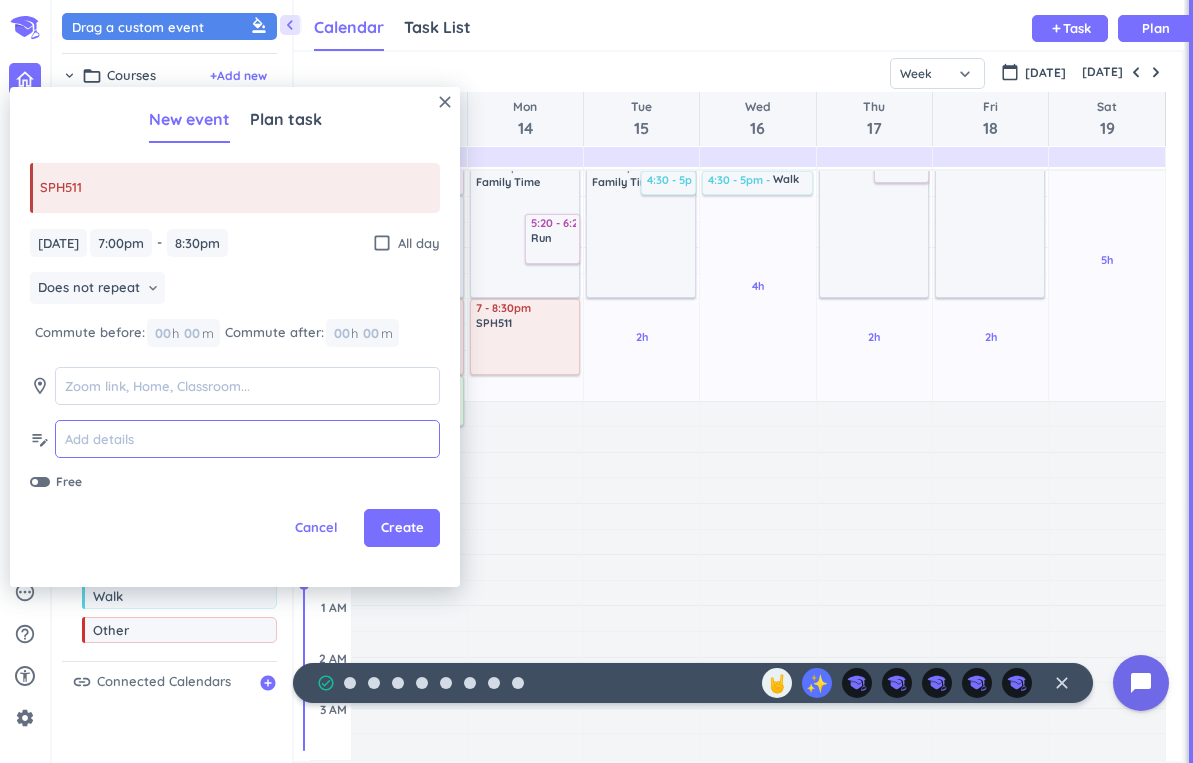 click at bounding box center (247, 439) 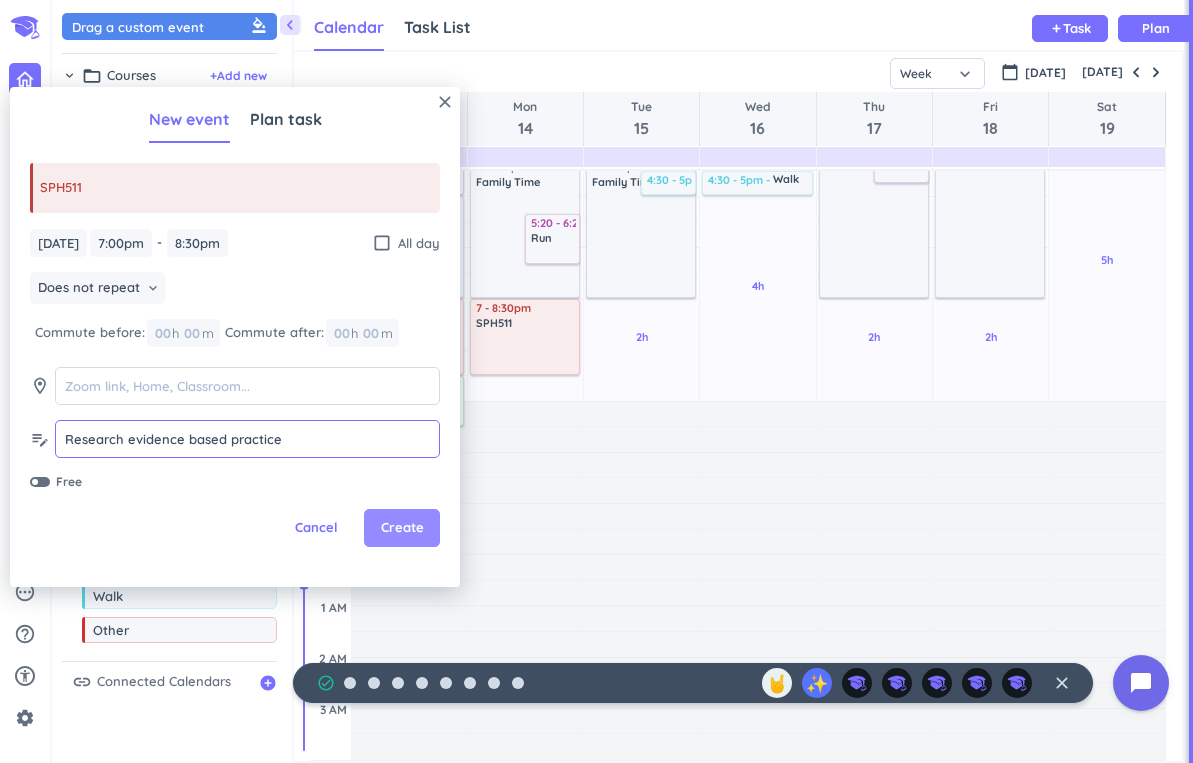 type on "Research evidence based practice" 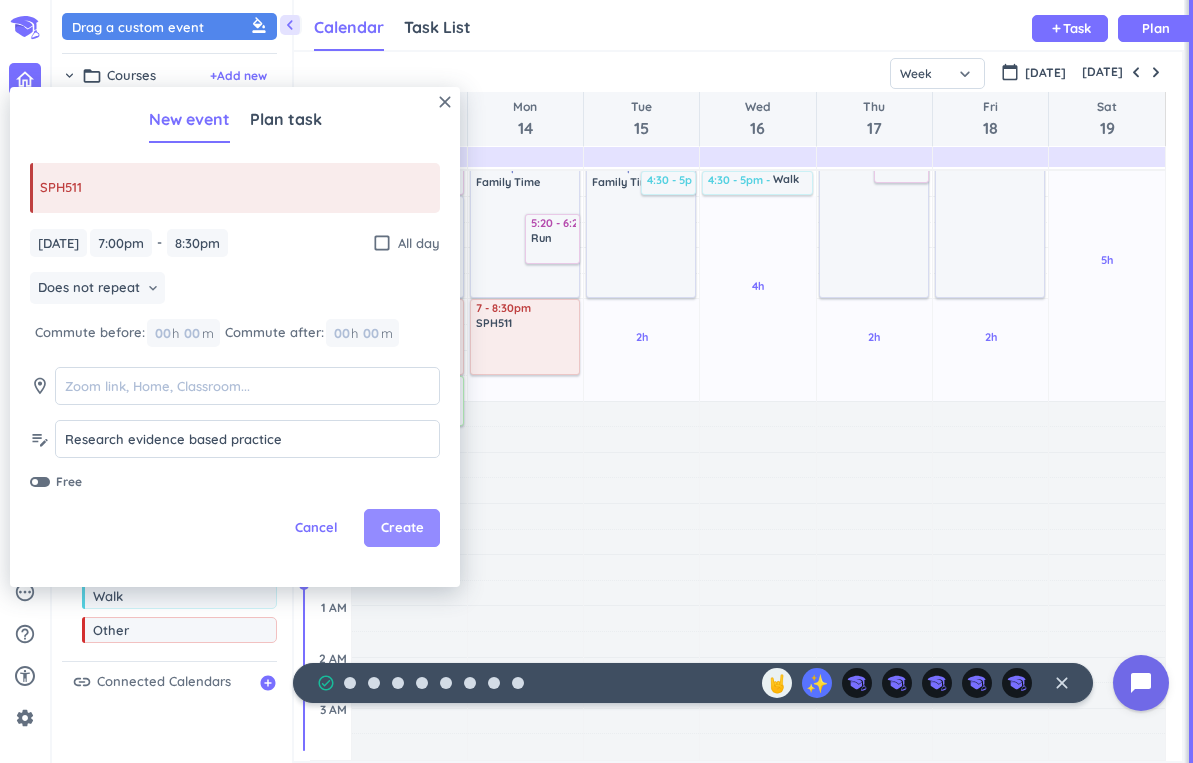 click on "Create" at bounding box center [402, 528] 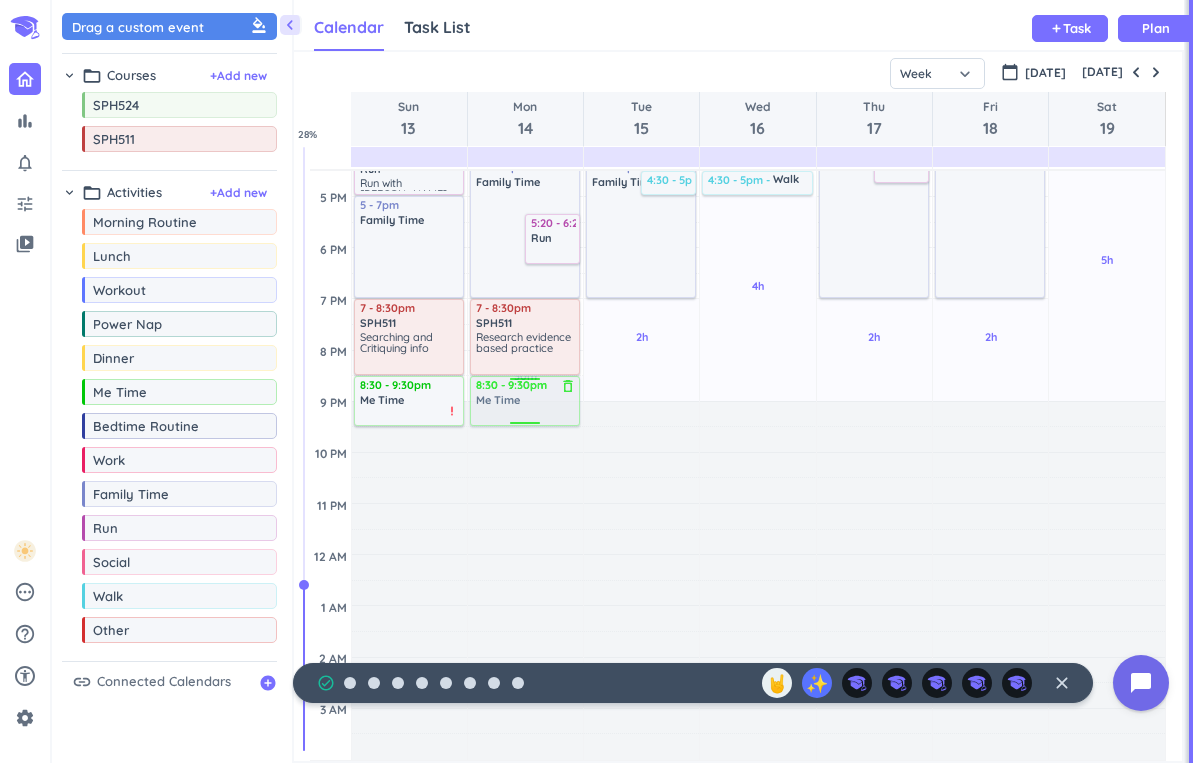 drag, startPoint x: 130, startPoint y: 402, endPoint x: 511, endPoint y: 377, distance: 381.81934 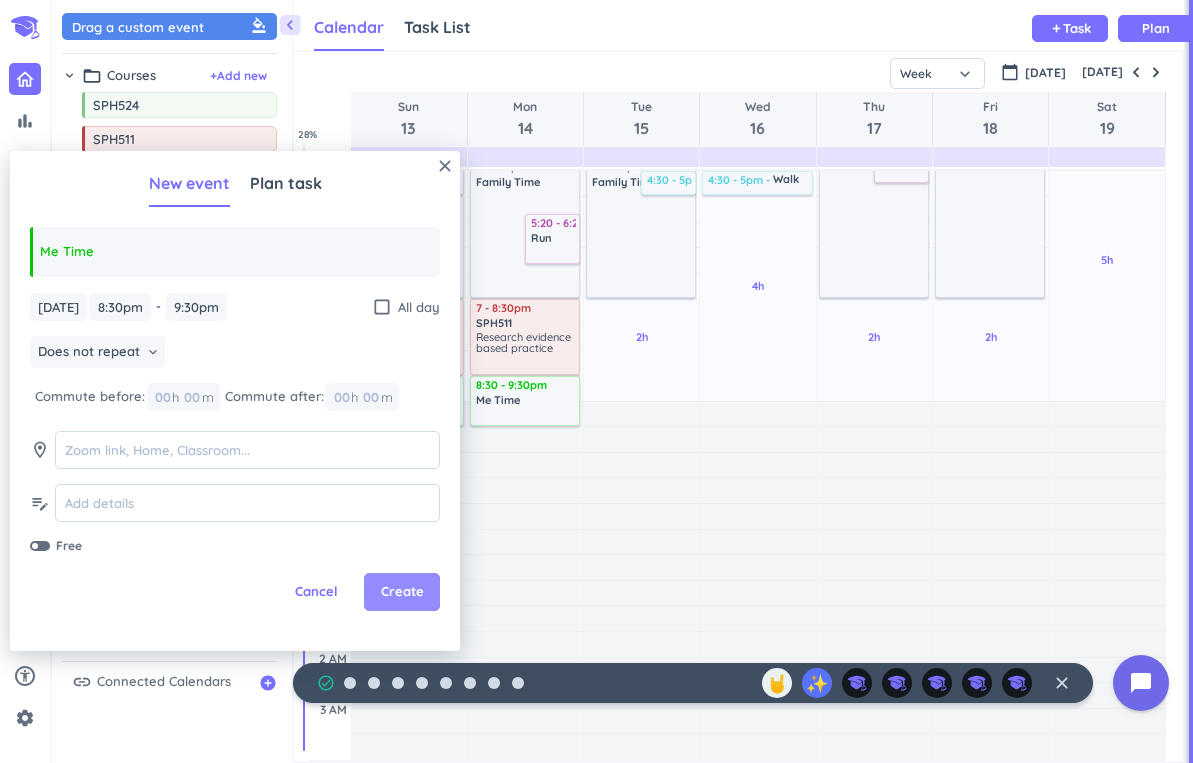 click on "Create" at bounding box center [402, 592] 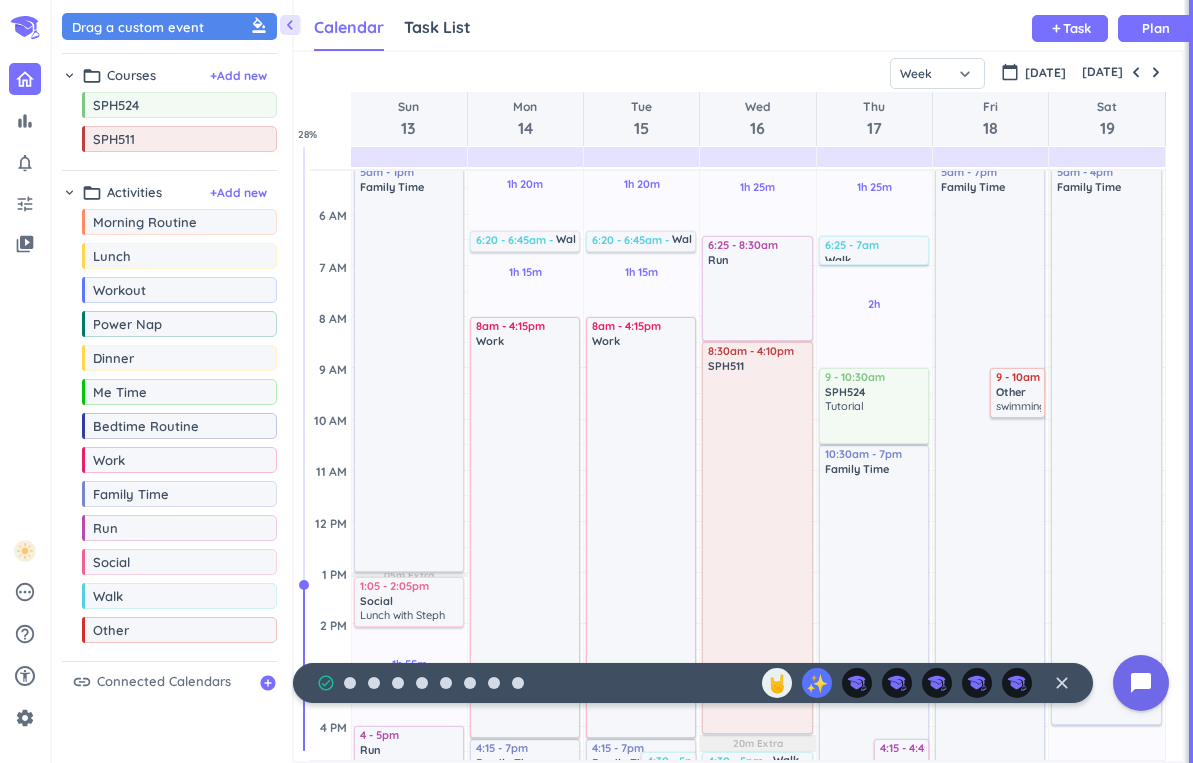 scroll, scrollTop: 0, scrollLeft: 0, axis: both 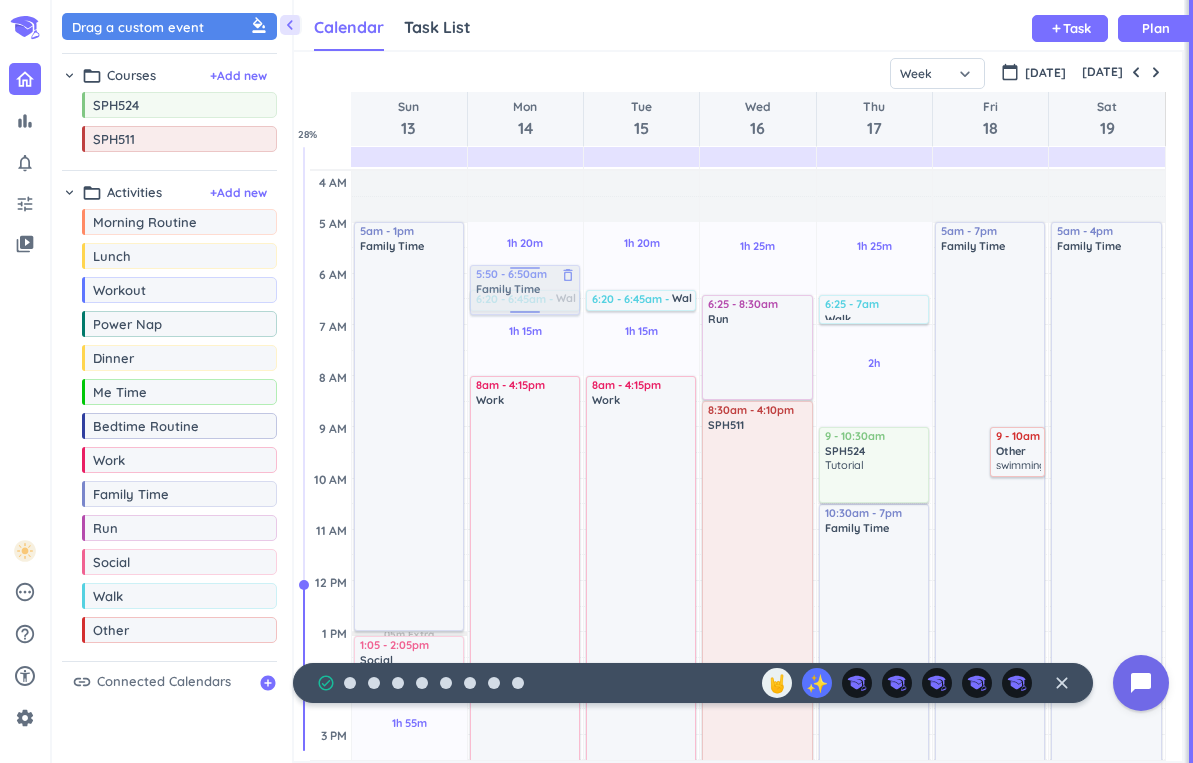 drag, startPoint x: 144, startPoint y: 494, endPoint x: 525, endPoint y: 265, distance: 444.52448 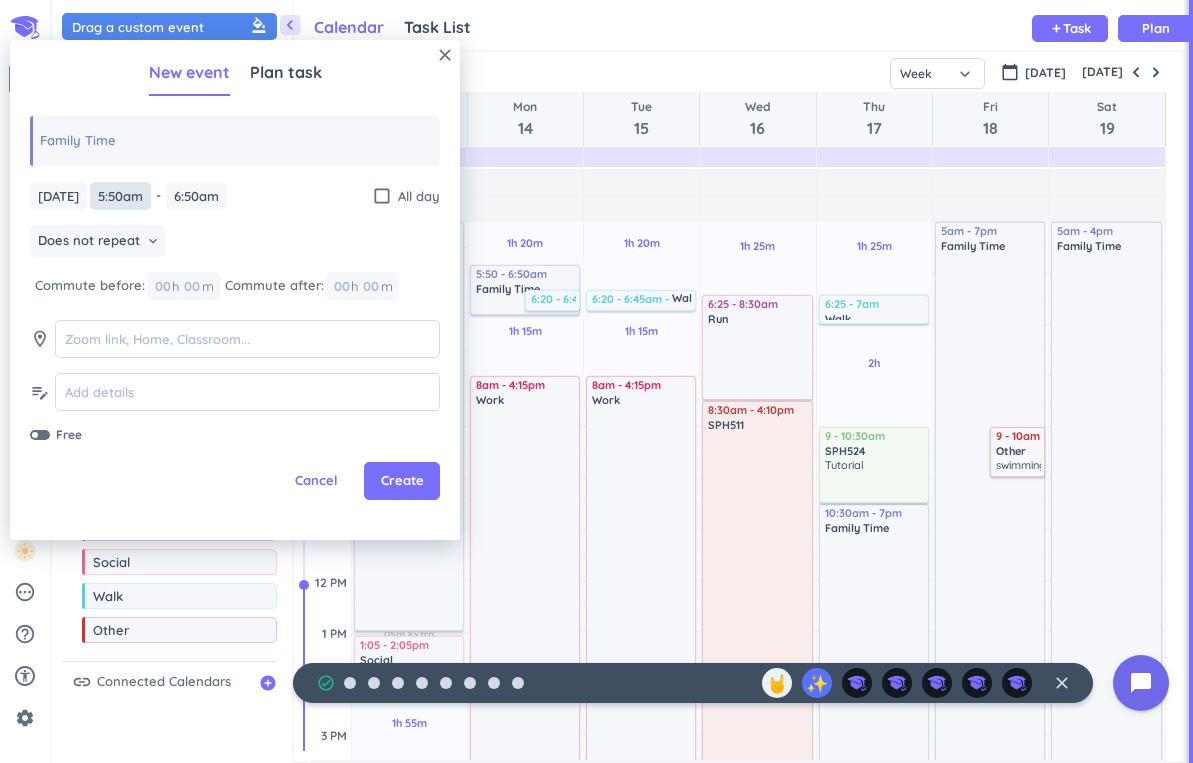 click on "5:50am" at bounding box center [120, 196] 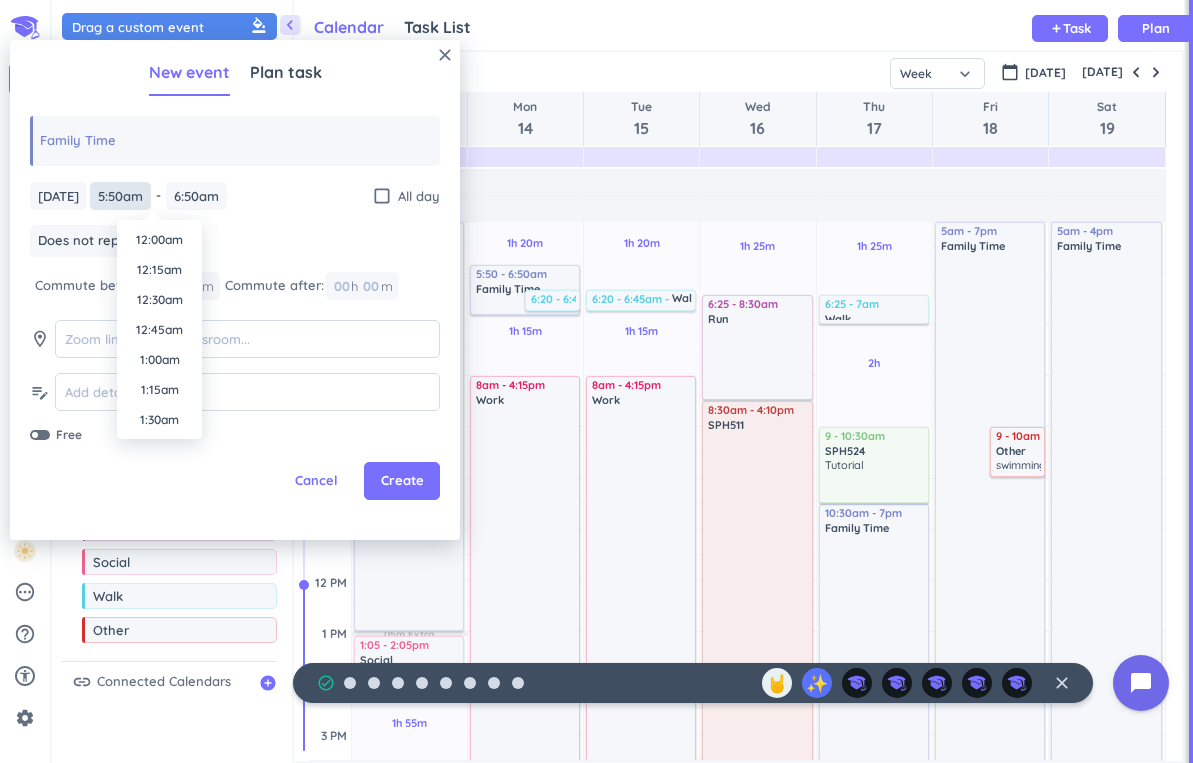 scroll, scrollTop: 600, scrollLeft: 0, axis: vertical 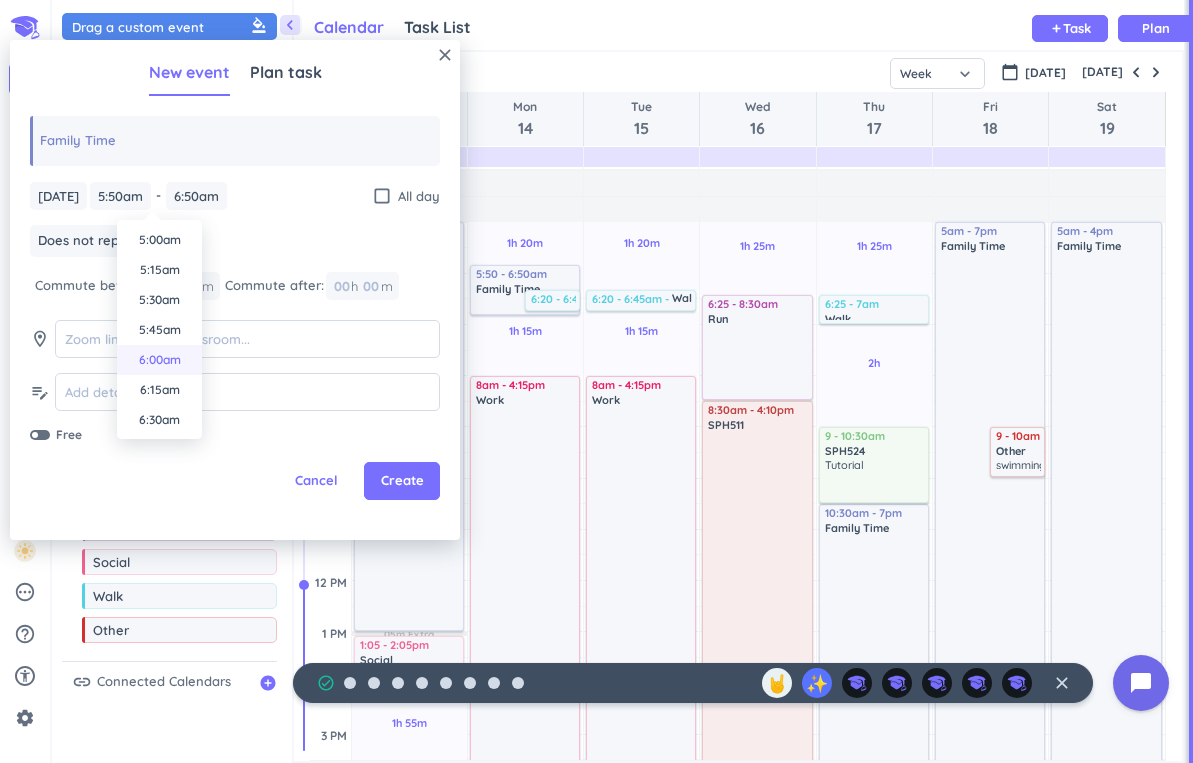 click on "6:00am" at bounding box center [159, 360] 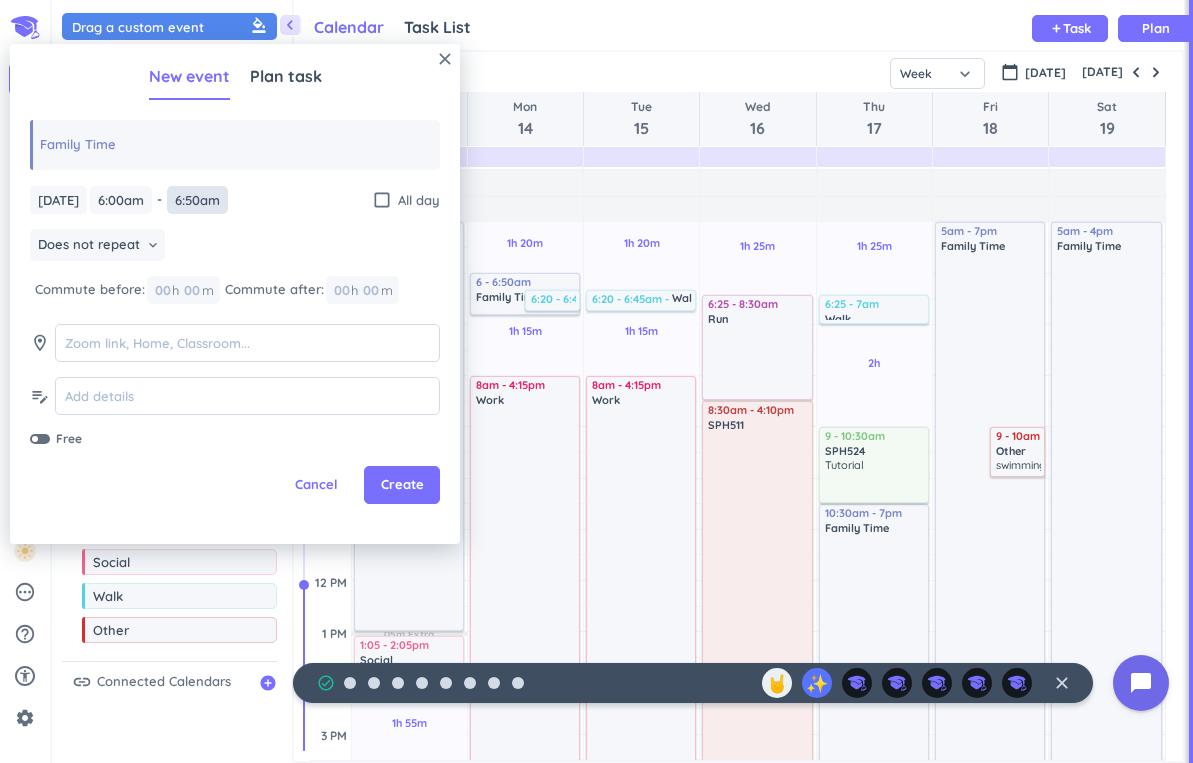 click on "6:50am" at bounding box center (197, 200) 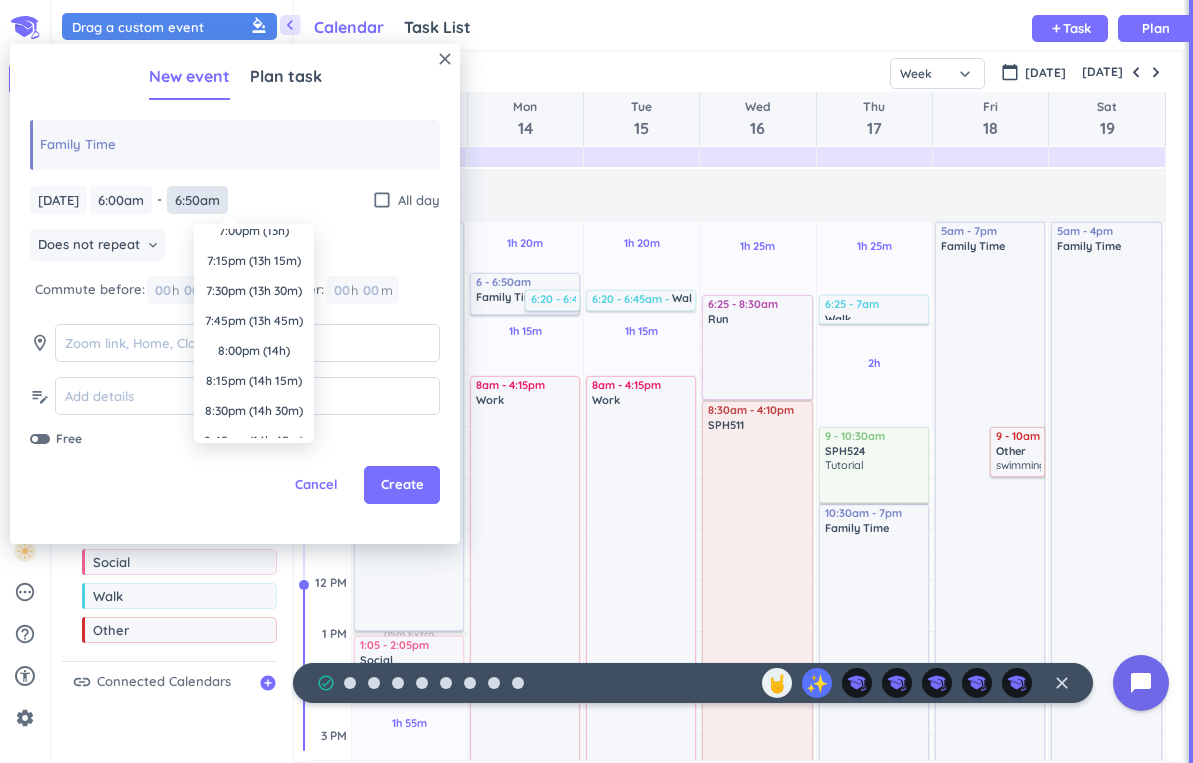 scroll, scrollTop: 1551, scrollLeft: 0, axis: vertical 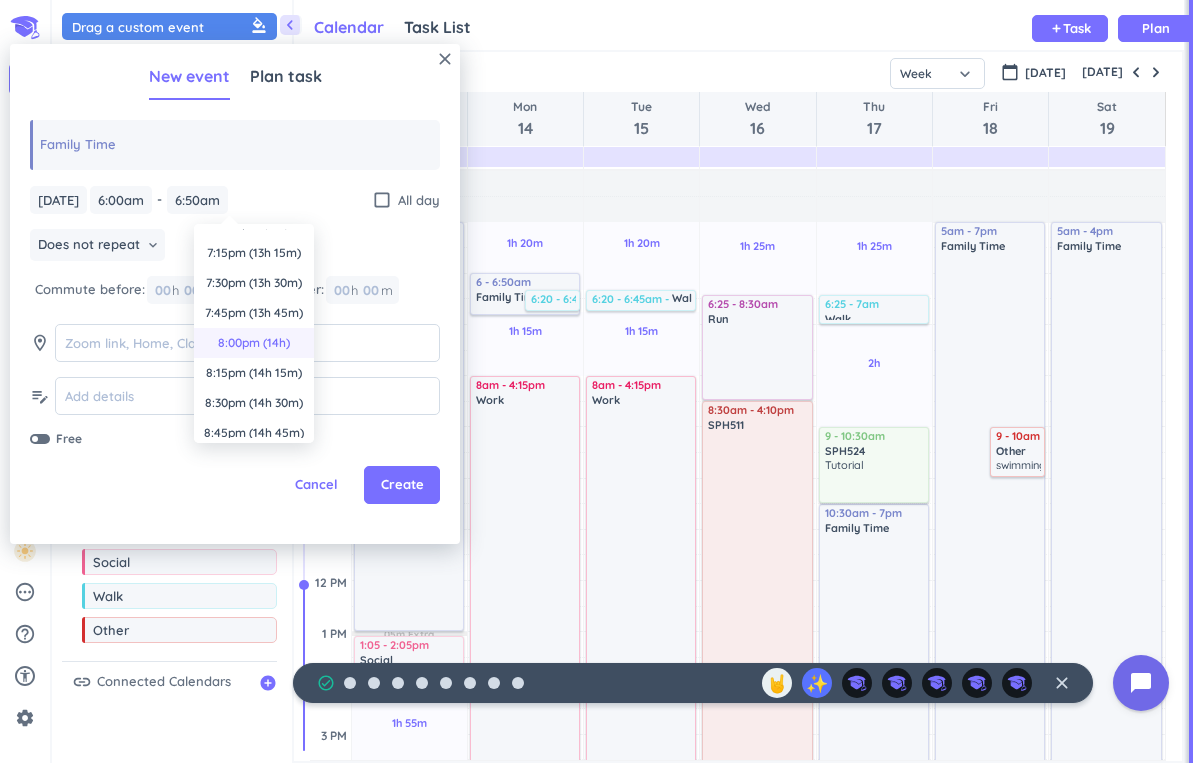 click on "8:00pm (14h)" at bounding box center [254, 343] 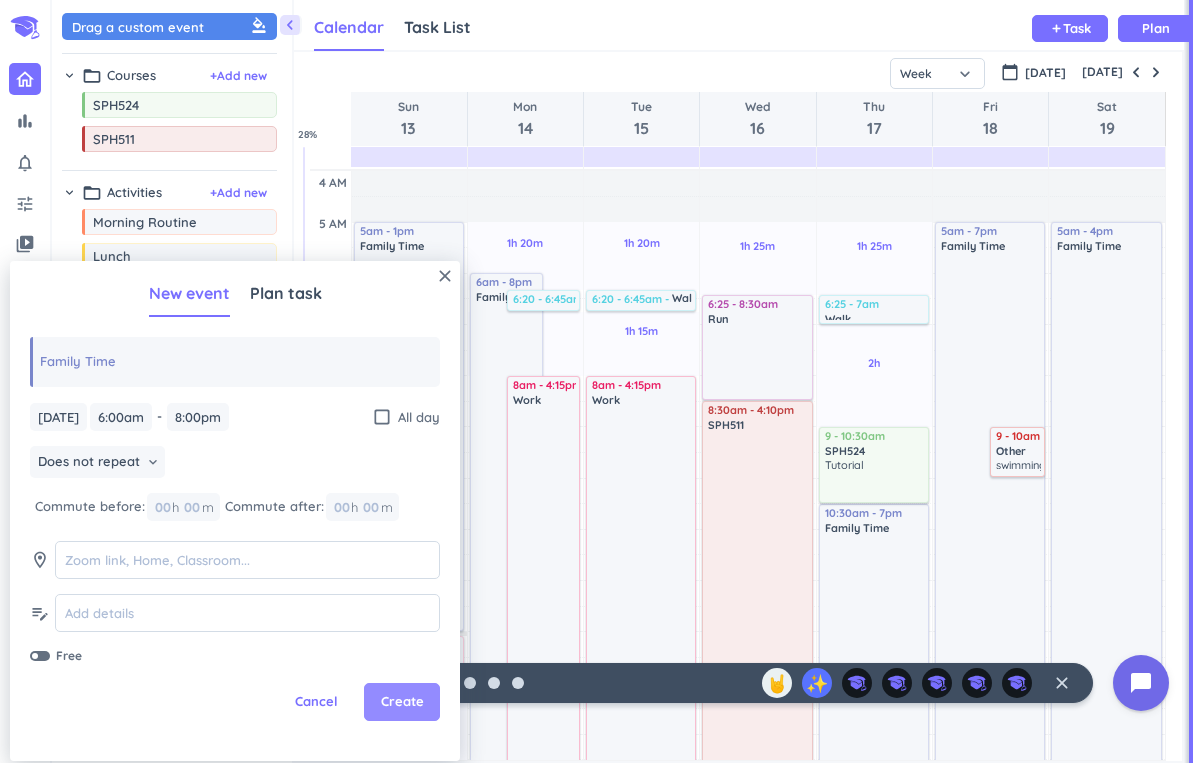 click on "Create" at bounding box center (402, 702) 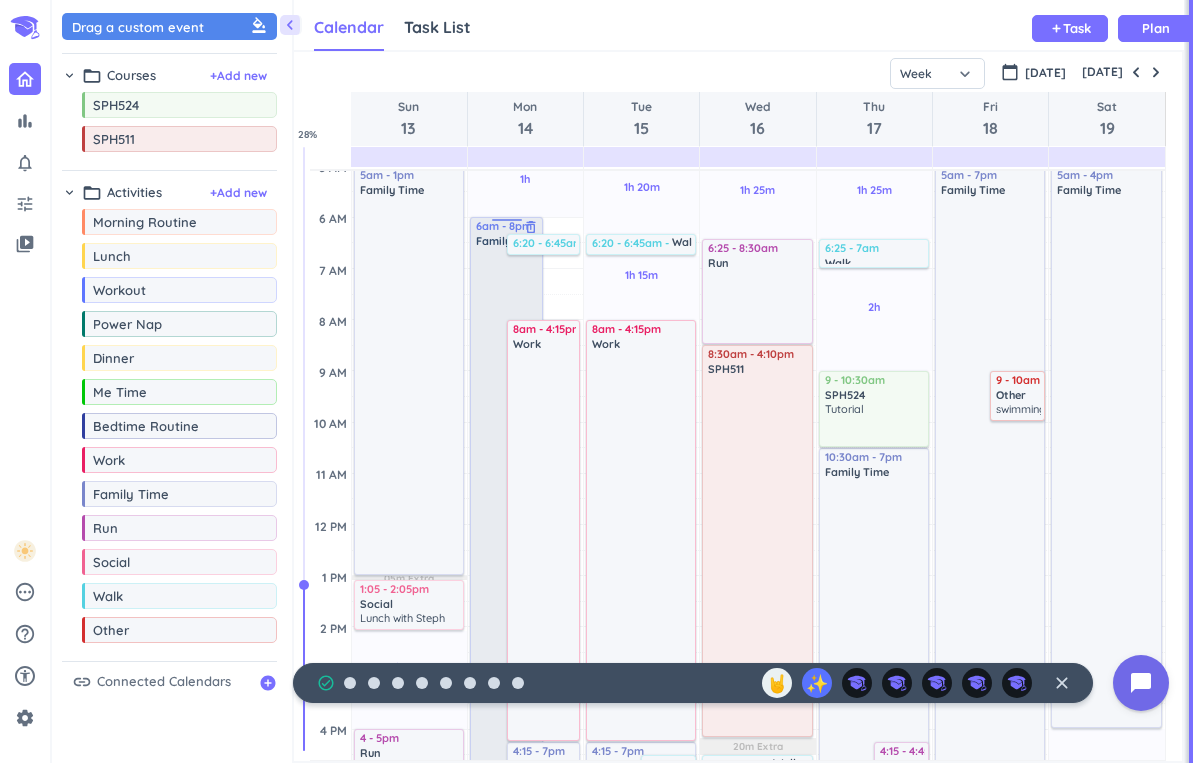 scroll, scrollTop: 47, scrollLeft: 0, axis: vertical 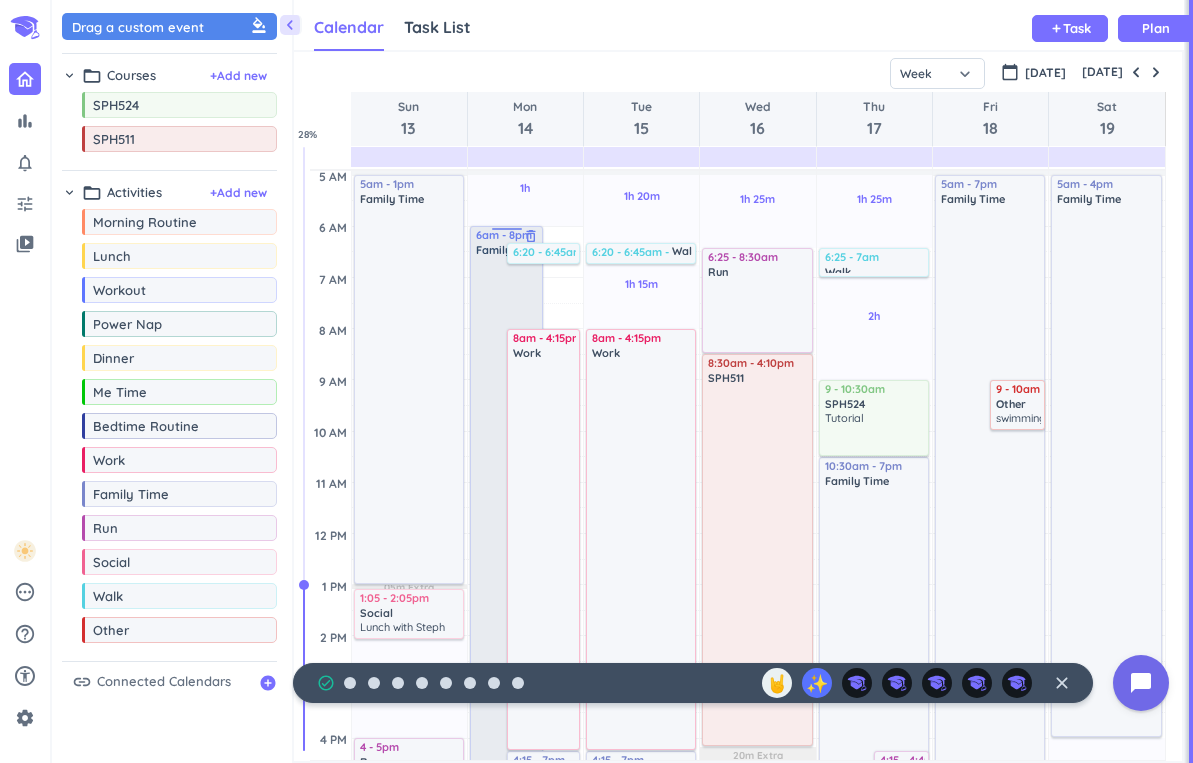 click at bounding box center [508, 598] 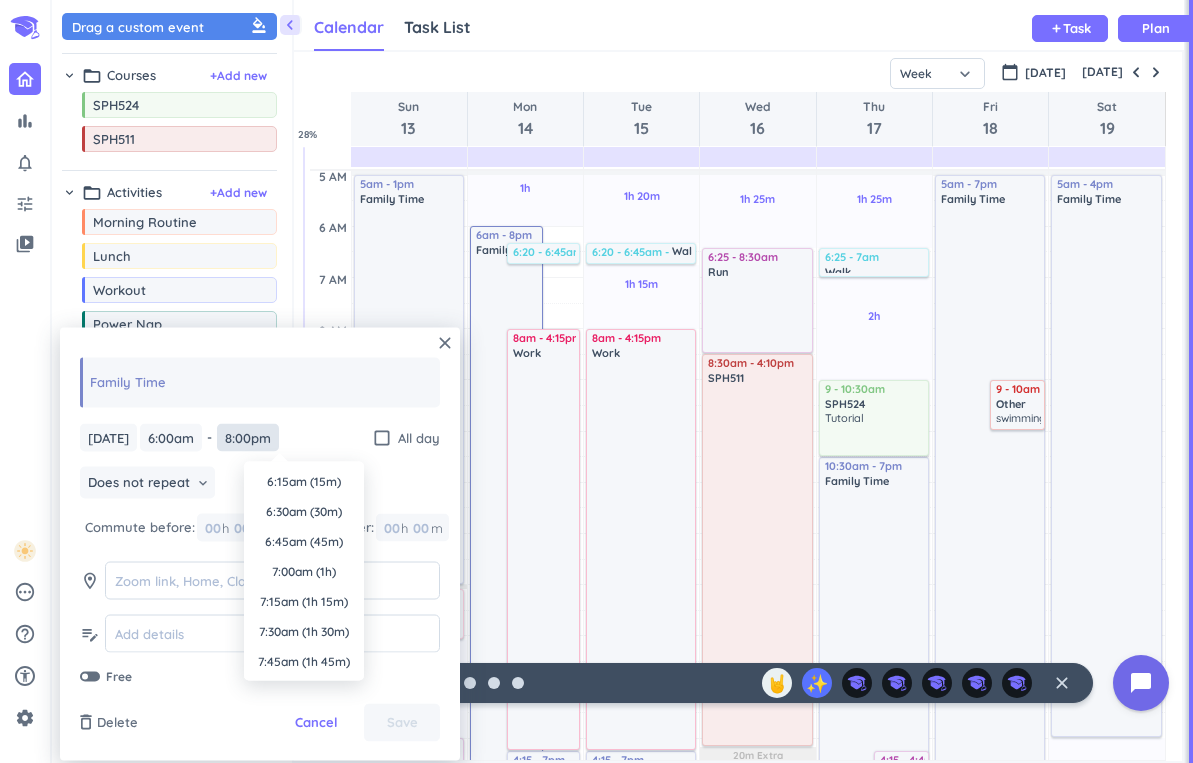 click on "8:00pm" at bounding box center [248, 437] 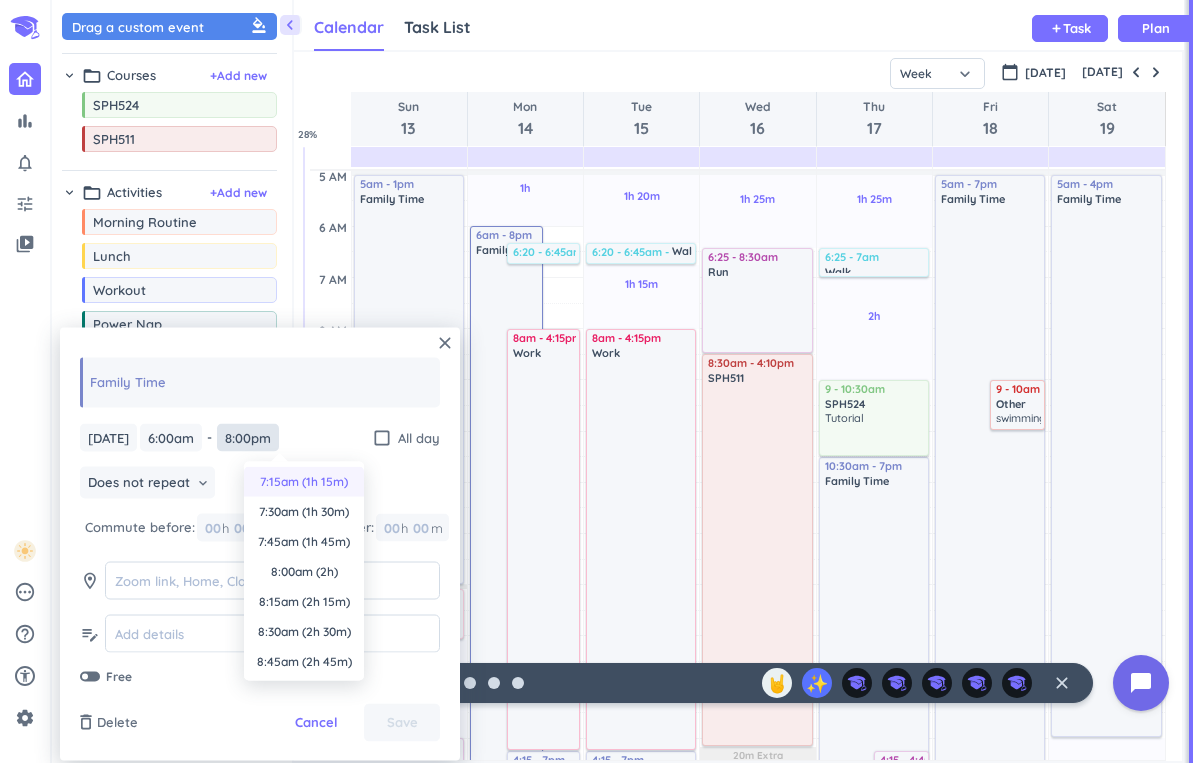 scroll, scrollTop: 133, scrollLeft: 0, axis: vertical 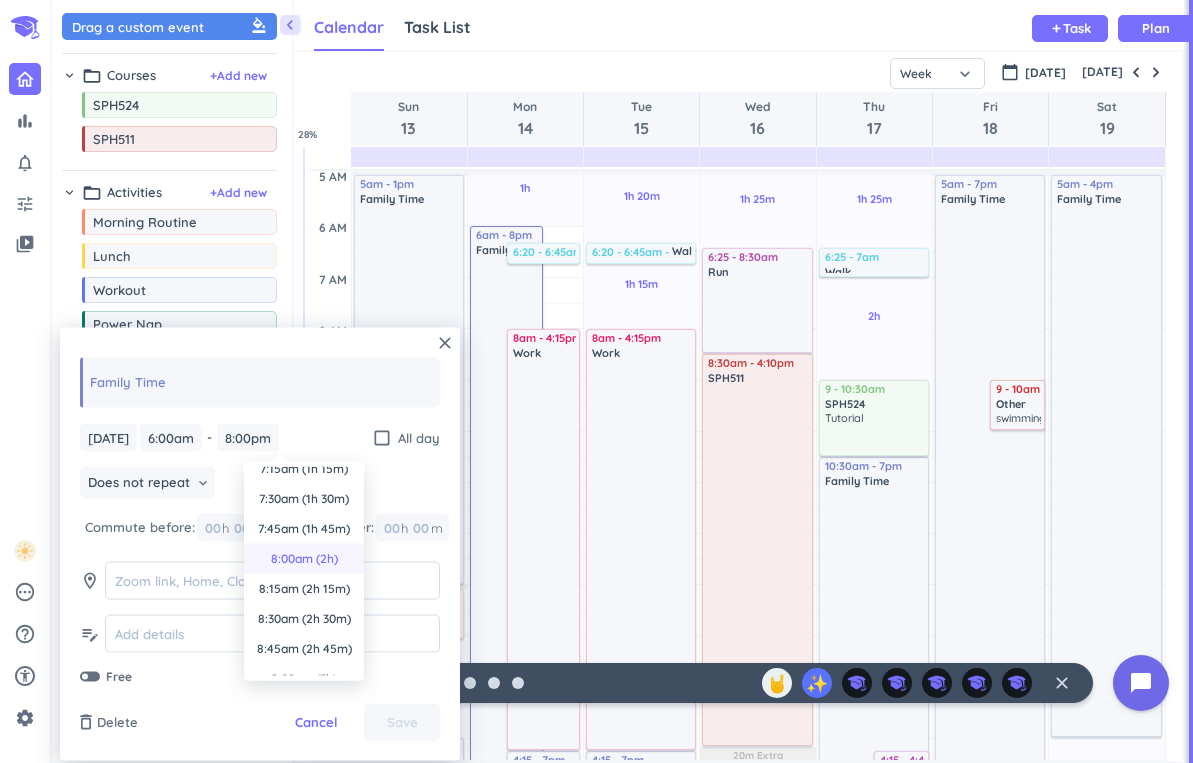 click on "8:00am (2h)" at bounding box center (304, 559) 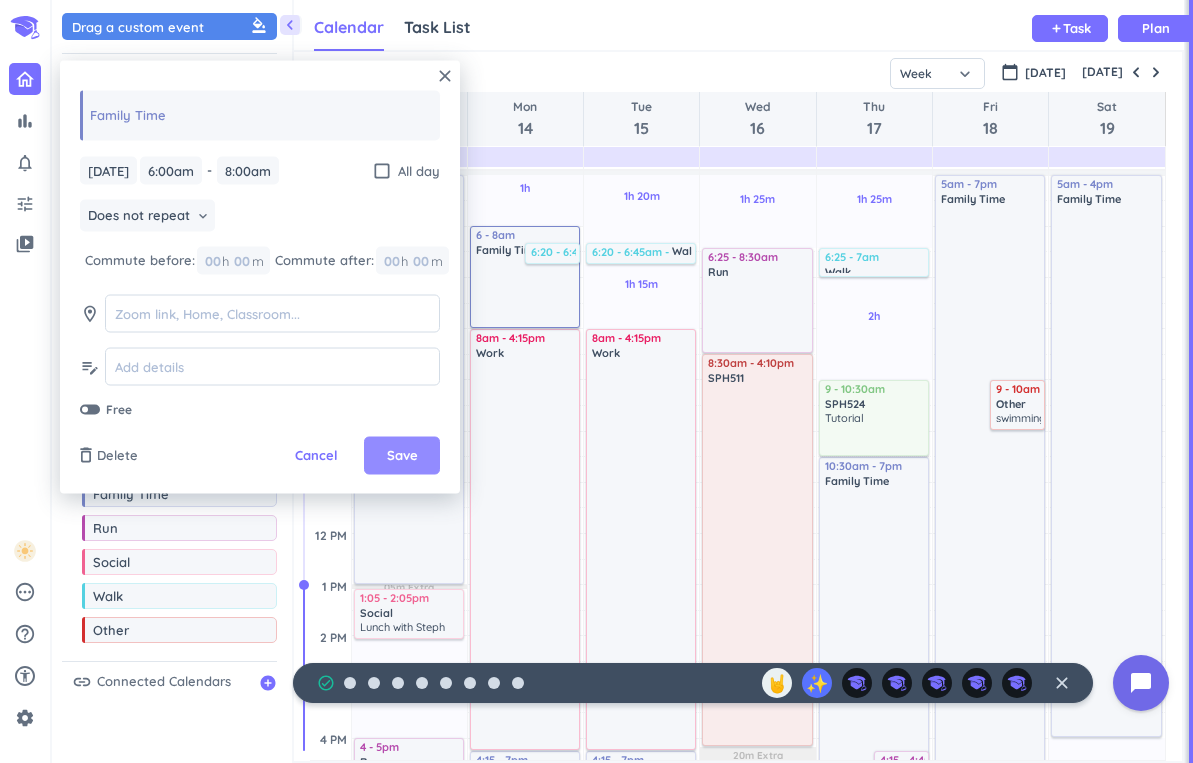 click on "Save" at bounding box center [402, 456] 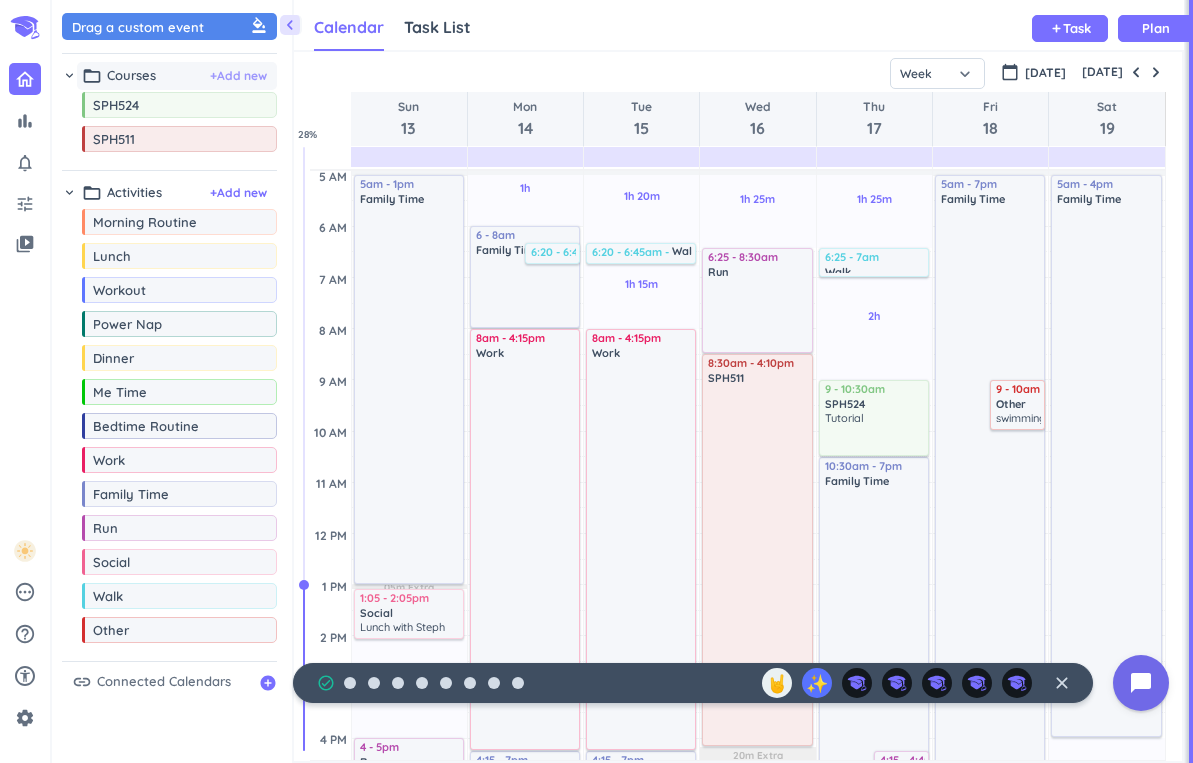 click on "+  Add new" at bounding box center (238, 76) 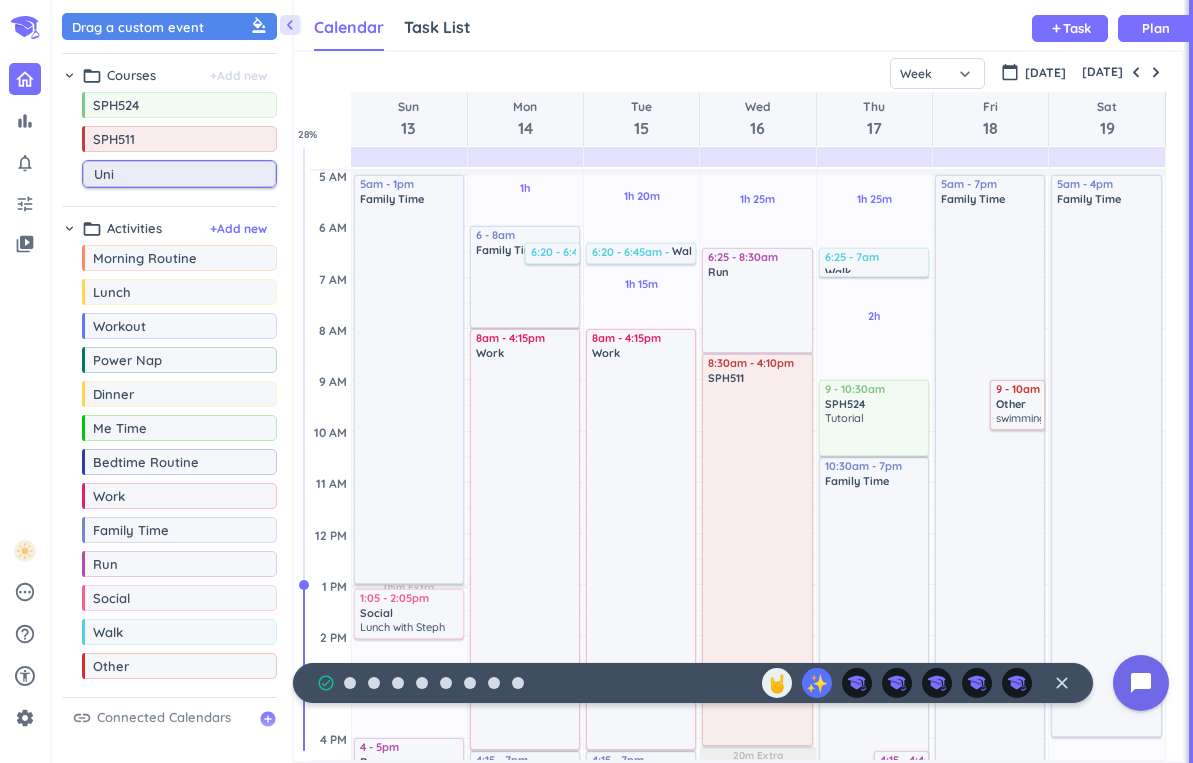 type on "Uni" 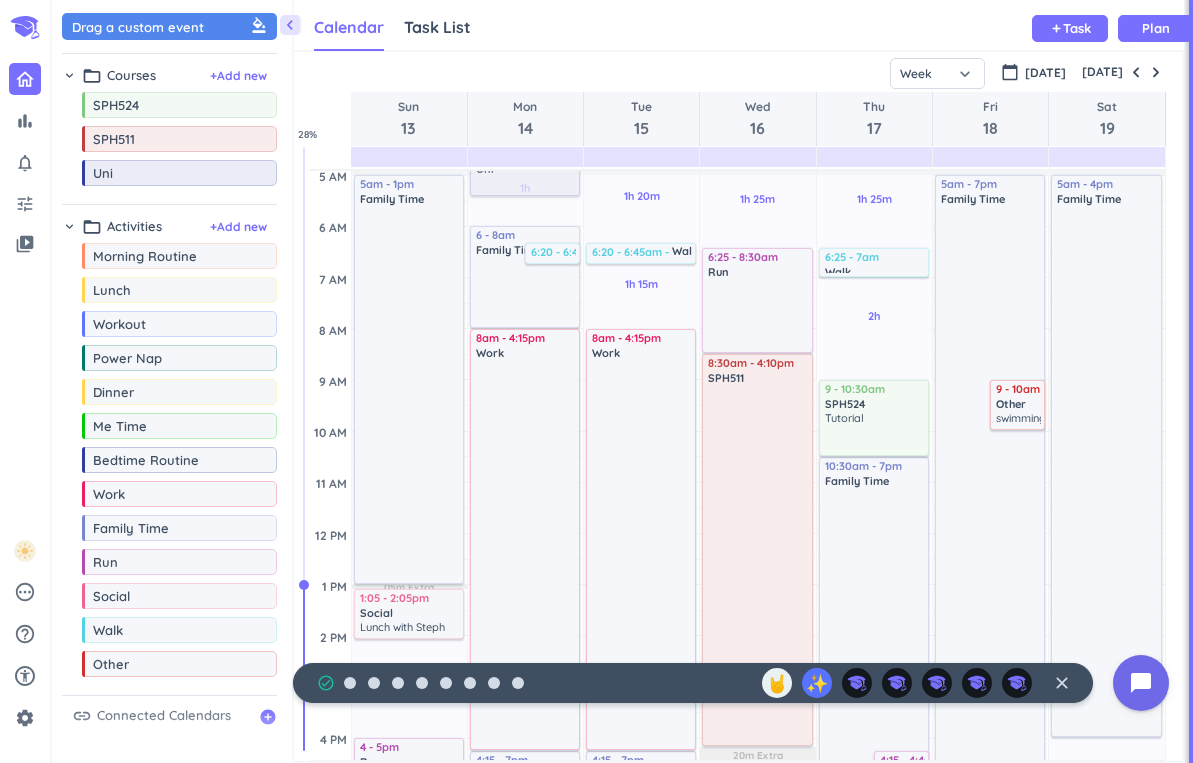 scroll, scrollTop: 0, scrollLeft: 0, axis: both 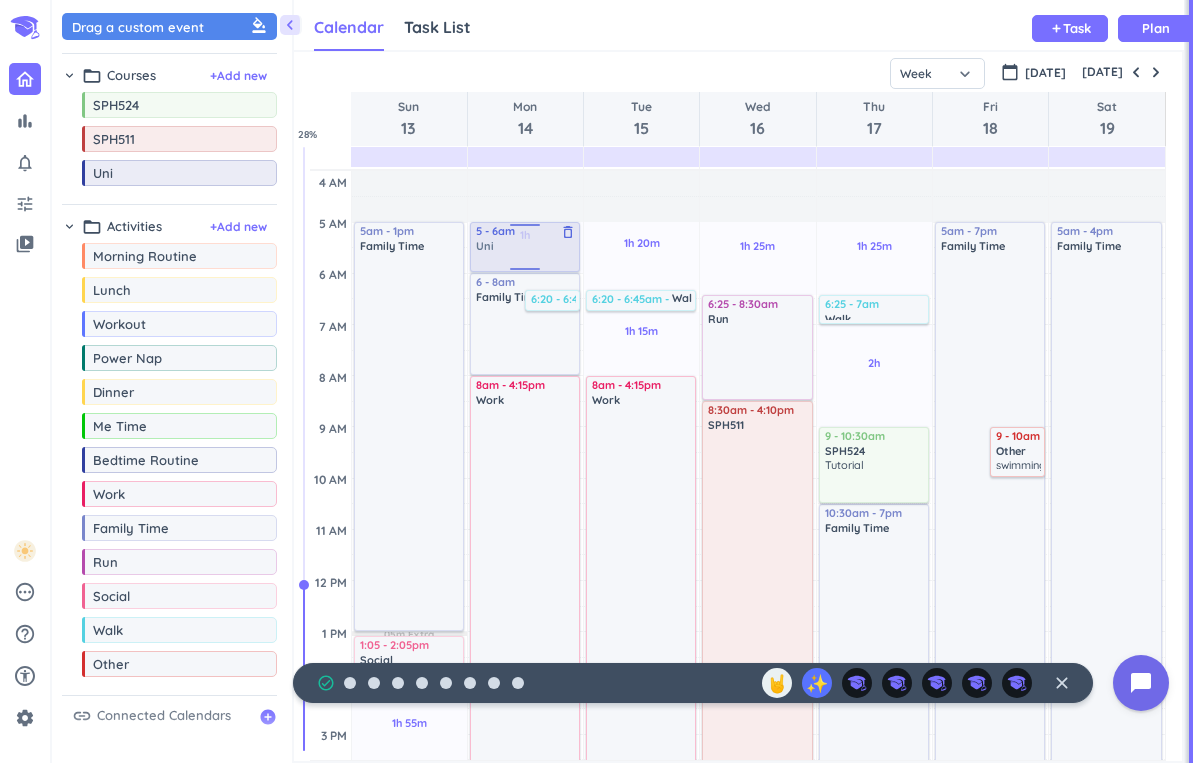 drag, startPoint x: 171, startPoint y: 176, endPoint x: 515, endPoint y: 225, distance: 347.4723 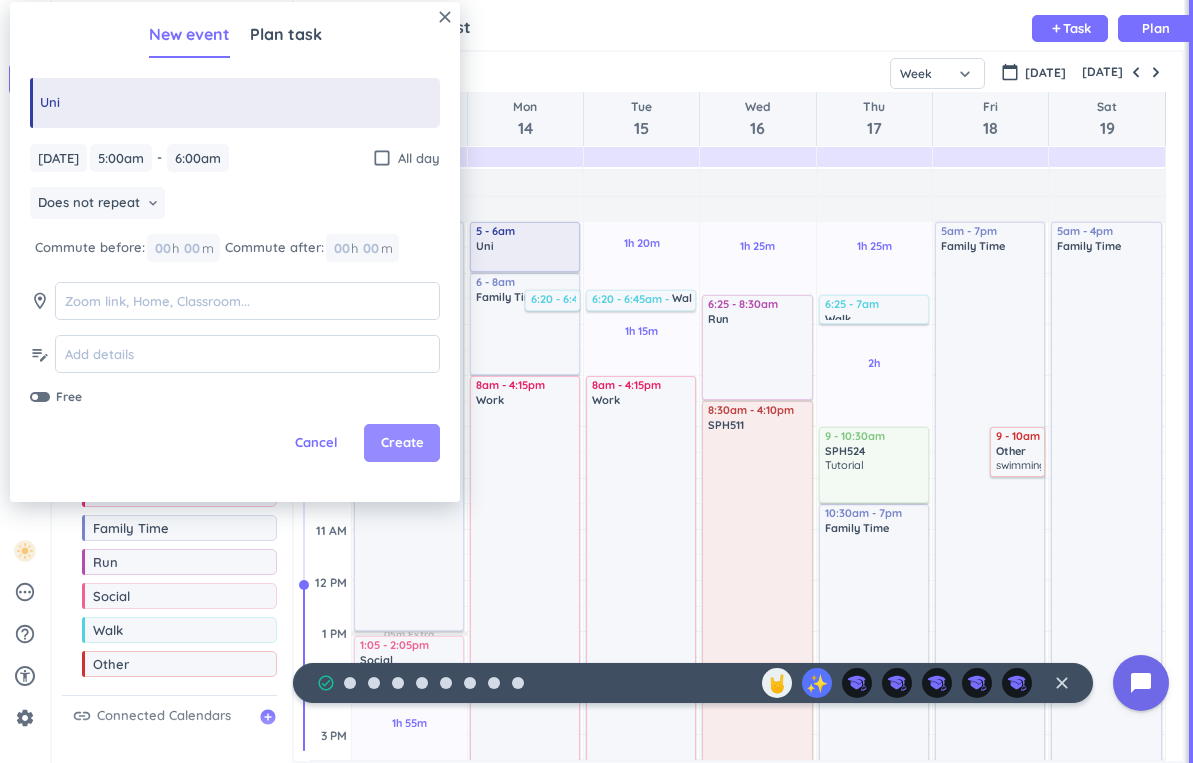 click on "Create" at bounding box center (402, 443) 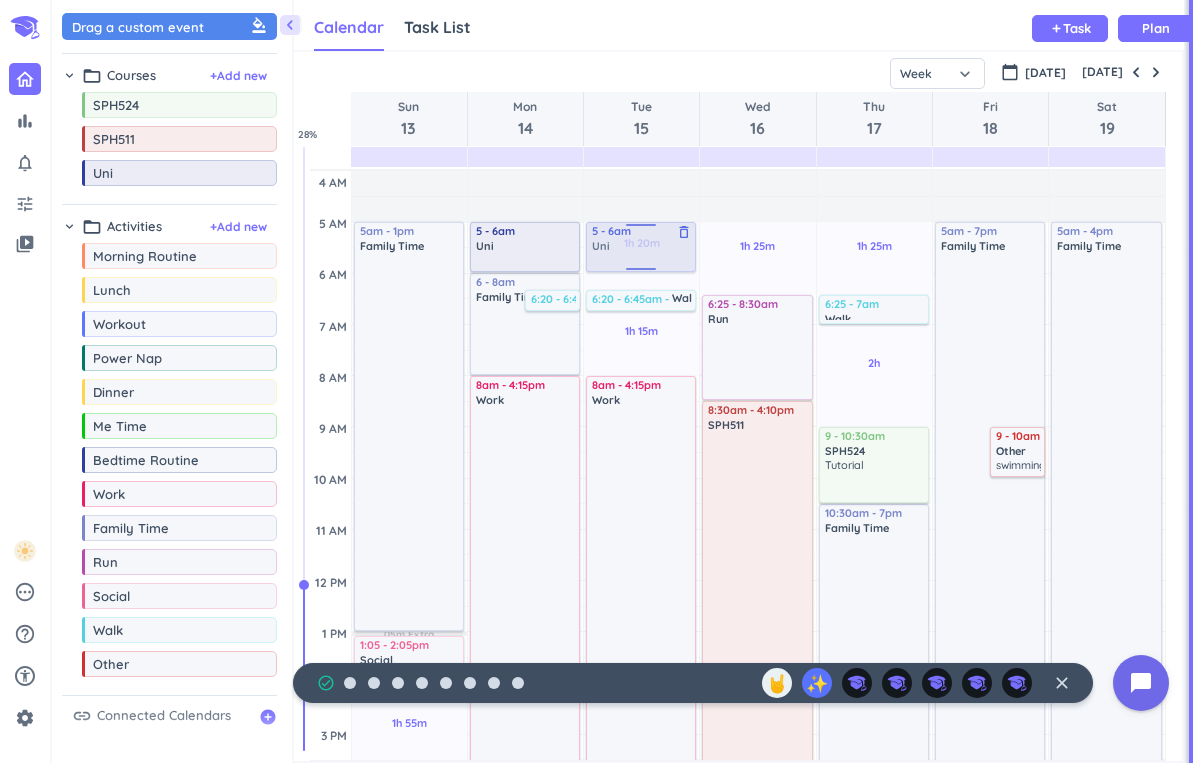 drag, startPoint x: 133, startPoint y: 180, endPoint x: 609, endPoint y: 225, distance: 478.12238 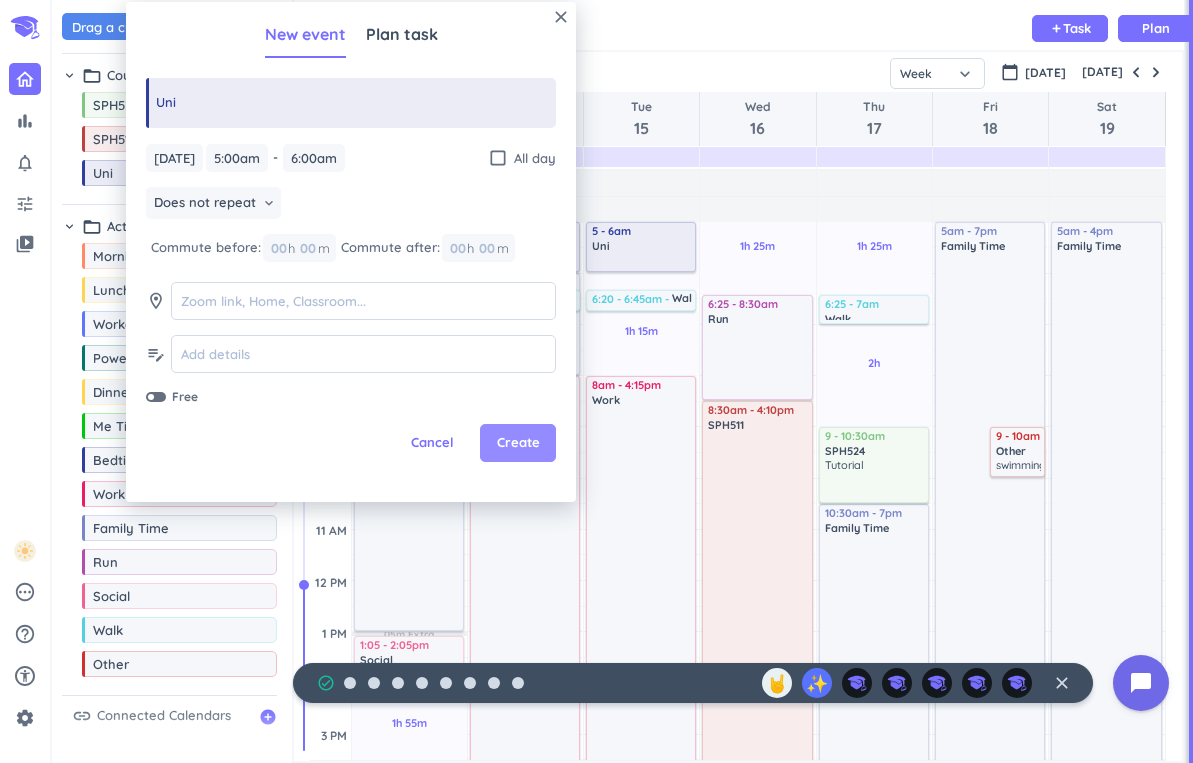 click on "Create" at bounding box center (518, 443) 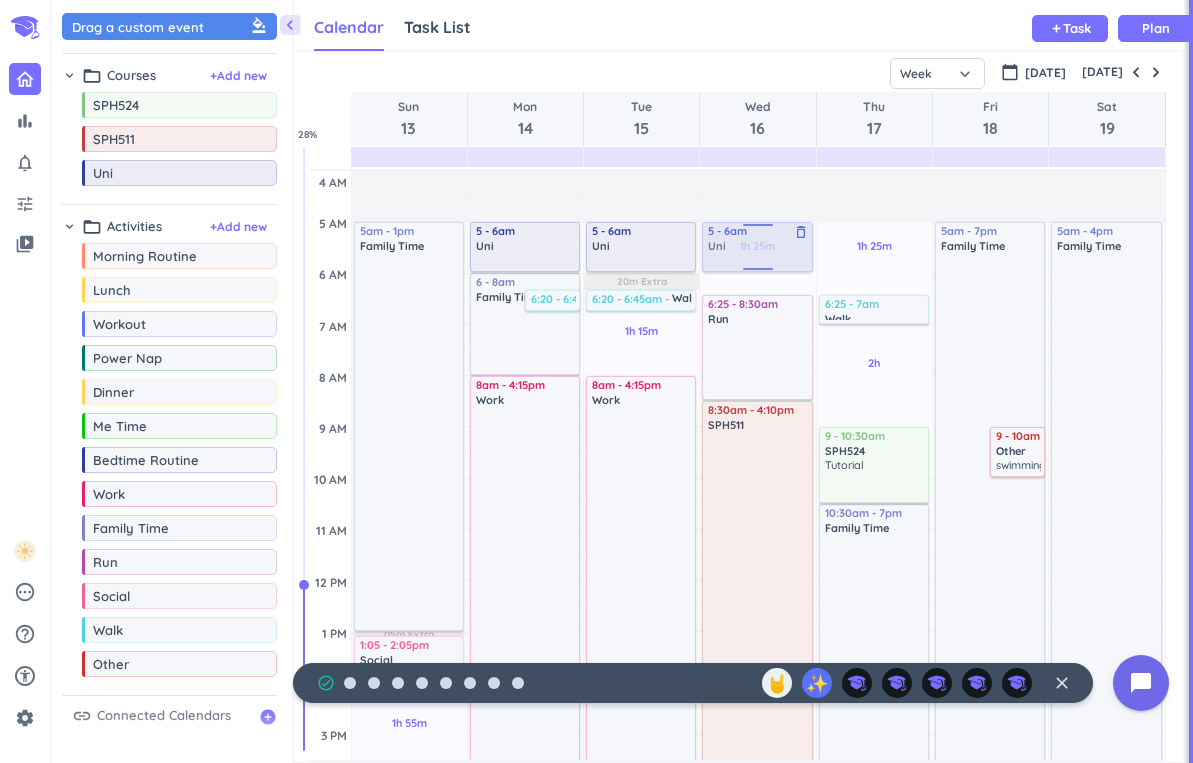 drag, startPoint x: 188, startPoint y: 173, endPoint x: 783, endPoint y: 226, distance: 597.35583 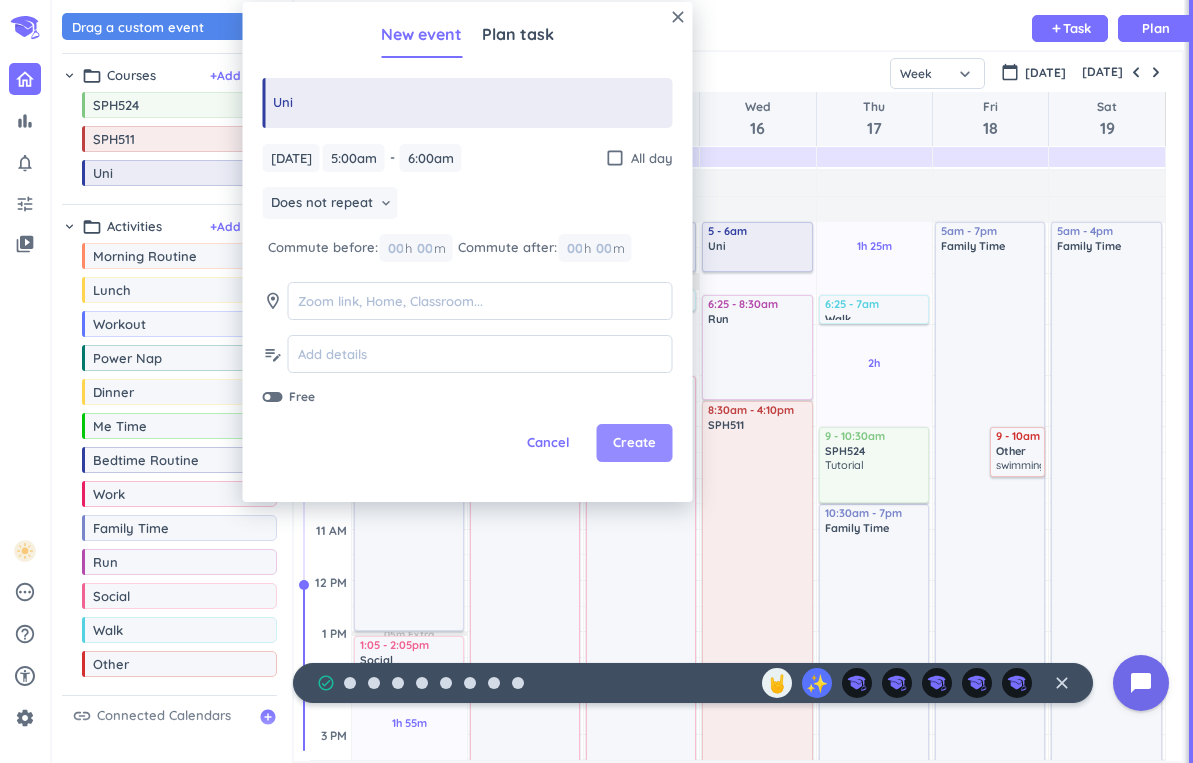 click on "Create" at bounding box center [634, 443] 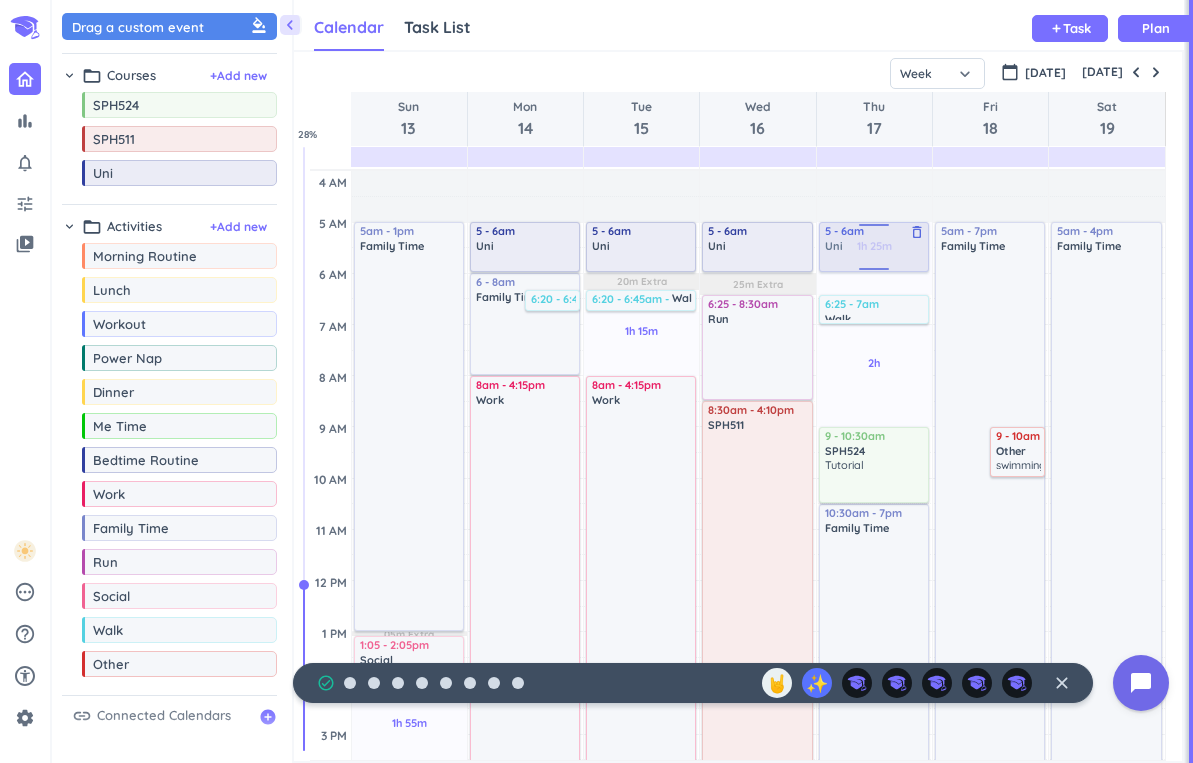 drag, startPoint x: 158, startPoint y: 175, endPoint x: 858, endPoint y: 226, distance: 701.8554 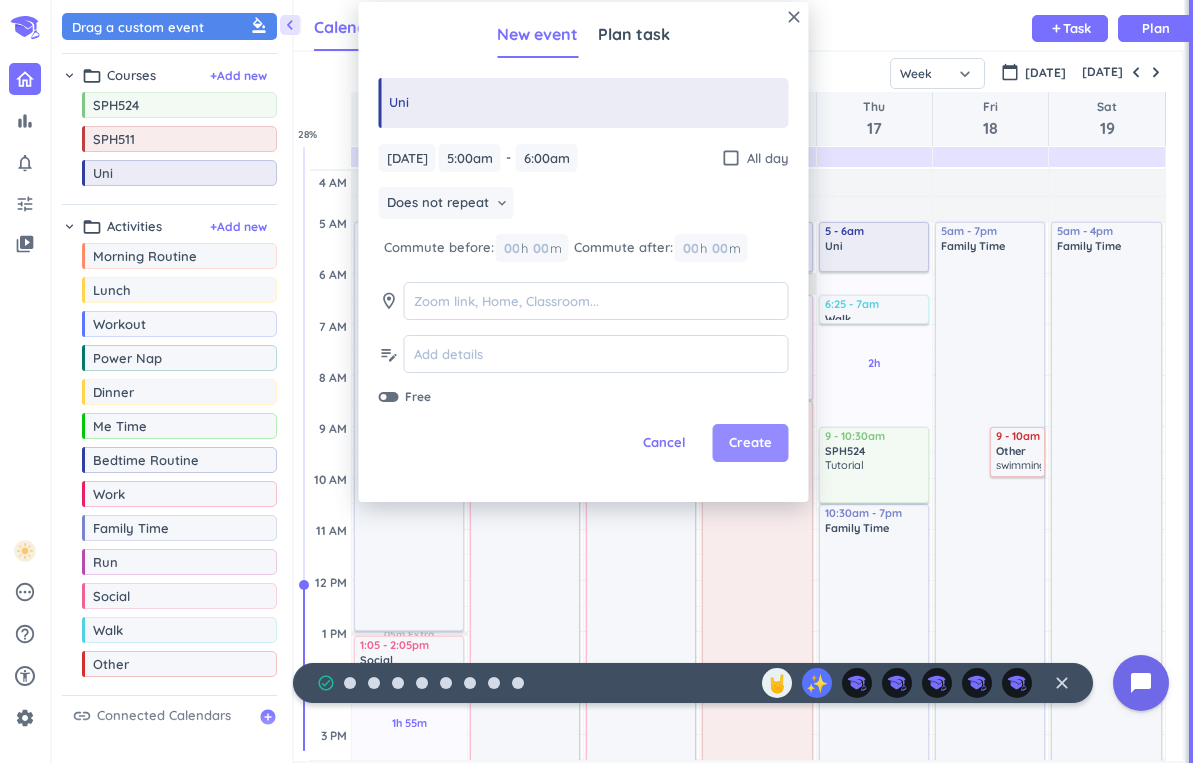 click on "Create" at bounding box center (750, 443) 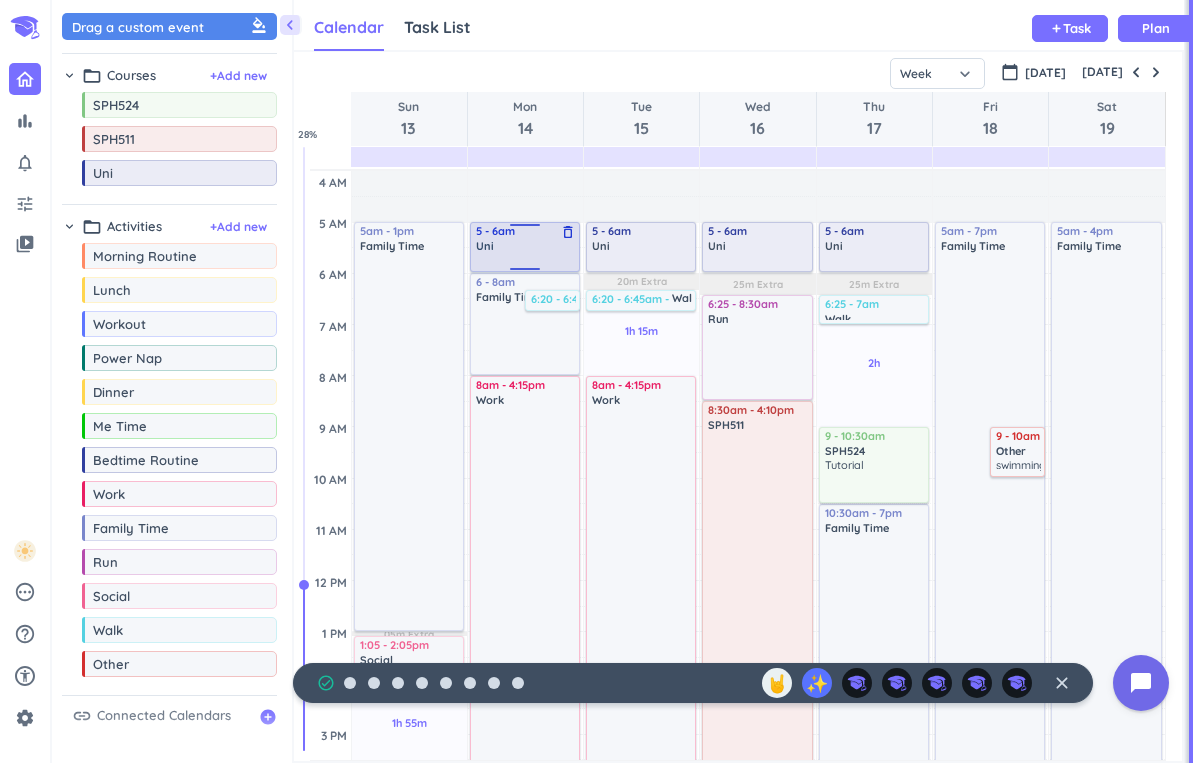 click on "Uni" at bounding box center [526, 246] 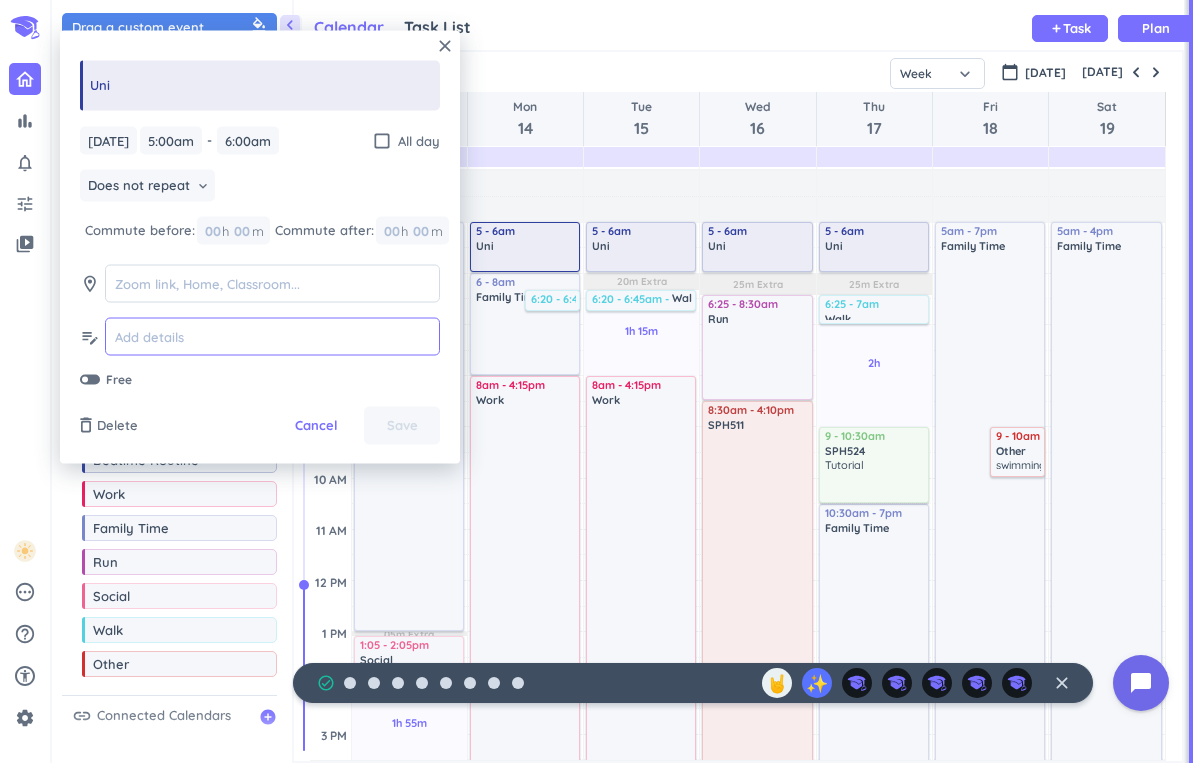 click at bounding box center [272, 336] 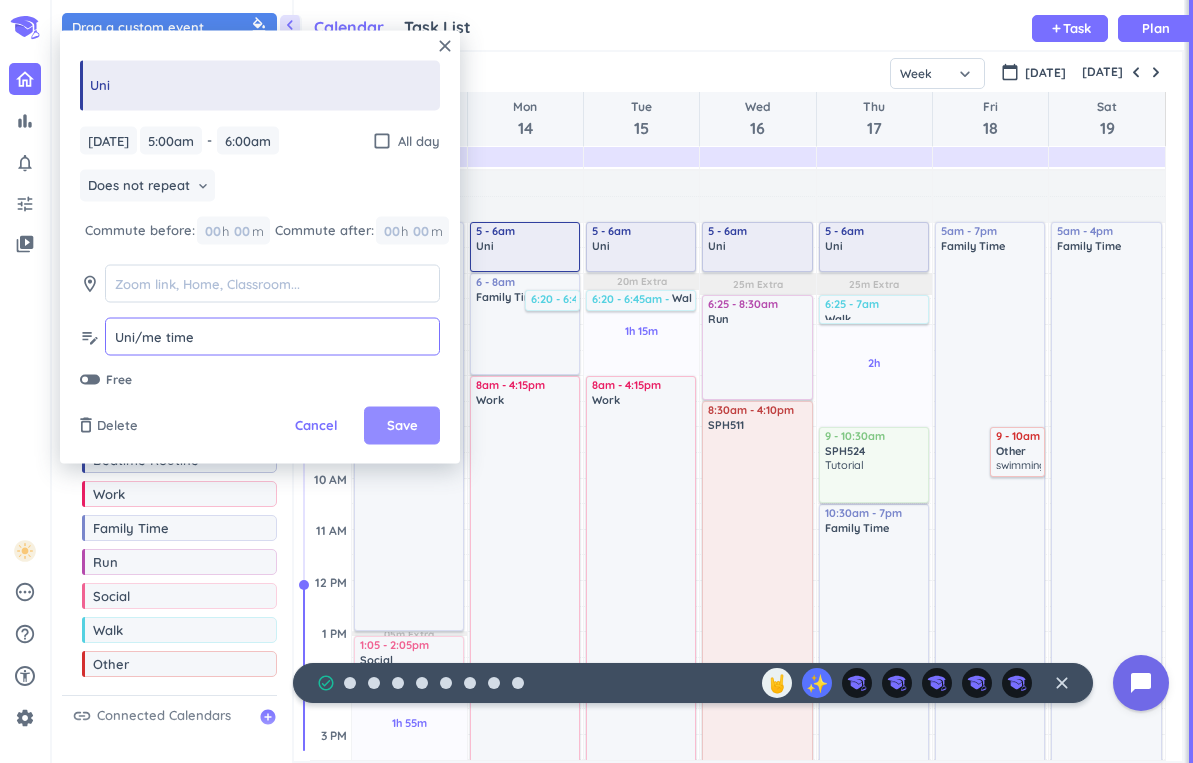 type on "Uni/me time" 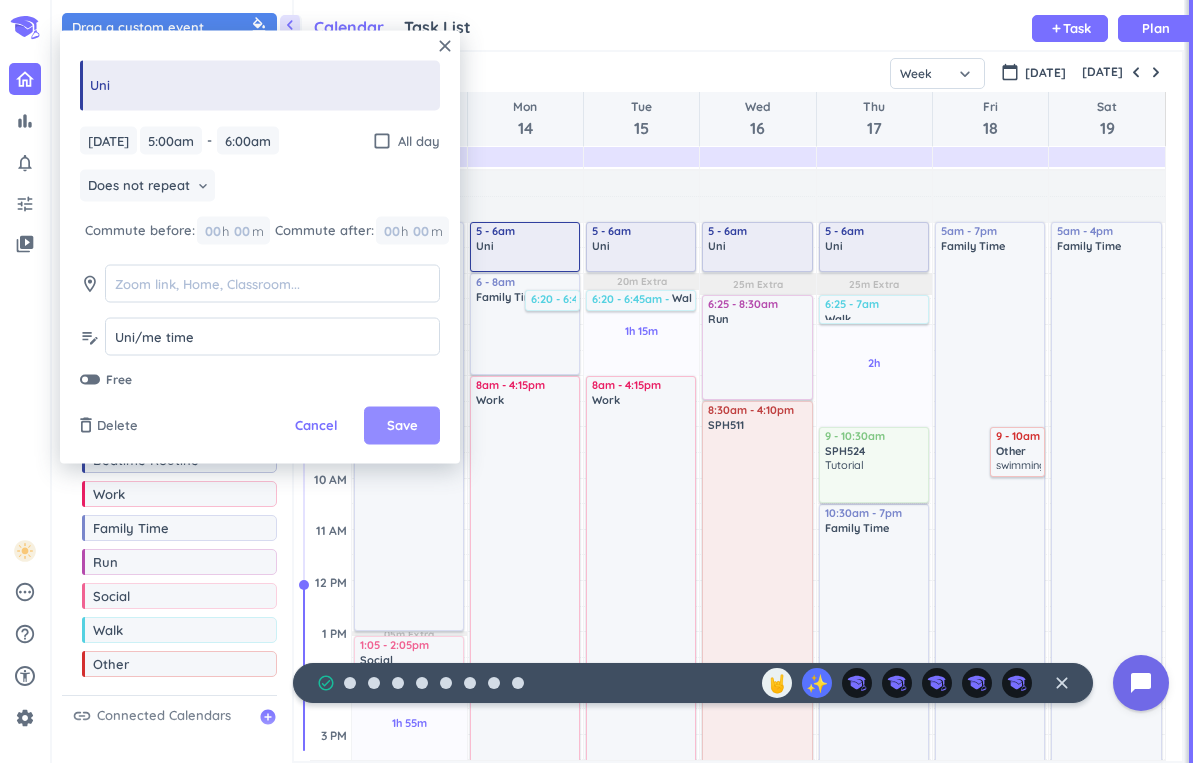 click on "Save" at bounding box center (402, 426) 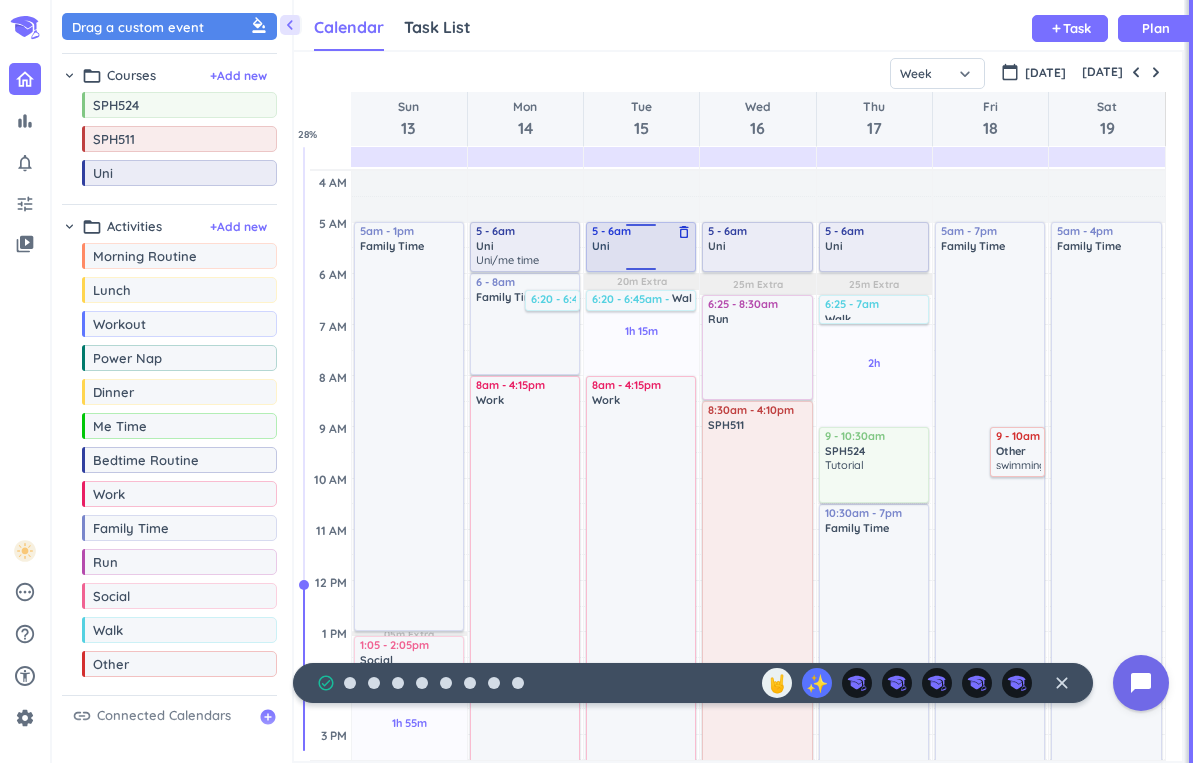 click on "Uni" at bounding box center (642, 246) 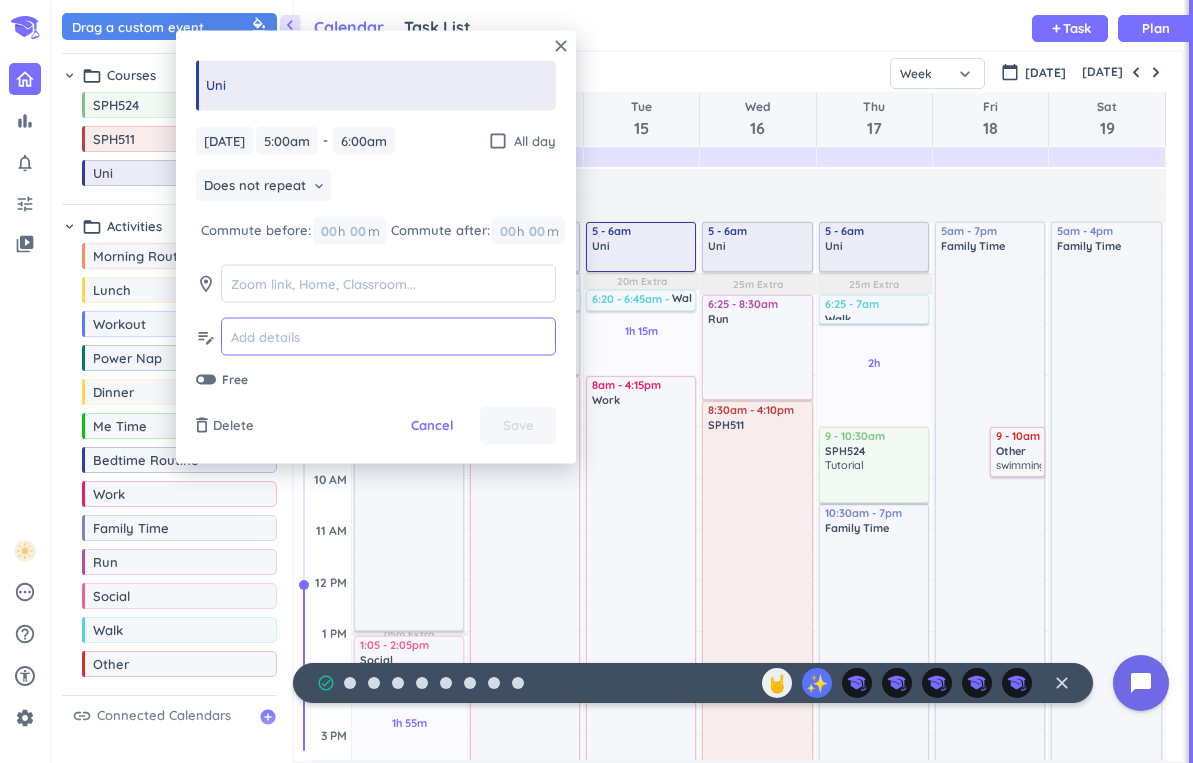 click at bounding box center (388, 336) 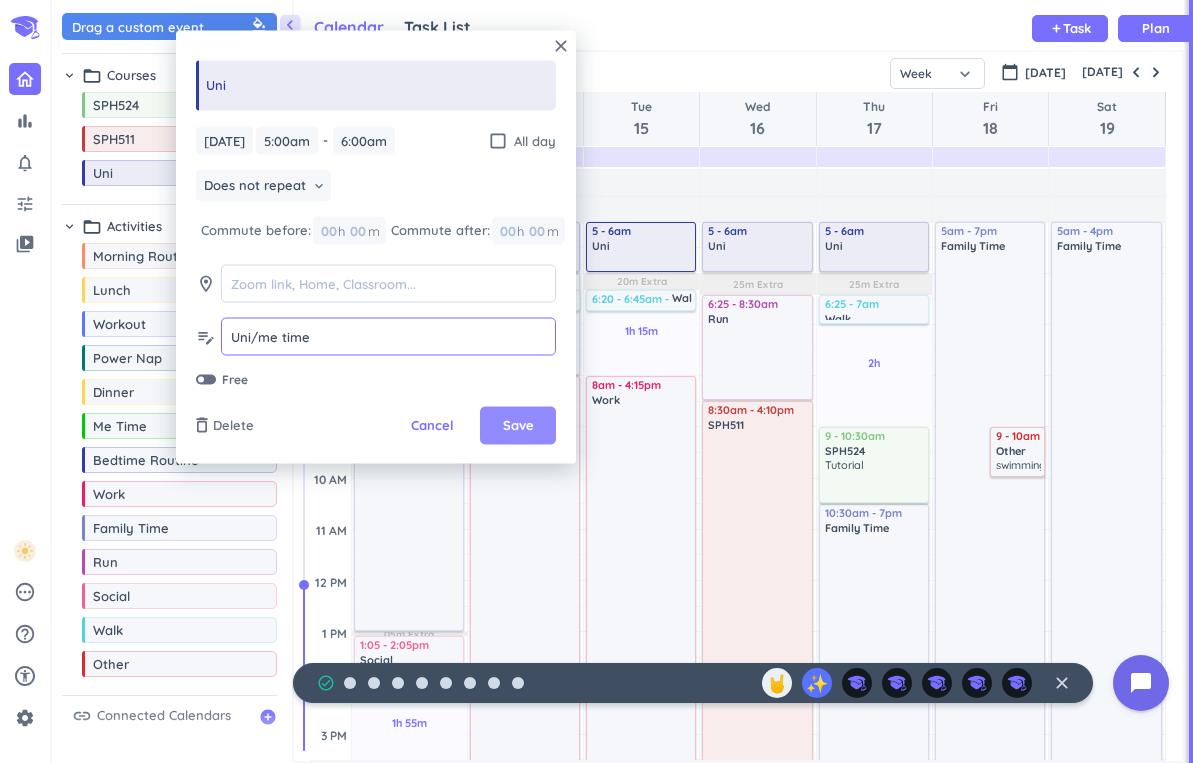 type on "Uni/me time" 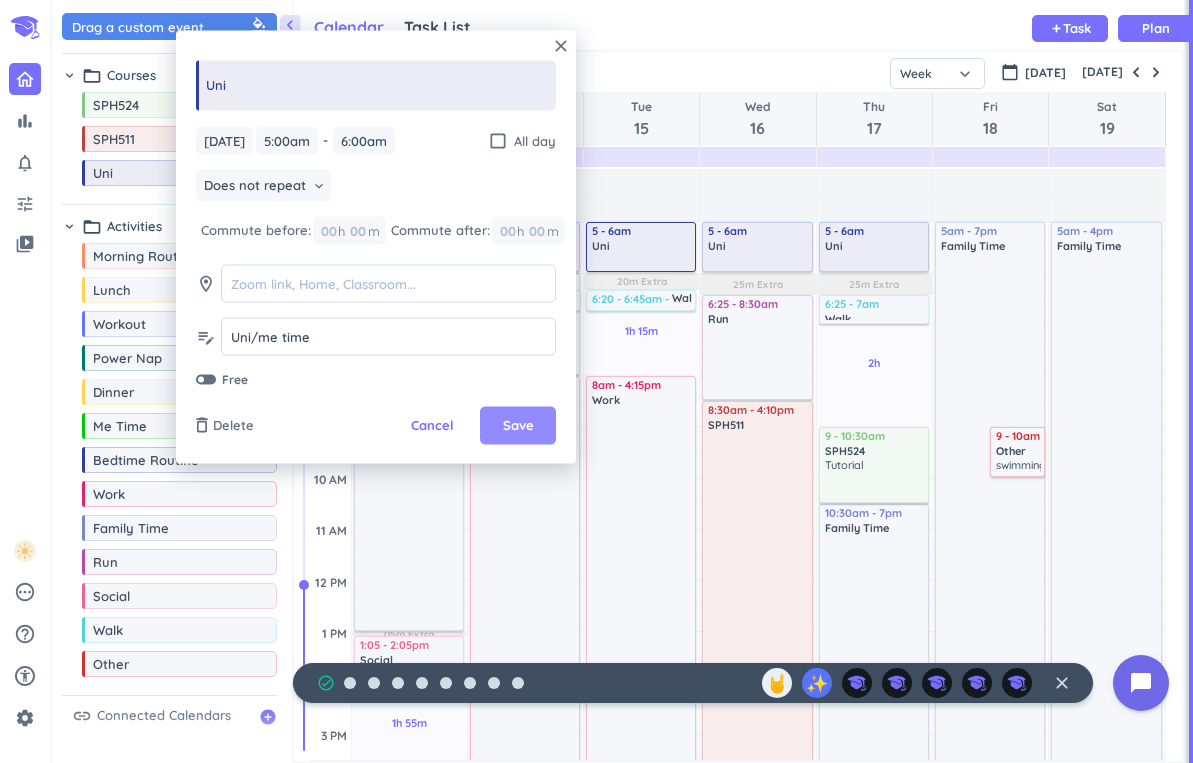 click on "Save" at bounding box center (518, 426) 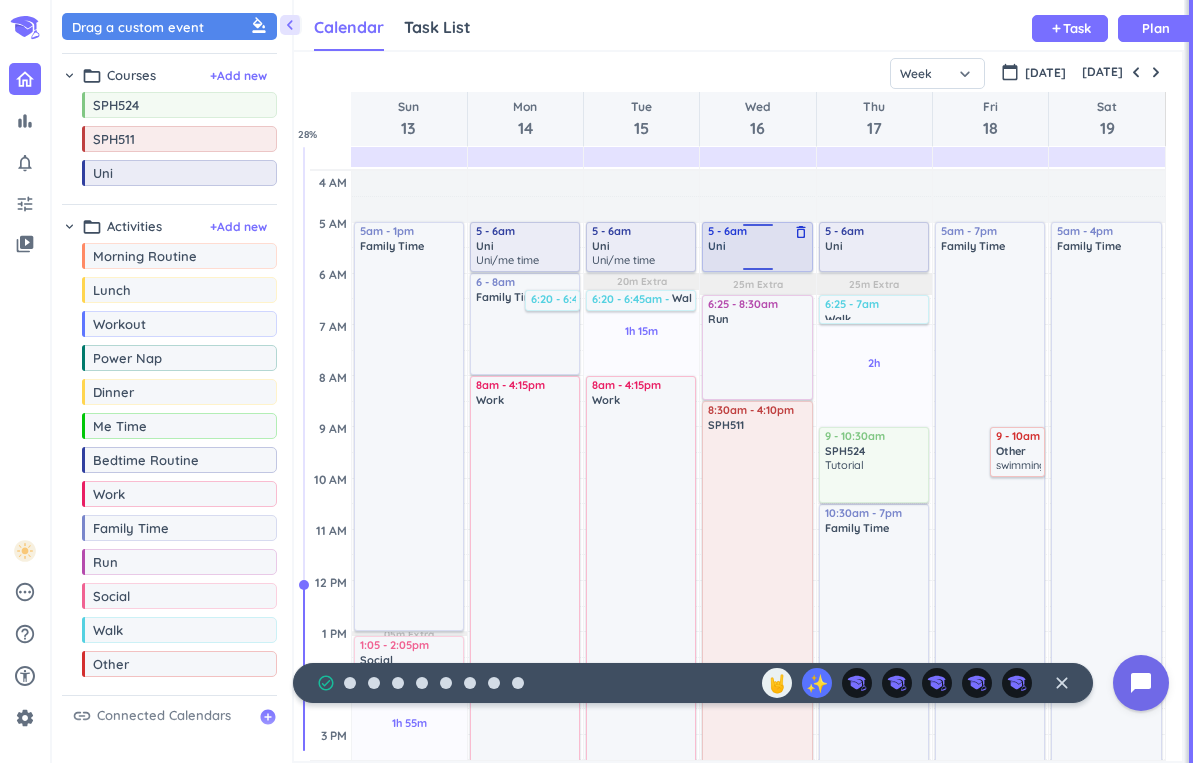 click at bounding box center (758, 261) 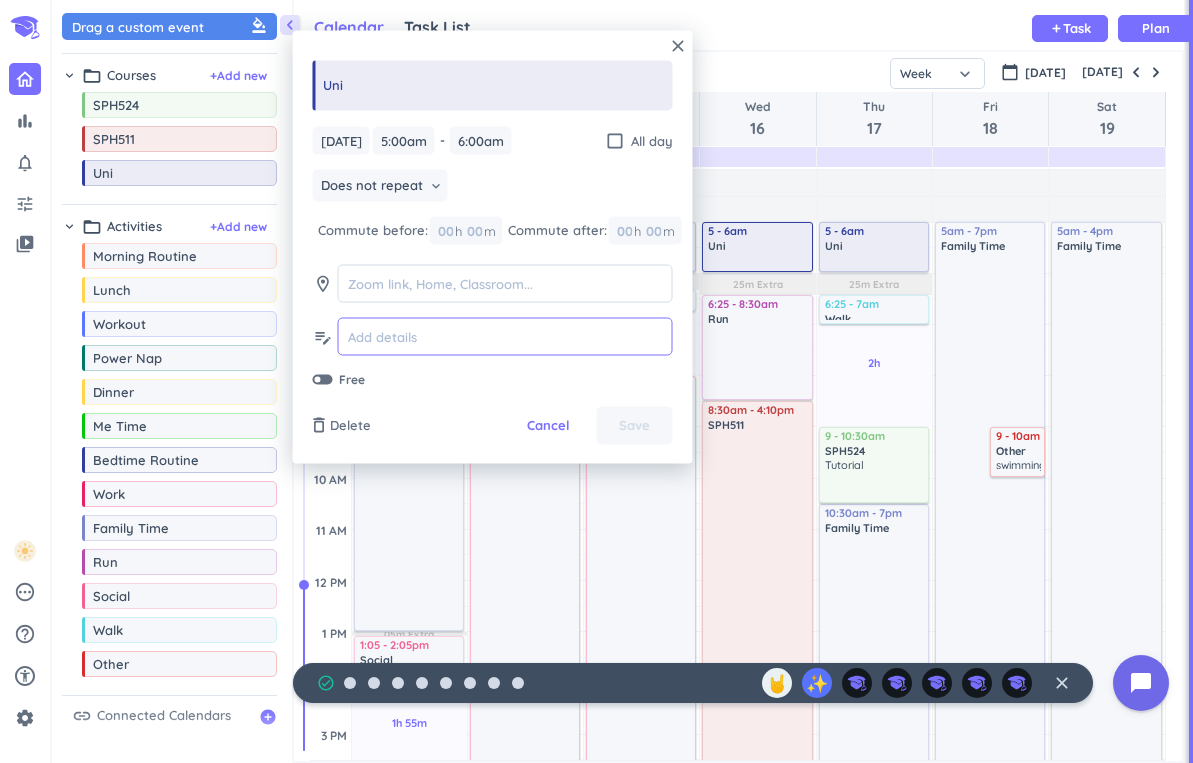 click at bounding box center [505, 336] 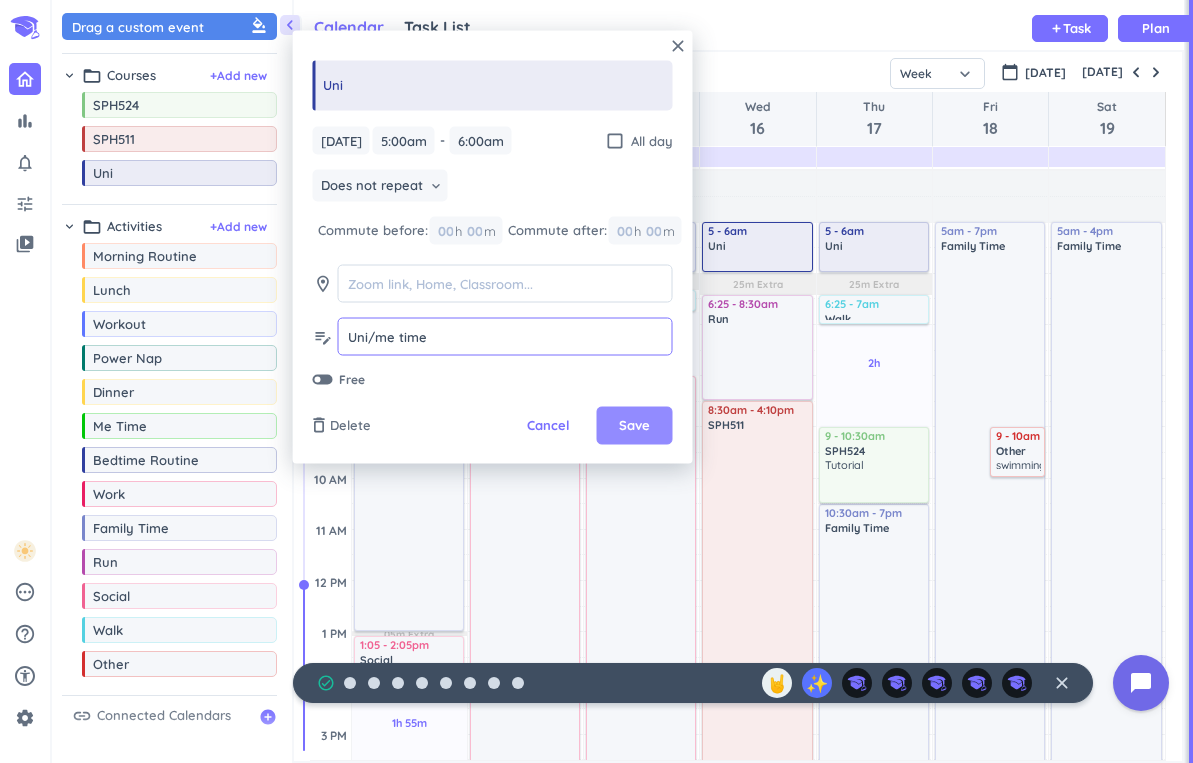 type on "Uni/me time" 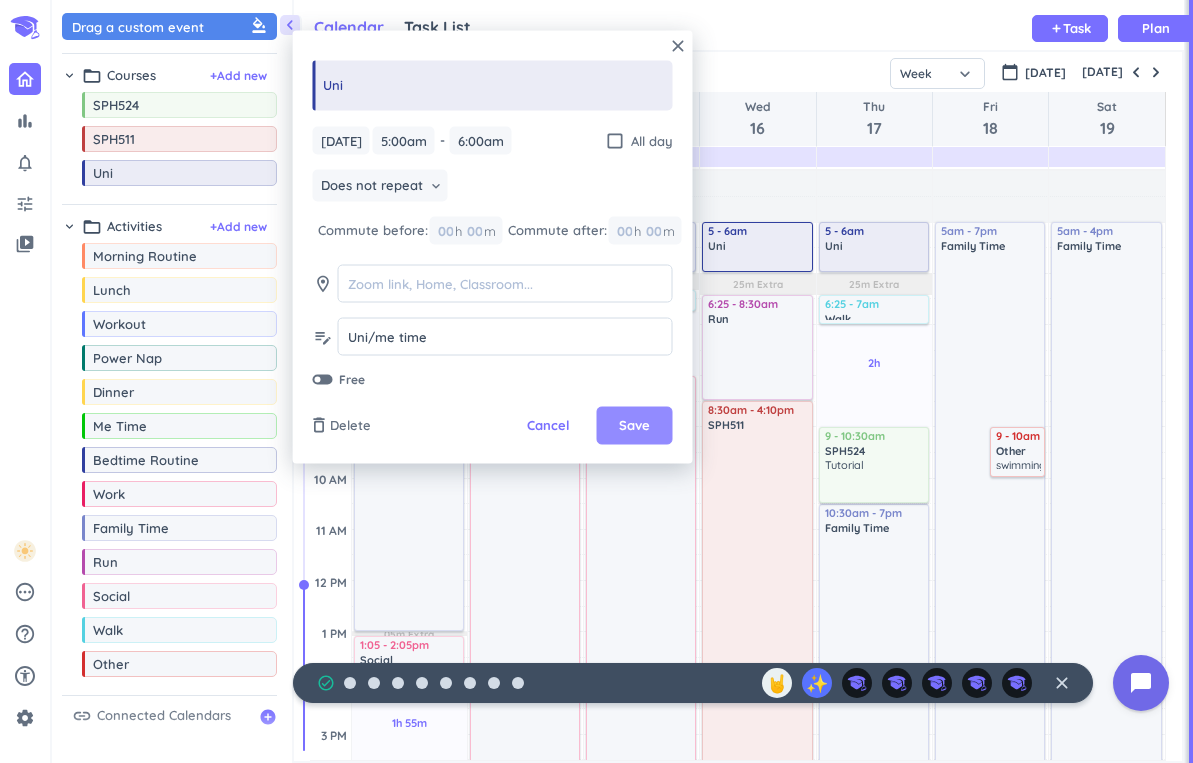 click on "Save" at bounding box center (635, 426) 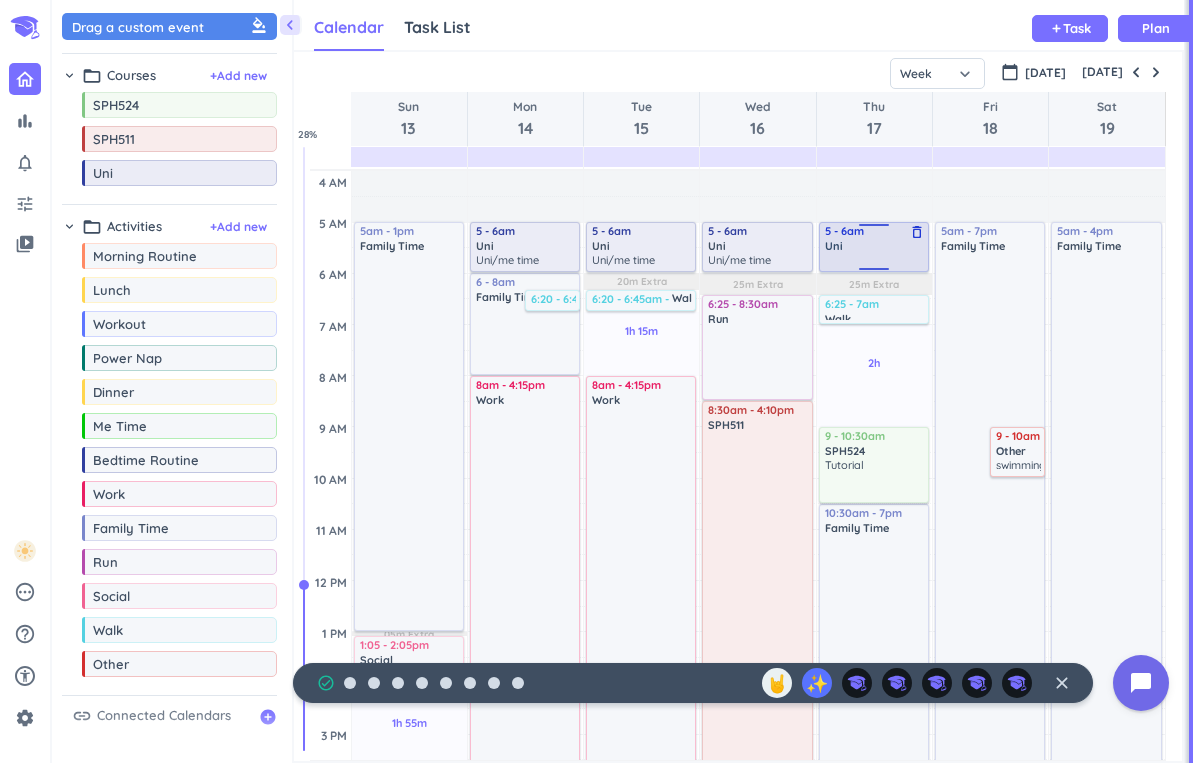 click on "Uni" at bounding box center [875, 246] 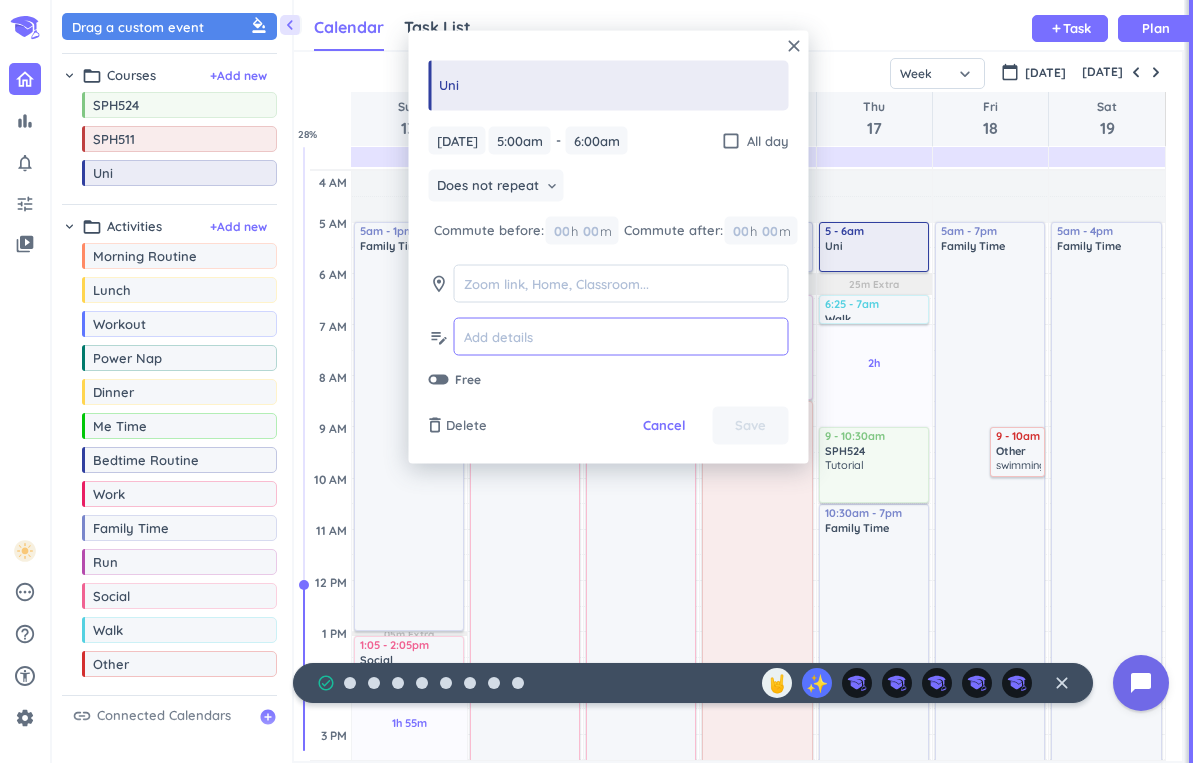 click at bounding box center (621, 336) 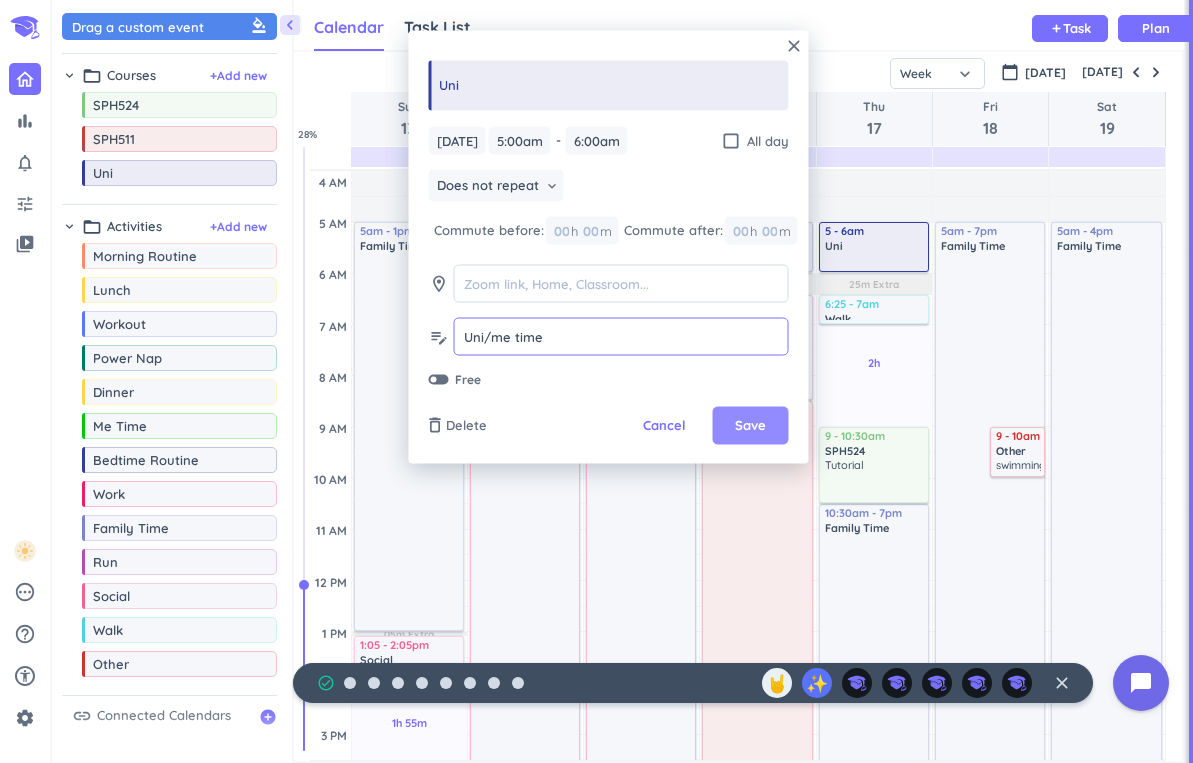 type on "Uni/me time" 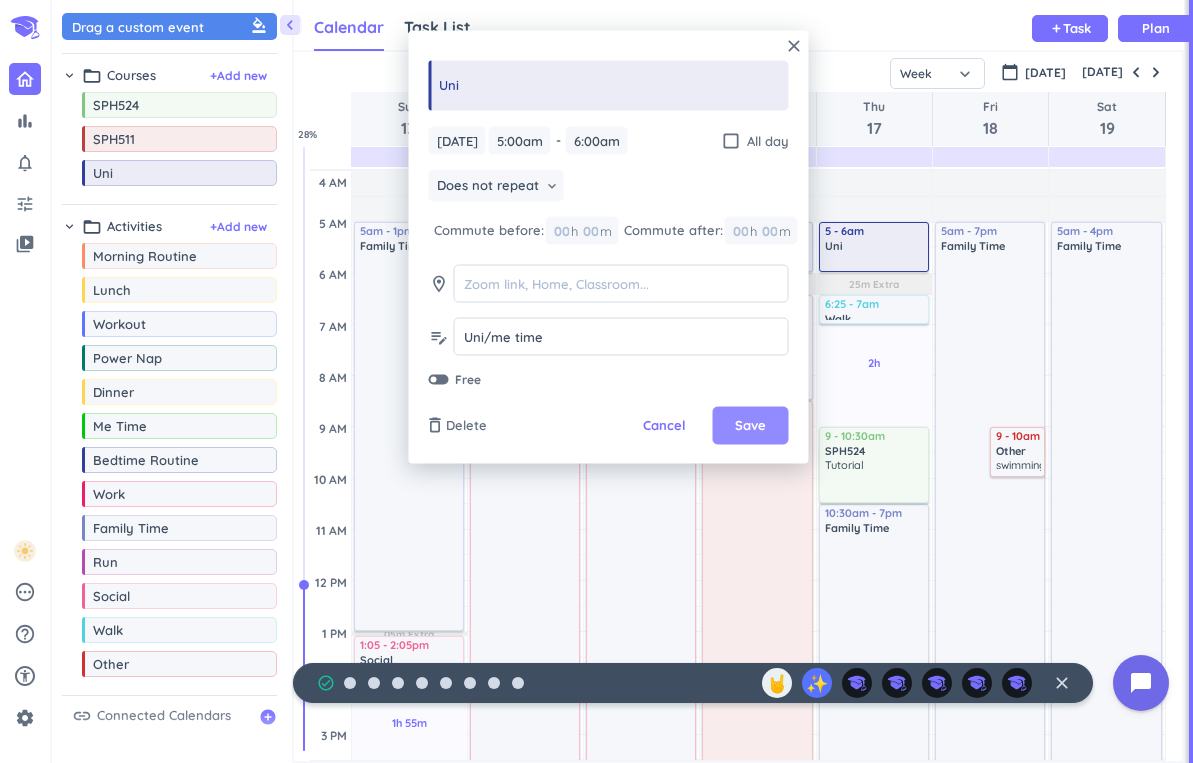 click on "Save" at bounding box center (751, 426) 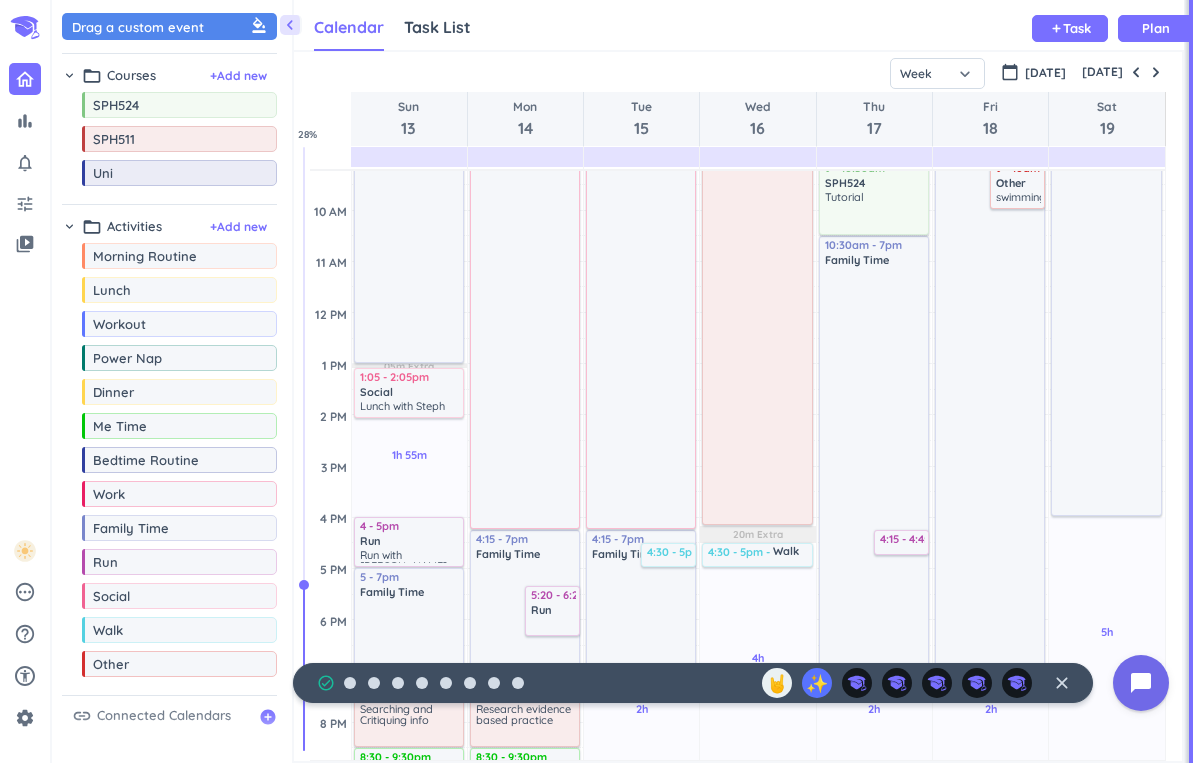scroll, scrollTop: 0, scrollLeft: 0, axis: both 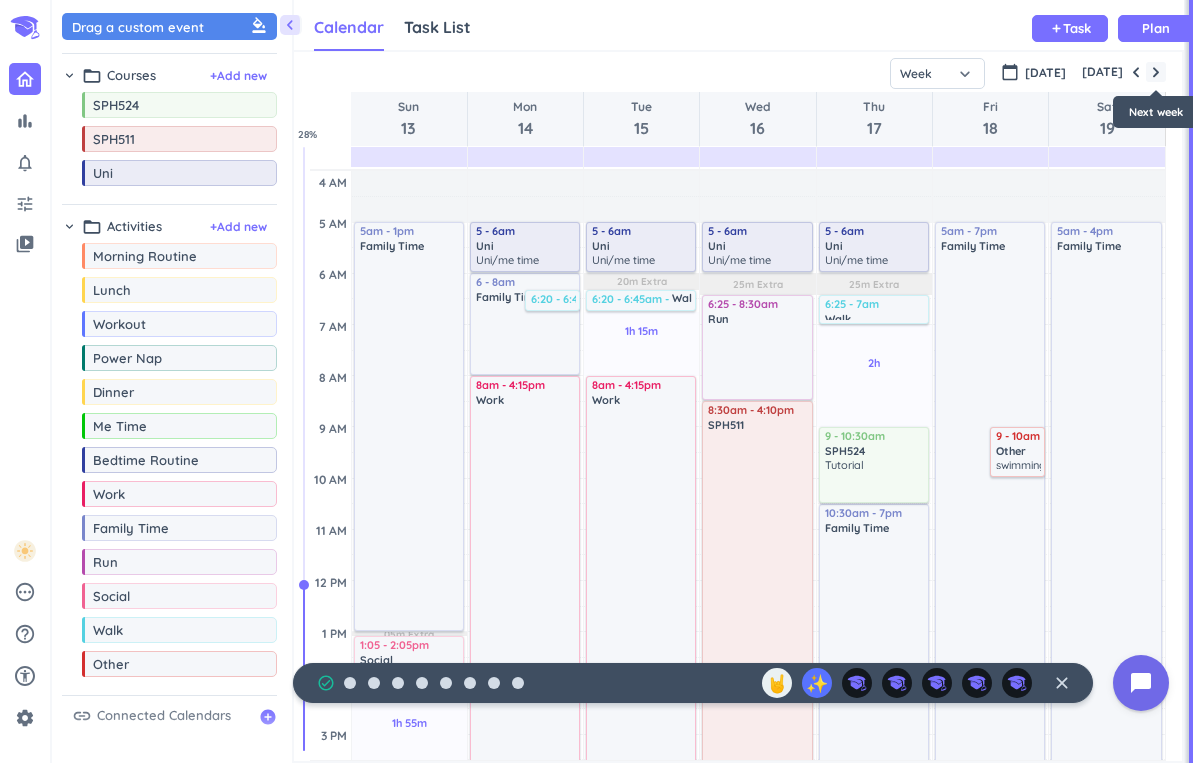 click at bounding box center [1156, 72] 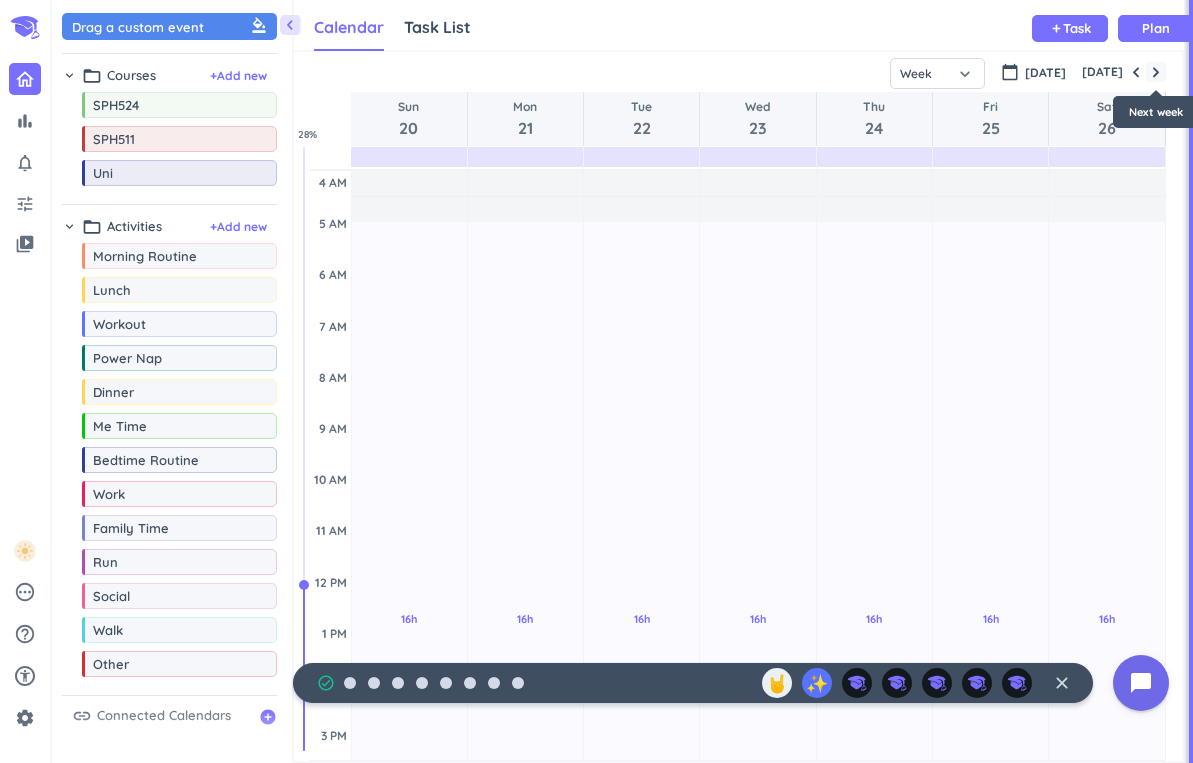 scroll, scrollTop: 104, scrollLeft: 0, axis: vertical 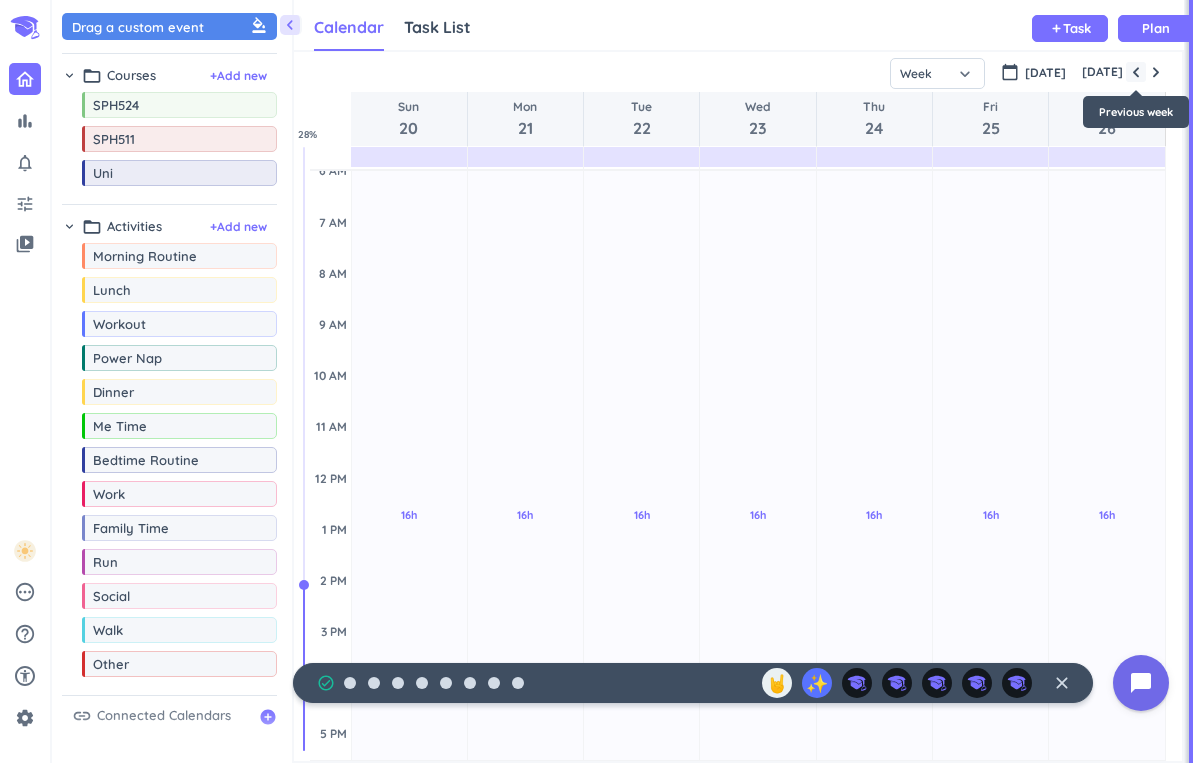 click at bounding box center [1136, 72] 